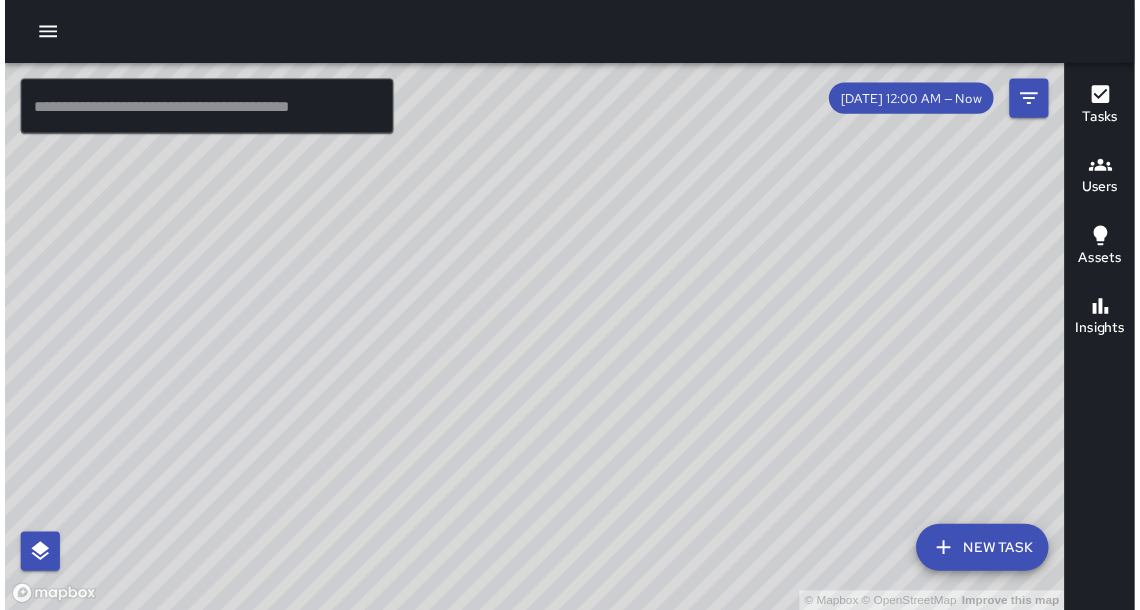 scroll, scrollTop: 0, scrollLeft: 0, axis: both 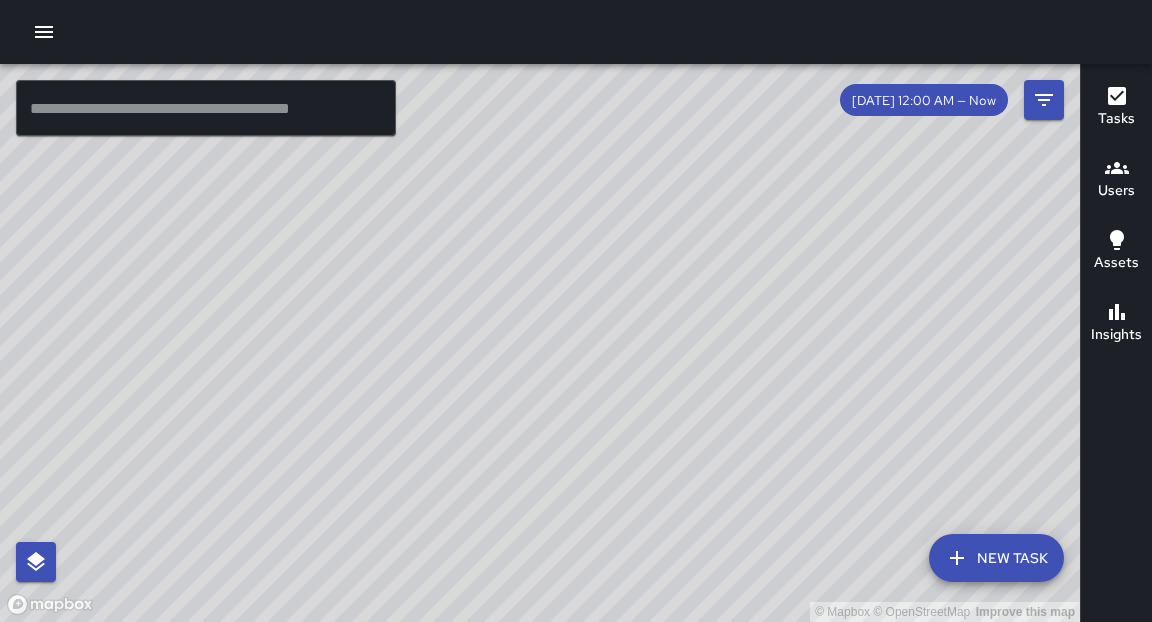 click 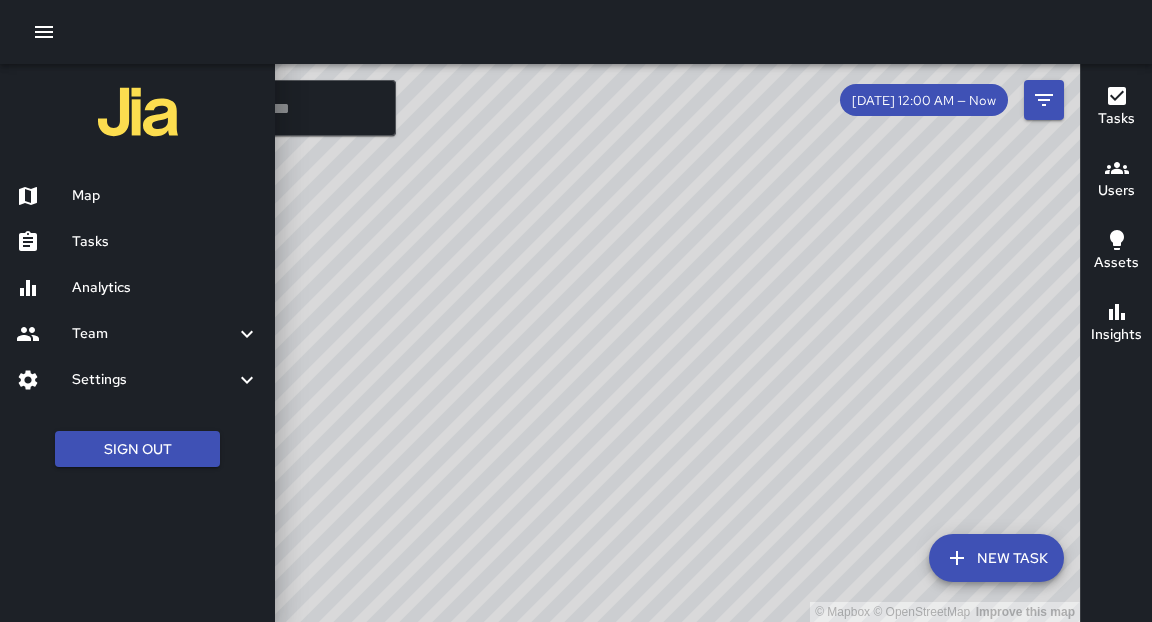click on "Analytics" at bounding box center [165, 288] 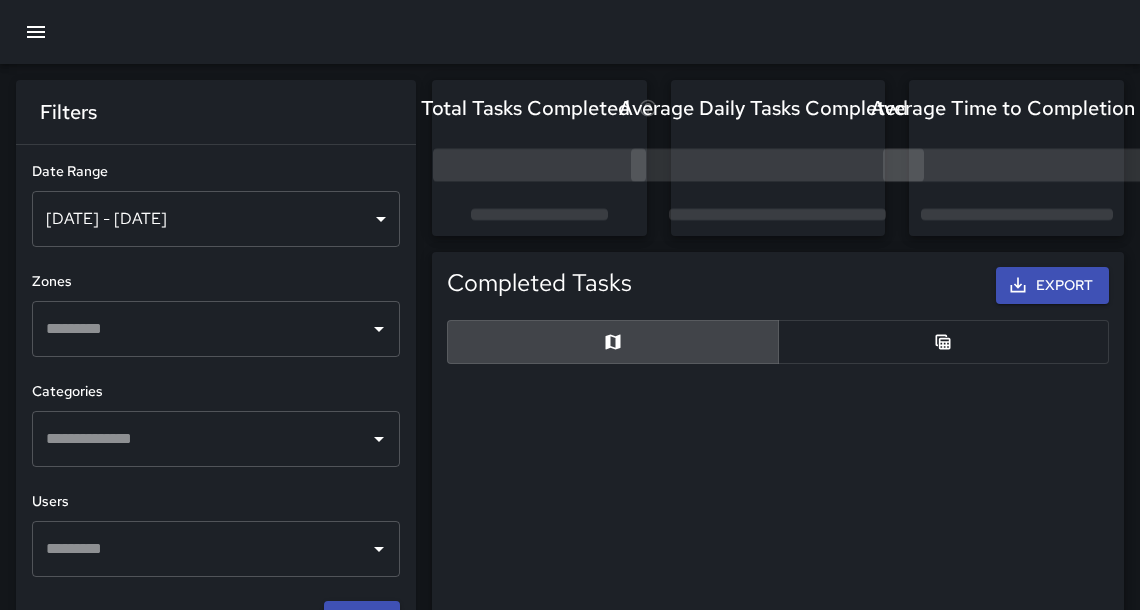 scroll, scrollTop: 12, scrollLeft: 12, axis: both 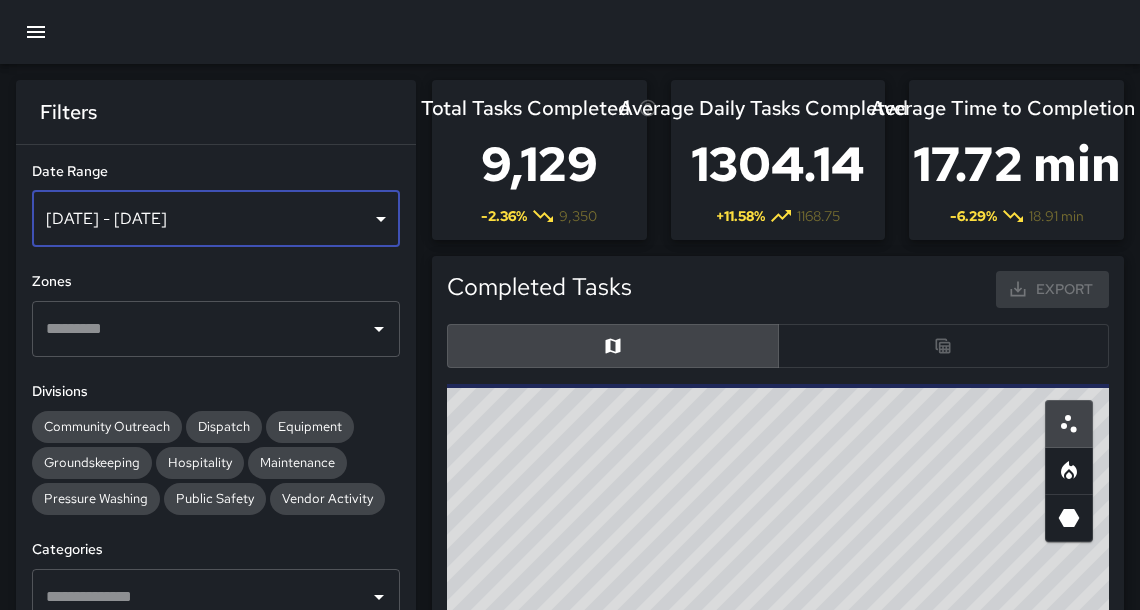 click on "[DATE] - [DATE]" at bounding box center [216, 219] 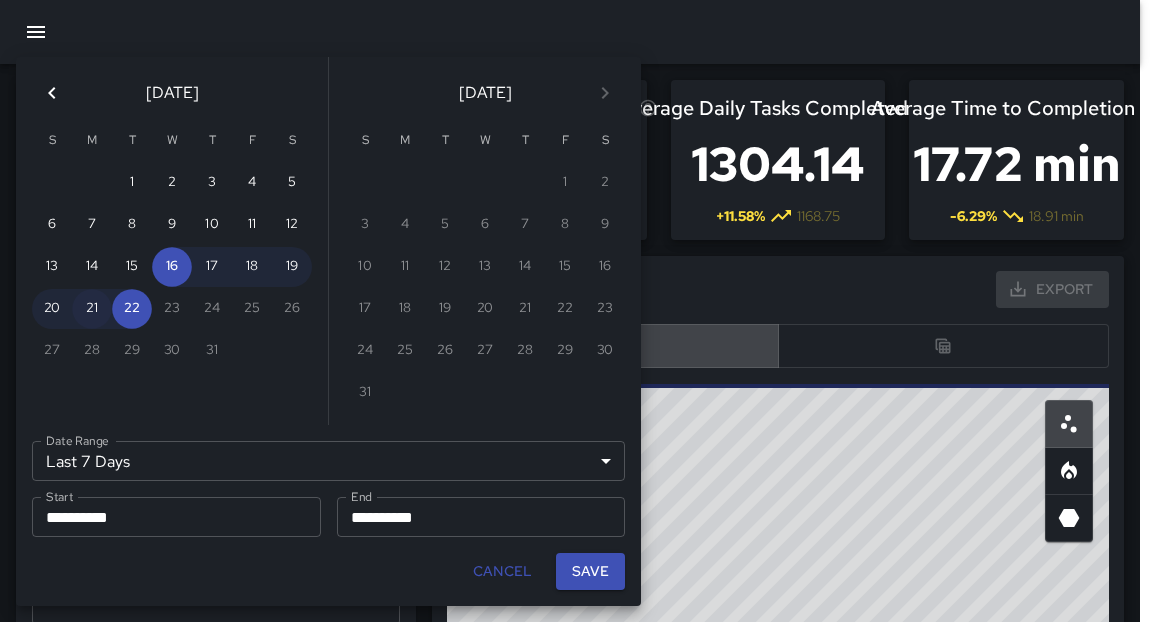 click on "21" at bounding box center [92, 309] 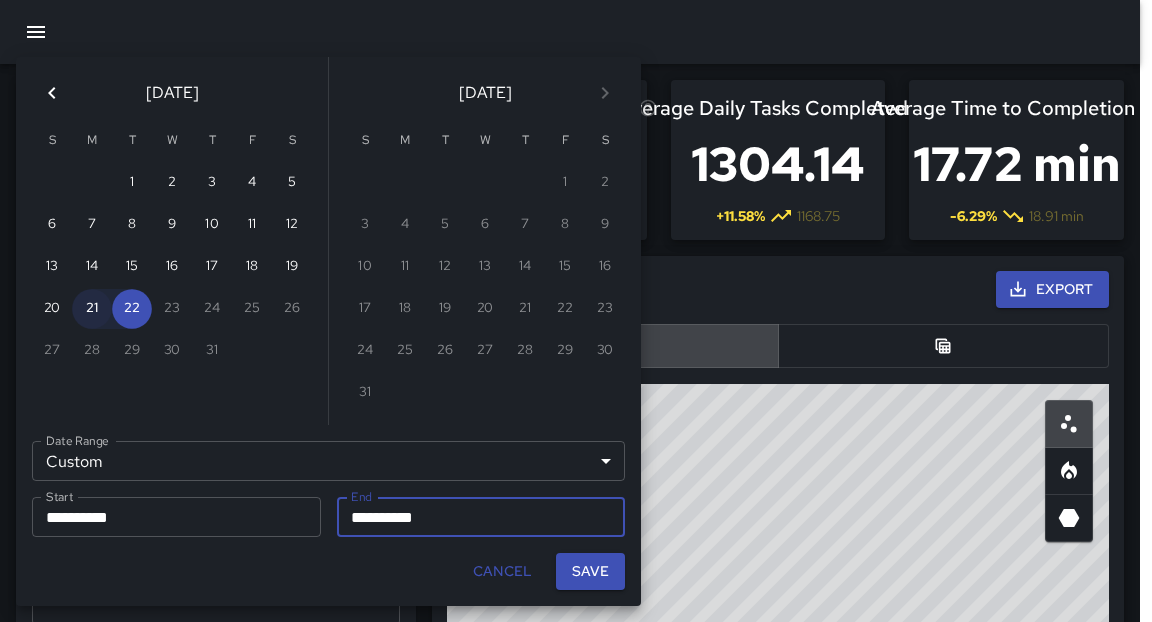 type on "******" 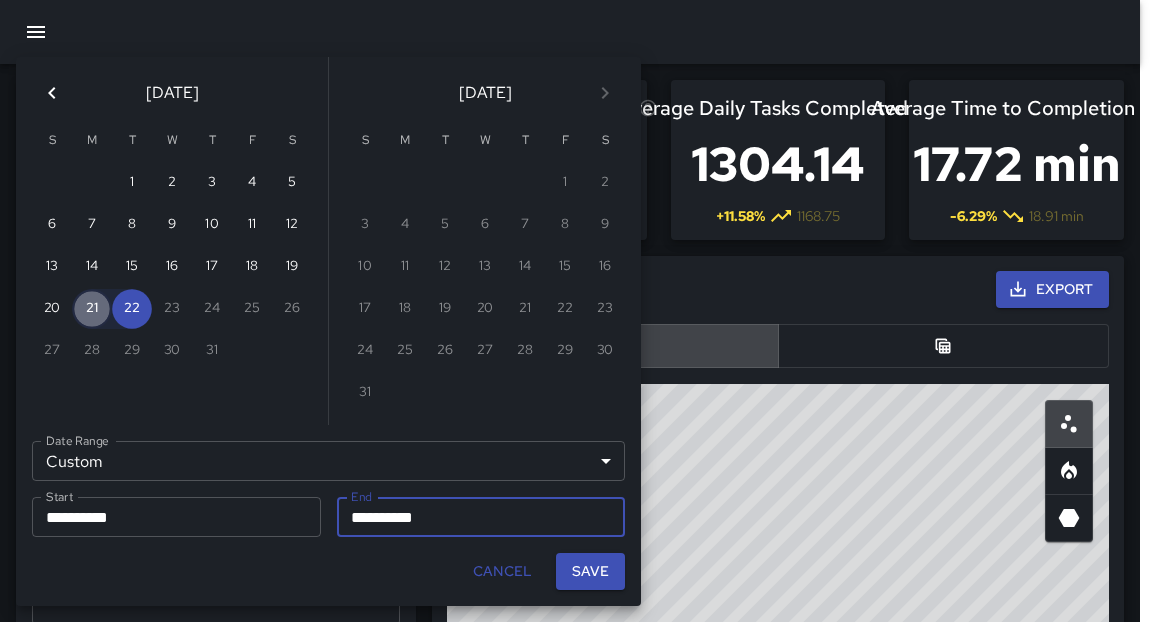 click on "21" at bounding box center [92, 309] 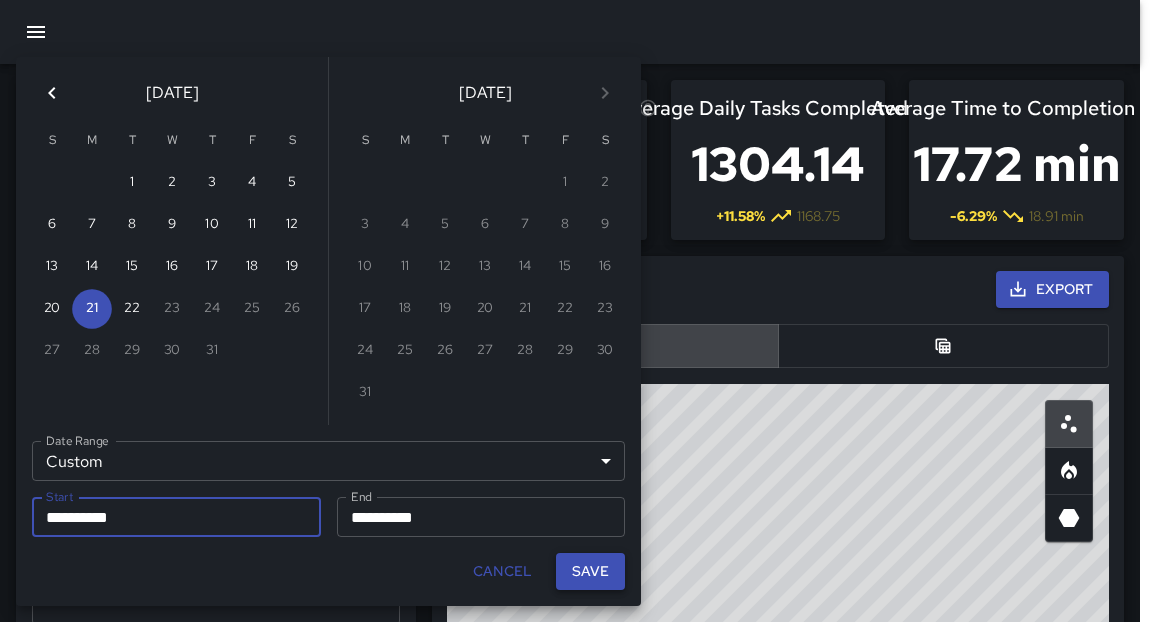 click on "Save" at bounding box center [590, 571] 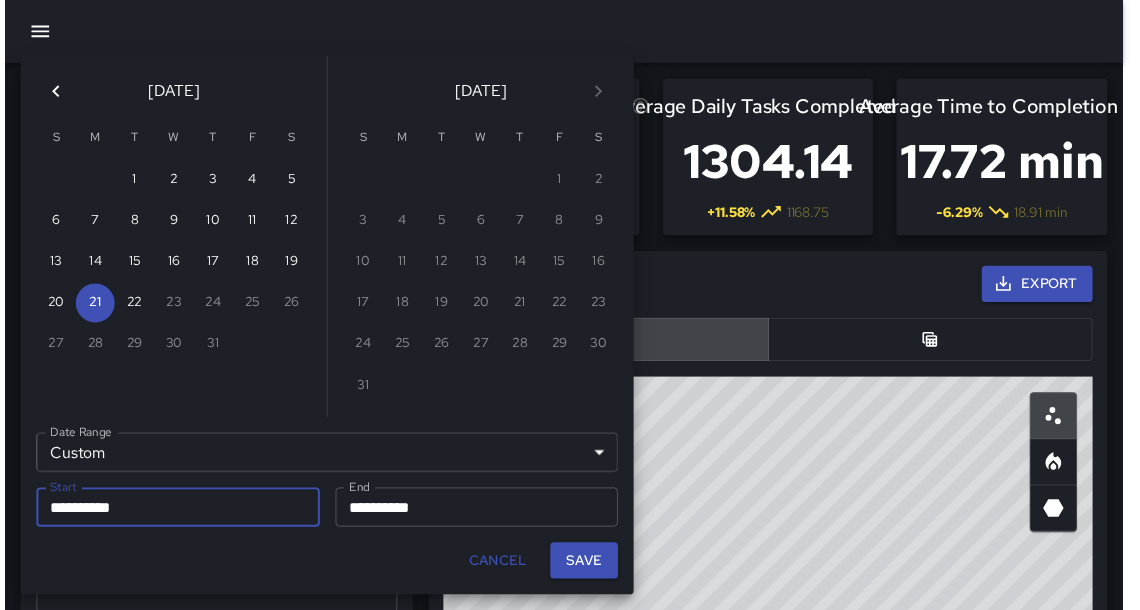 scroll, scrollTop: 12, scrollLeft: 12, axis: both 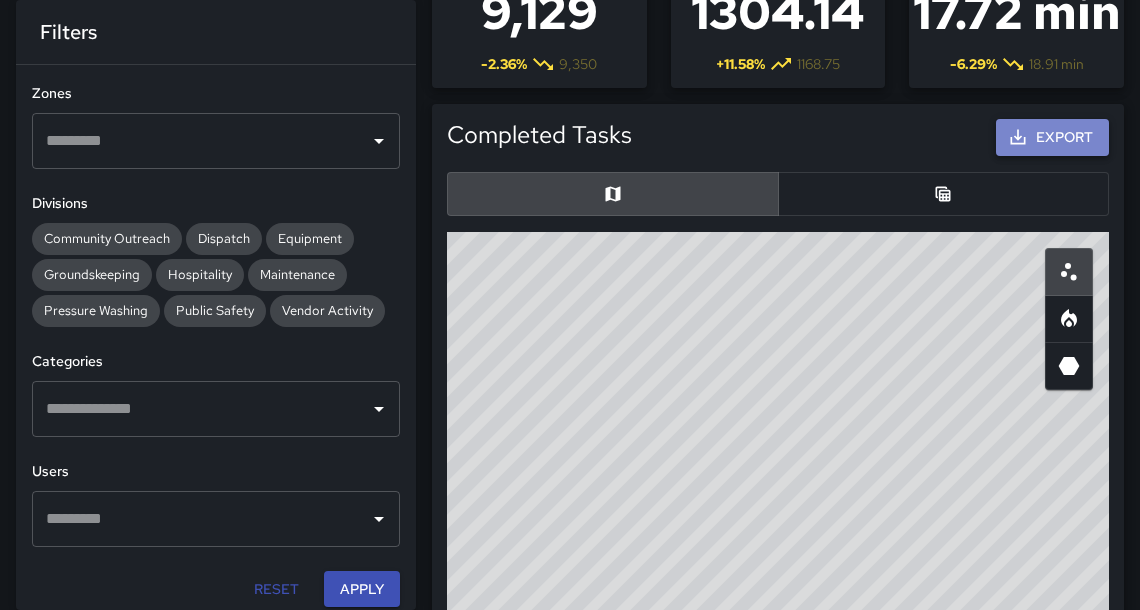 click 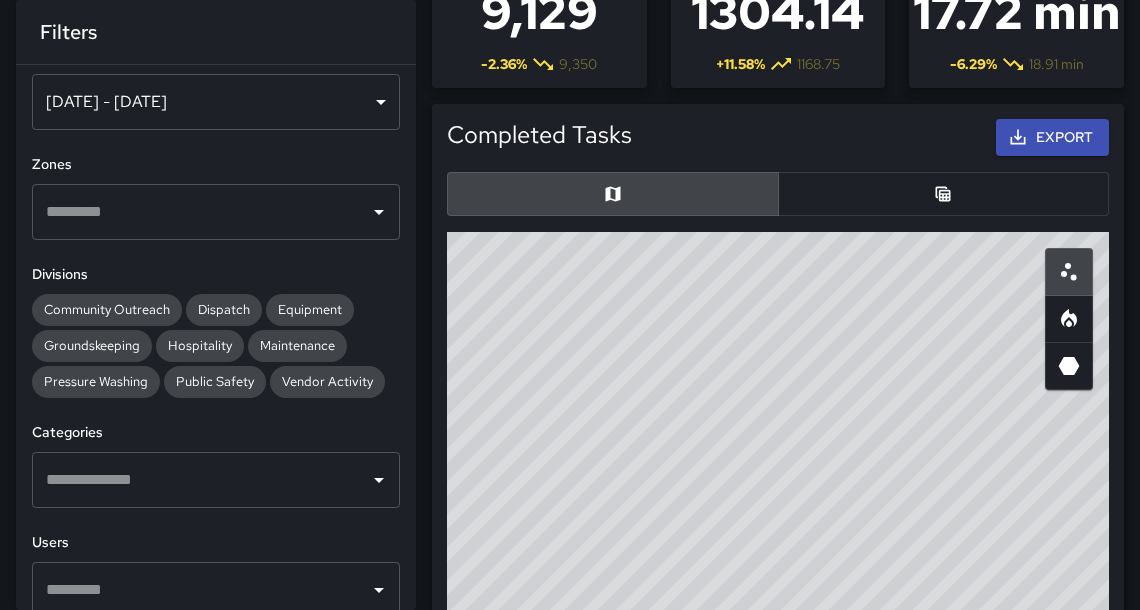 scroll, scrollTop: 0, scrollLeft: 0, axis: both 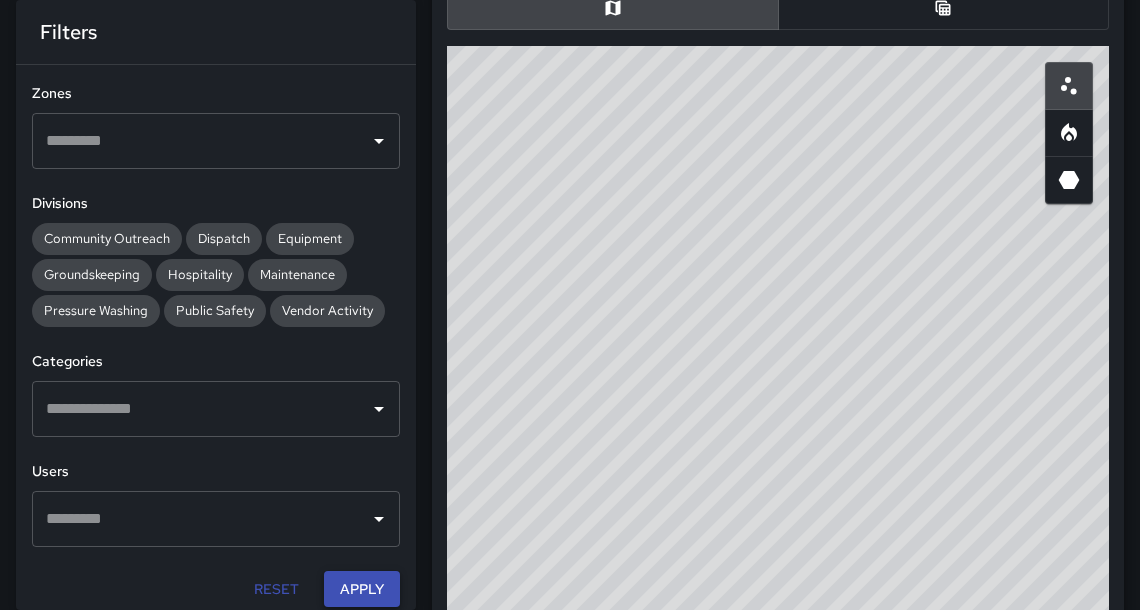click on "Apply" at bounding box center [362, 589] 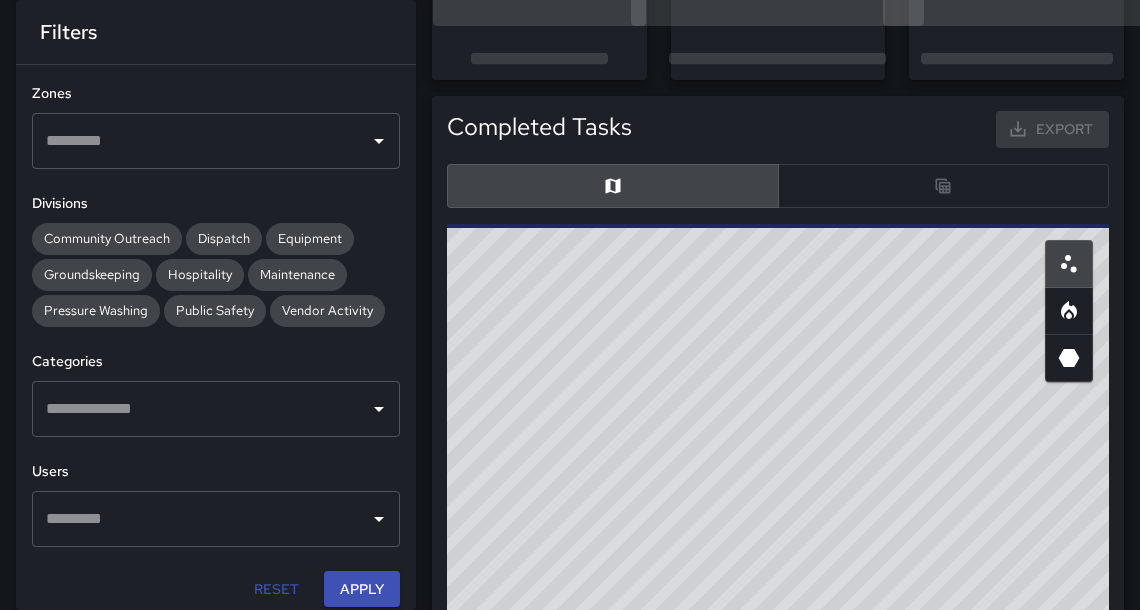 scroll, scrollTop: 143, scrollLeft: 0, axis: vertical 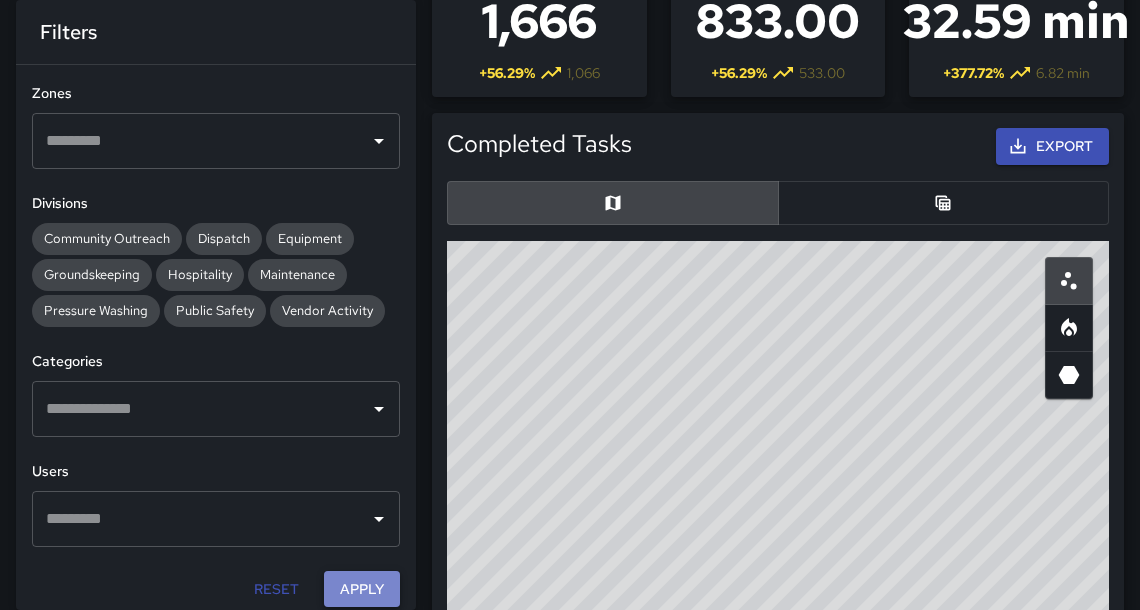 click on "Apply" at bounding box center (362, 589) 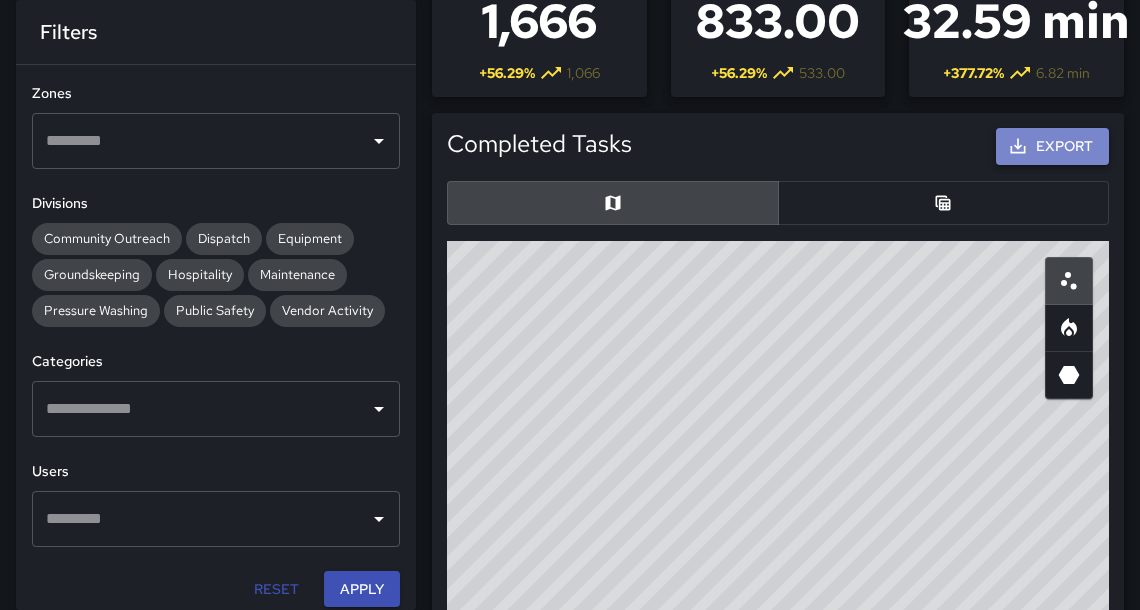 click on "Export" at bounding box center [1052, 146] 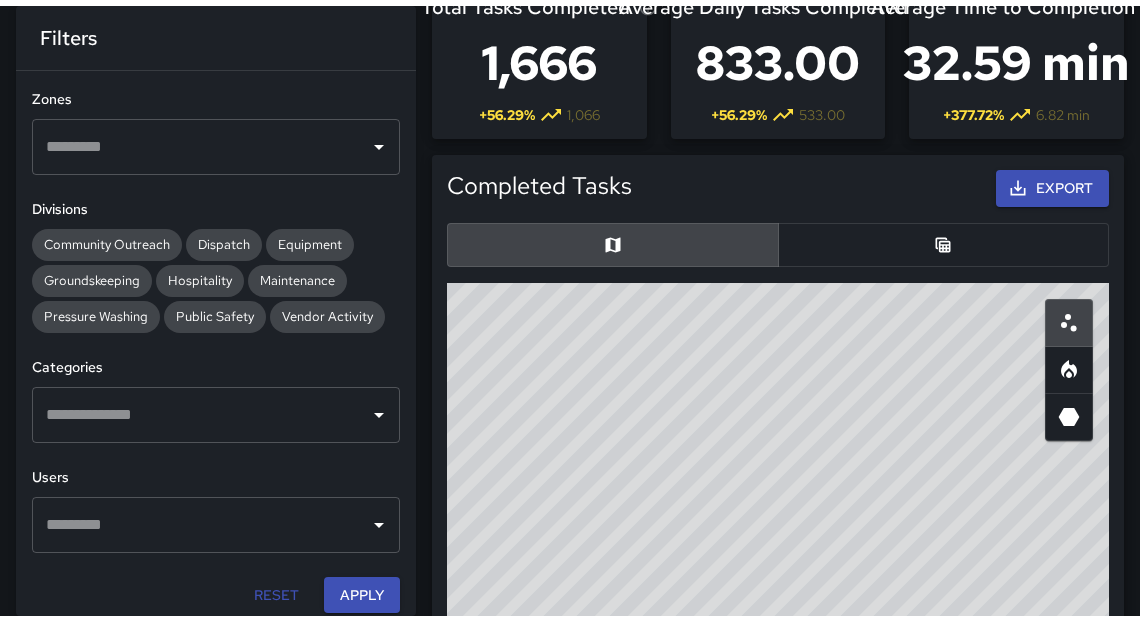 scroll, scrollTop: 0, scrollLeft: 0, axis: both 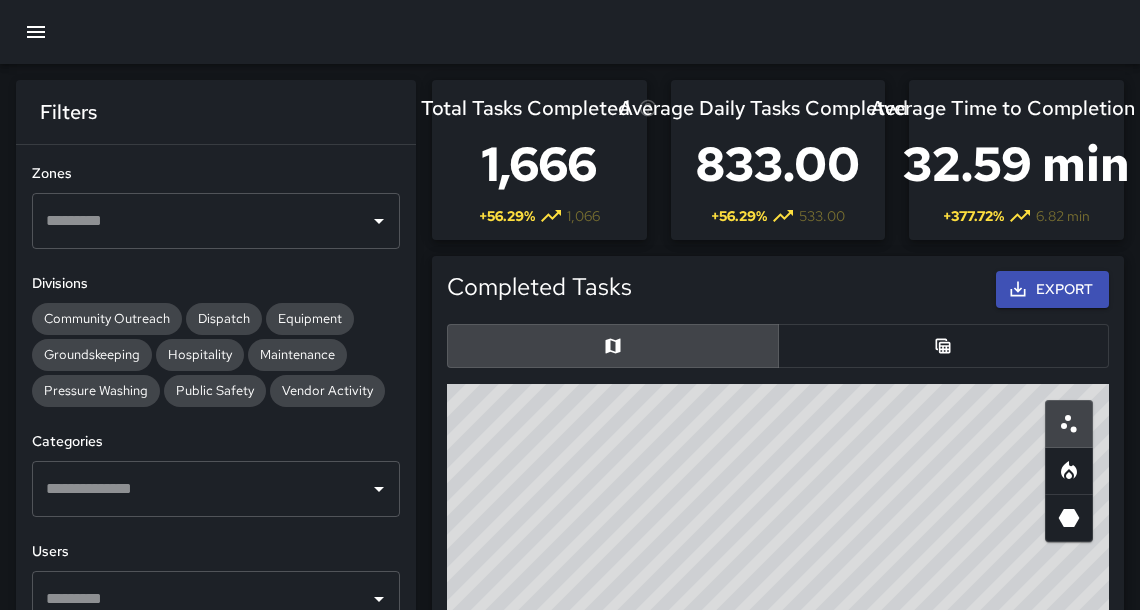 drag, startPoint x: 541, startPoint y: 547, endPoint x: 571, endPoint y: 535, distance: 32.31099 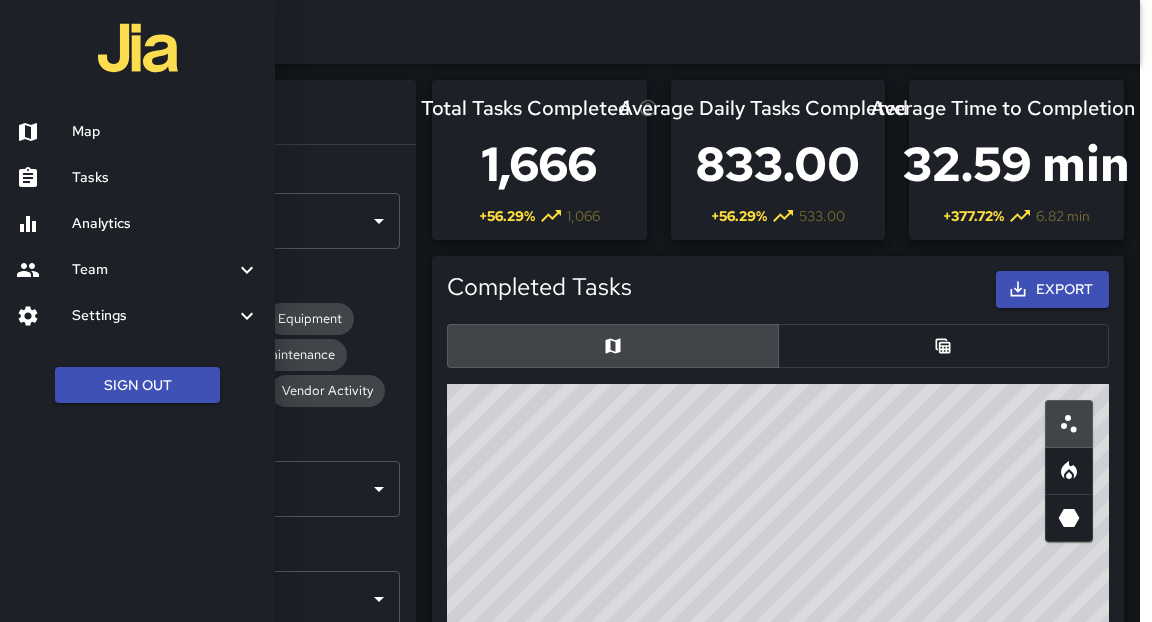 click on "Map" at bounding box center [165, 132] 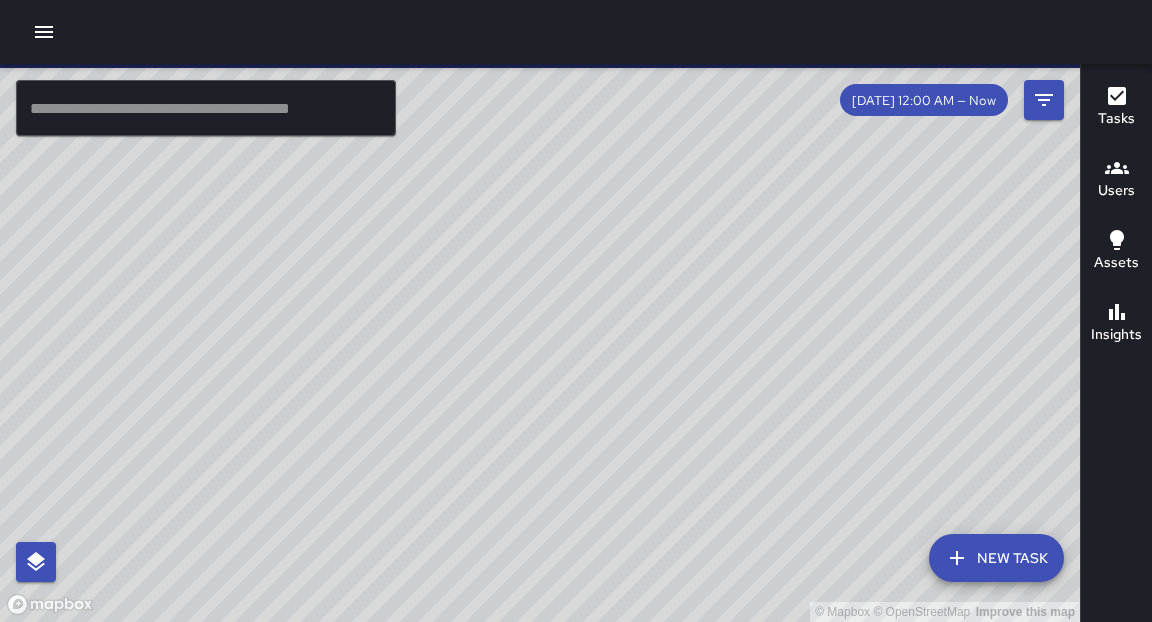 drag, startPoint x: 665, startPoint y: 387, endPoint x: 767, endPoint y: 349, distance: 108.84852 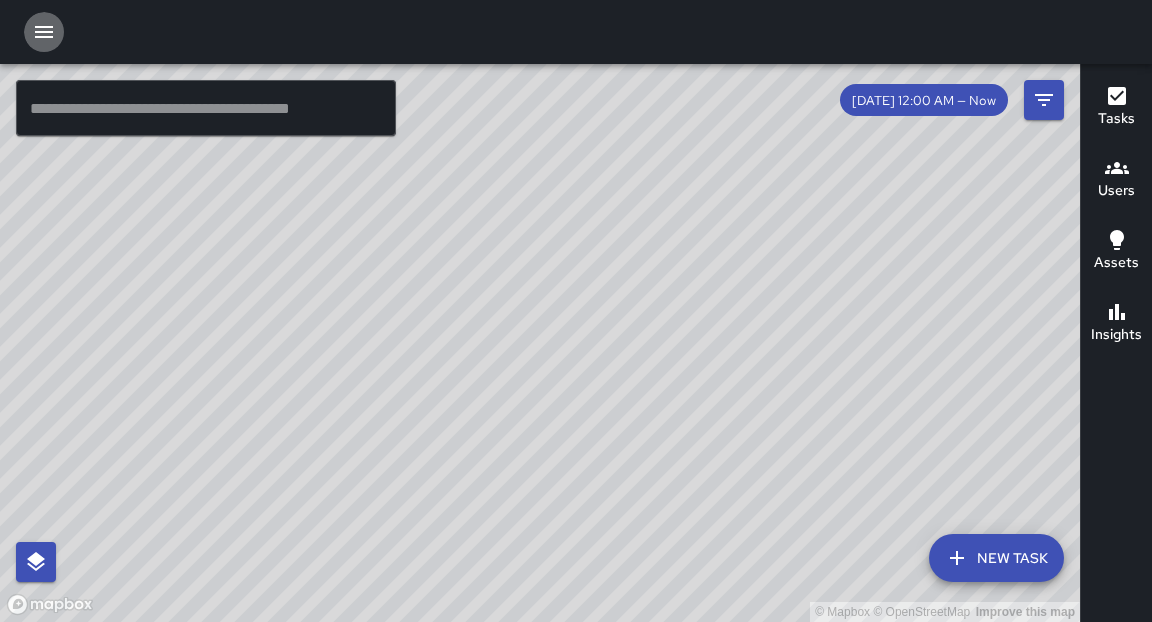 click 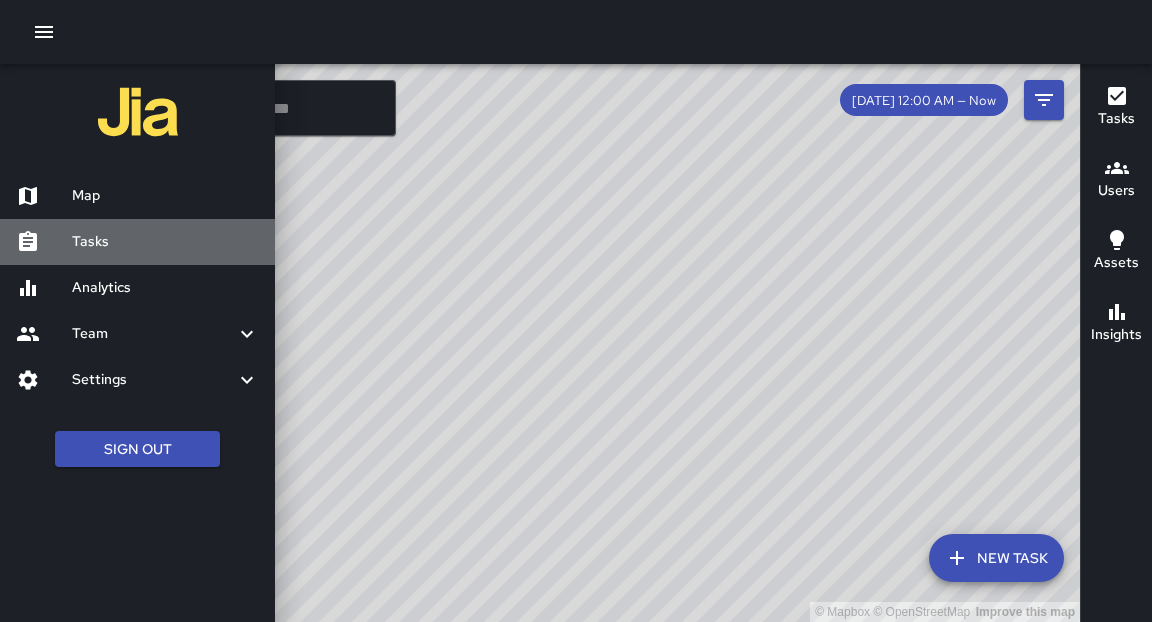 click on "Tasks" at bounding box center [165, 242] 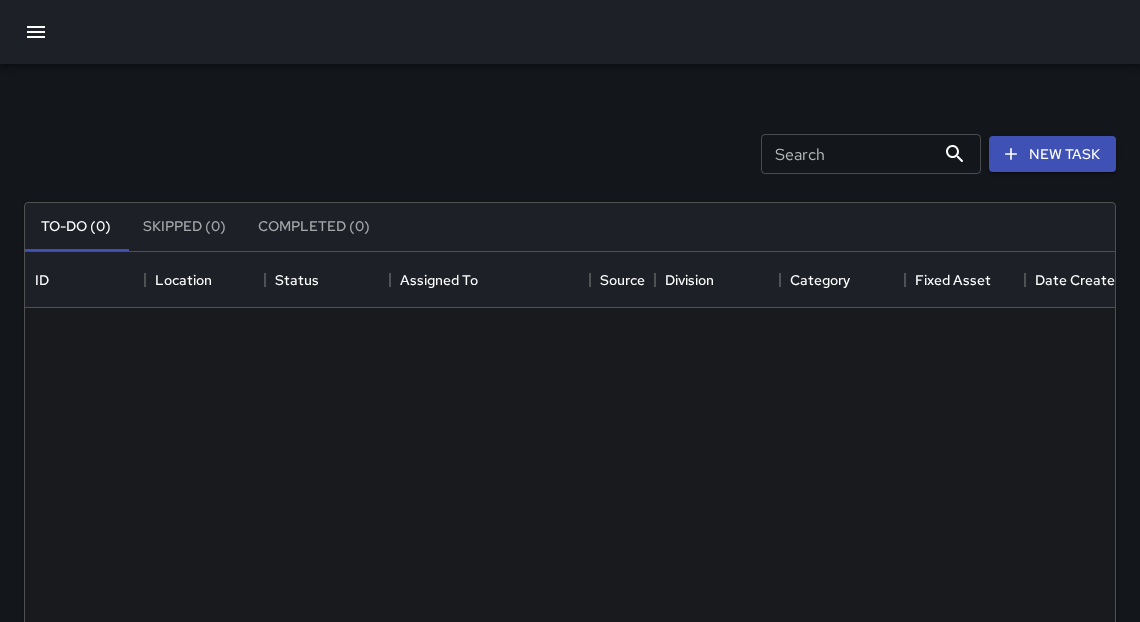 scroll, scrollTop: 12, scrollLeft: 12, axis: both 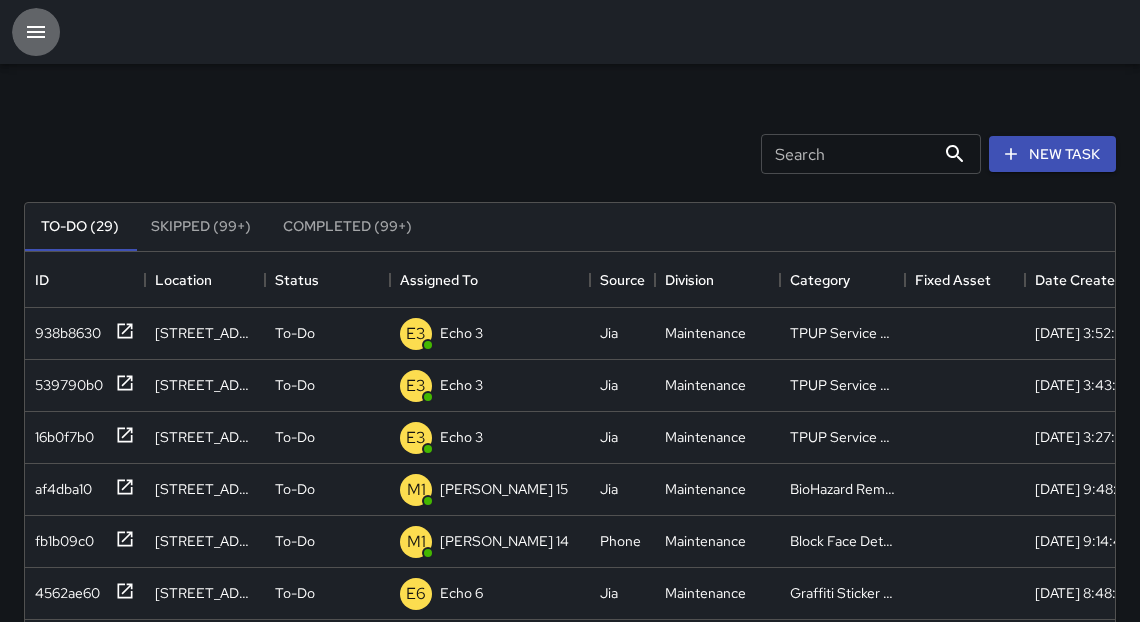 click 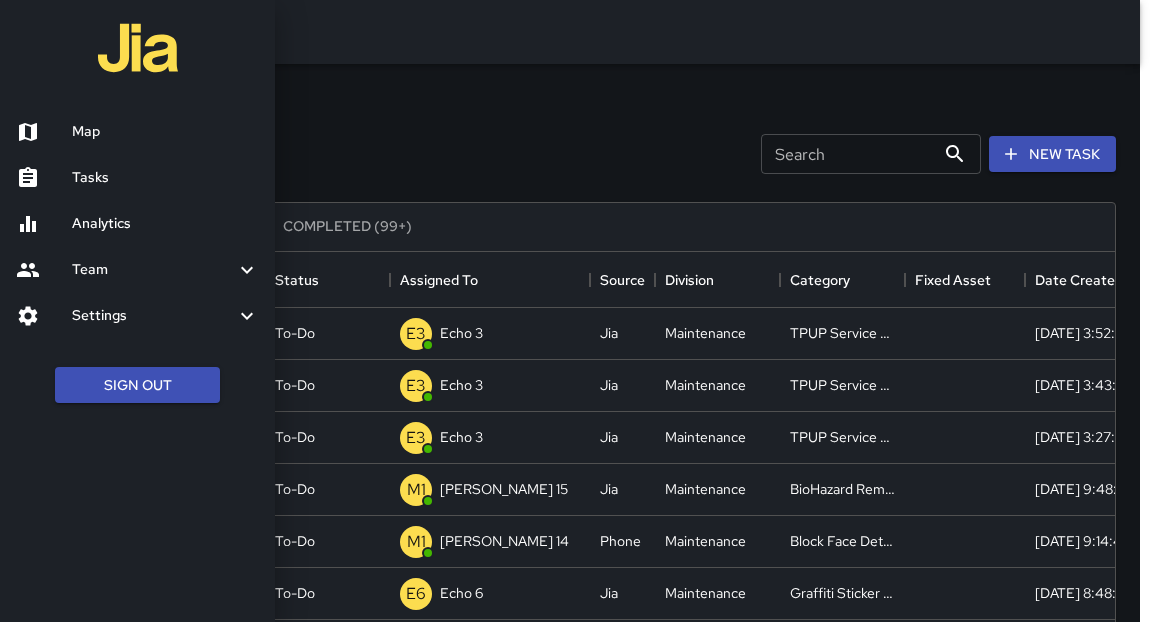 click on "Map" at bounding box center (165, 132) 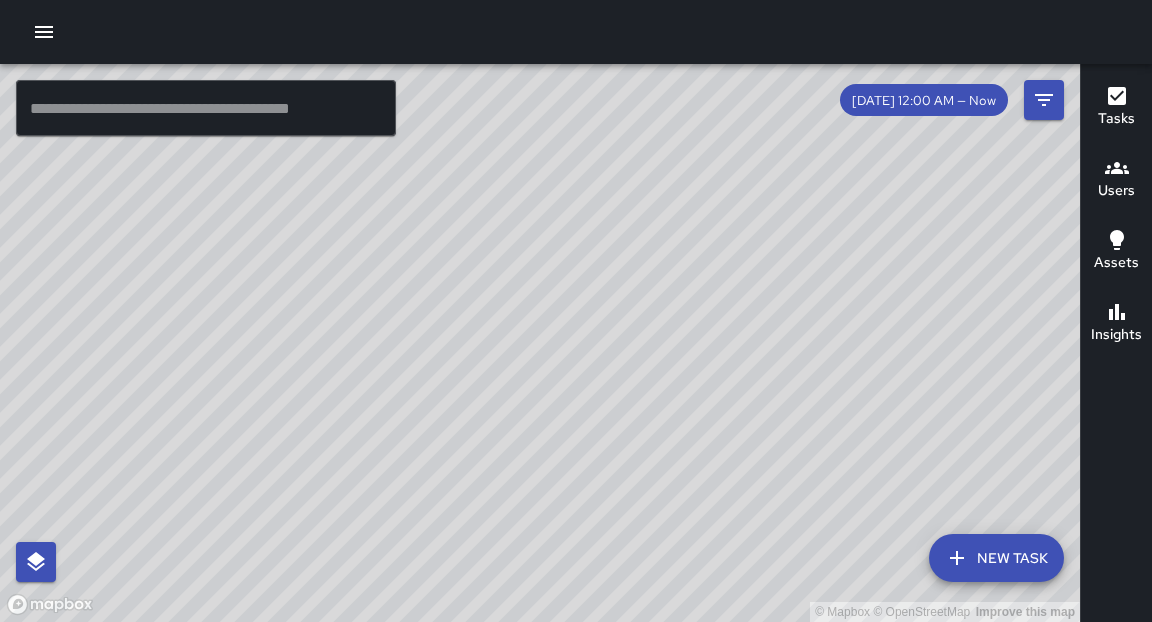 click 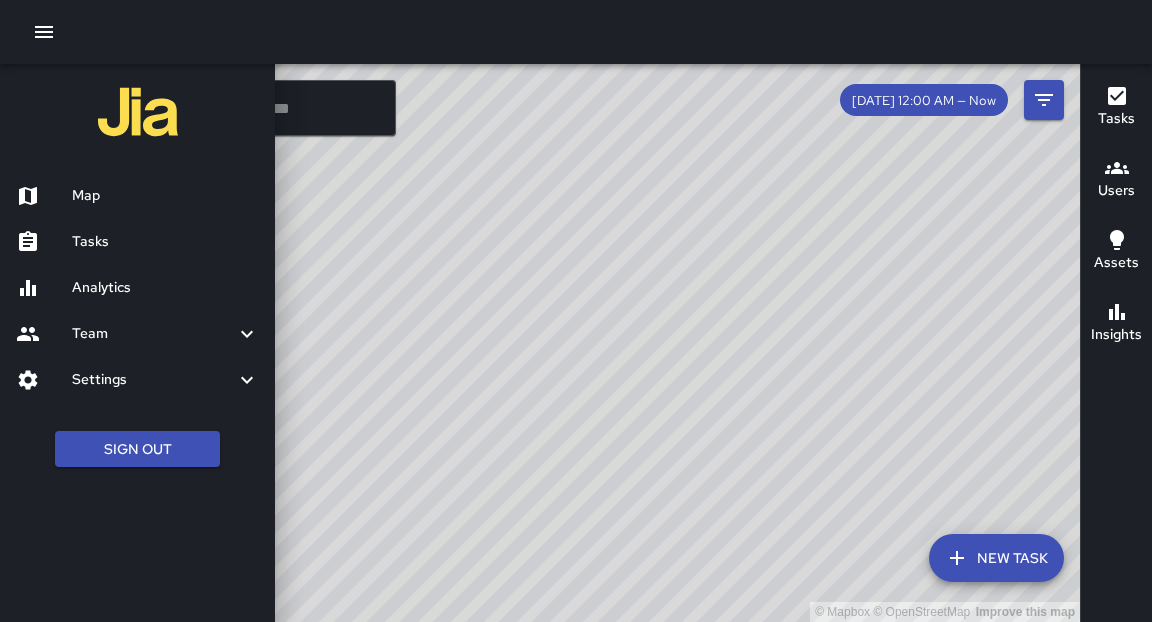 click on "Tasks" at bounding box center [165, 242] 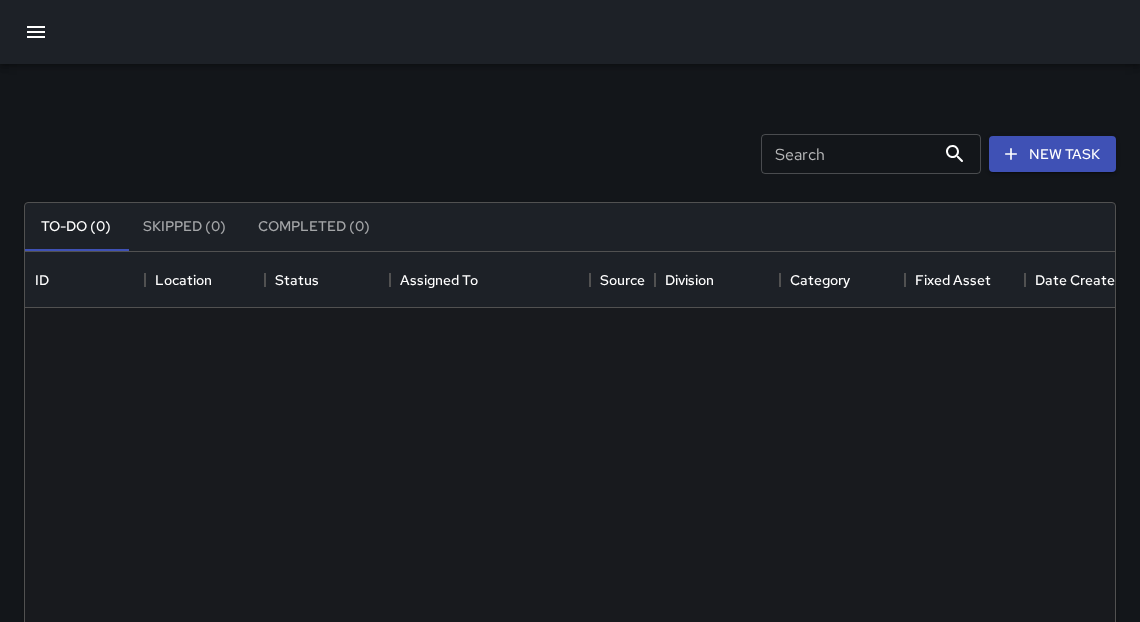 scroll, scrollTop: 12, scrollLeft: 12, axis: both 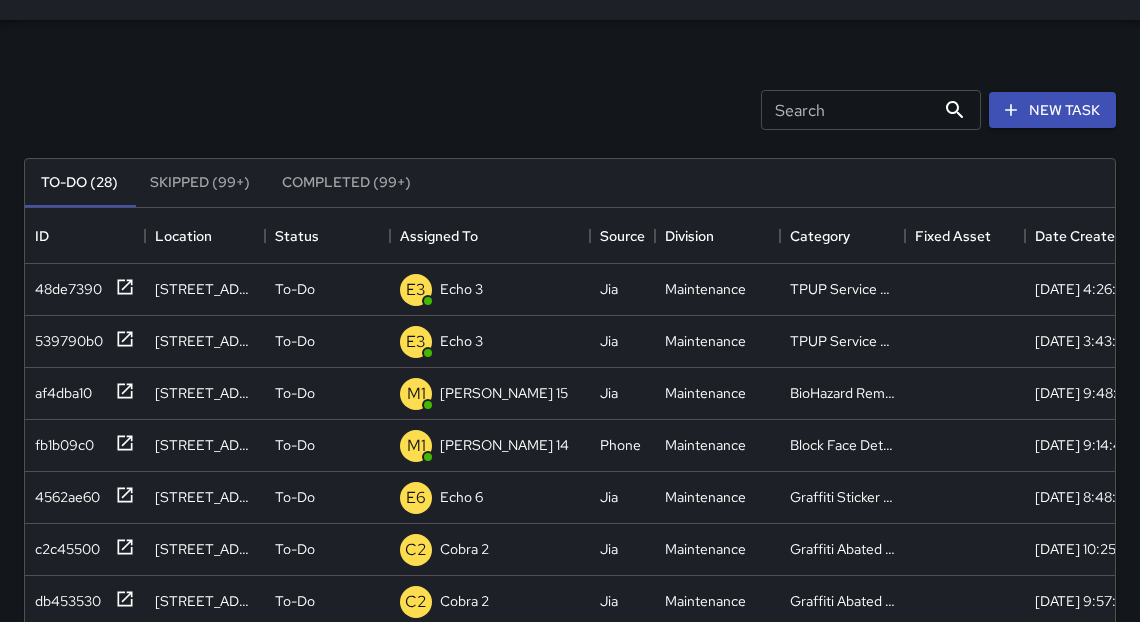 click on "Search Search New Task To-Do (28) Skipped (99+) Completed (99+) ID Location Status Assigned To Source Division Category Fixed Asset Date Created 48de7390 [STREET_ADDRESS] To-Do E3 Echo 3 Jia Maintenance TPUP Service Requested  [DATE] 4:26:25 PM 539790b0 230 Bay Place To-Do E3 Echo 3 Jia Maintenance TPUP Service Requested  [DATE] 3:43:46 PM af4dba10 [STREET_ADDRESS][PERSON_NAME] To-Do M1 [PERSON_NAME] 15 Jia Maintenance BioHazard Removed [DATE] 9:48:25 AM fb1b09c0 [STREET_ADDRESS] To-Do M1 [PERSON_NAME] 14 Phone Maintenance Block Face Detailed [DATE] 9:14:44 AM 4562ae60 2300 Broadway To-Do E6 Echo 6 Jia Maintenance Graffiti Sticker Abated Small [DATE] 8:48:11 AM c2c45500 1430 Broadway To-Do C2 Cobra 2 Jia Maintenance Graffiti Abated Large [DATE] 10:25:56 AM db453530 2300 Broadway To-Do C2 Cobra 2 Jia Maintenance Graffiti Abated Large [DATE] 9:57:59 AM 06e03530 [GEOGRAPHIC_DATA][PERSON_NAME] To-Do D2 Delta 2 Jia Pressure Washing Hot Spot Serviced [DATE] 9:01:56 AM fa9d43d0 1310 Broadway To-Do C2 Cobra 2 Jia Maintenance" at bounding box center [570, 546] 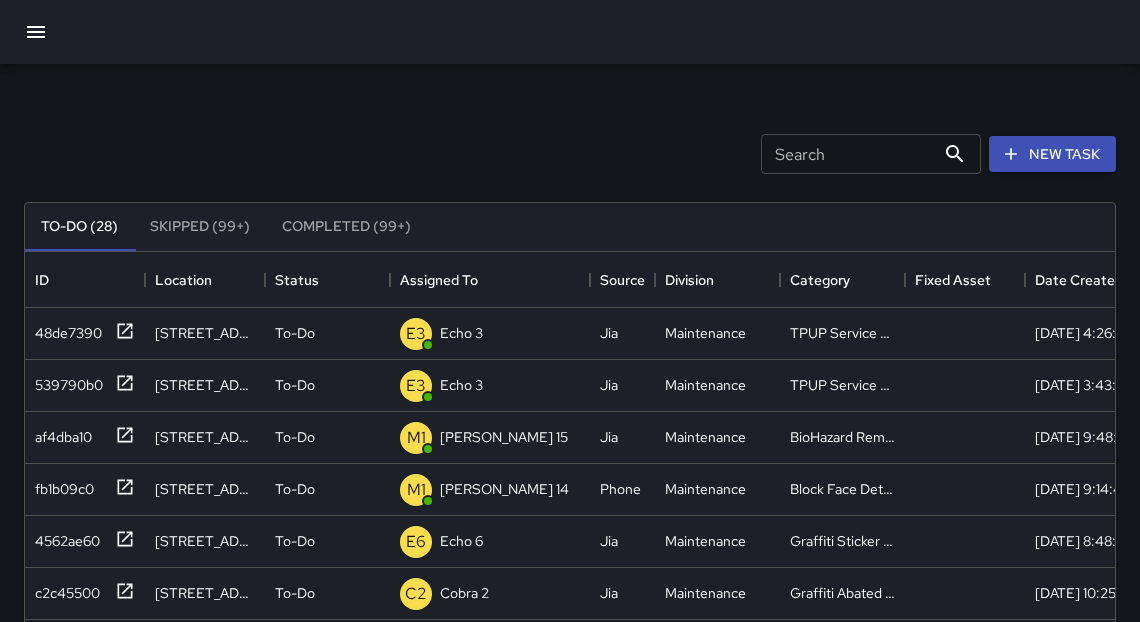 click 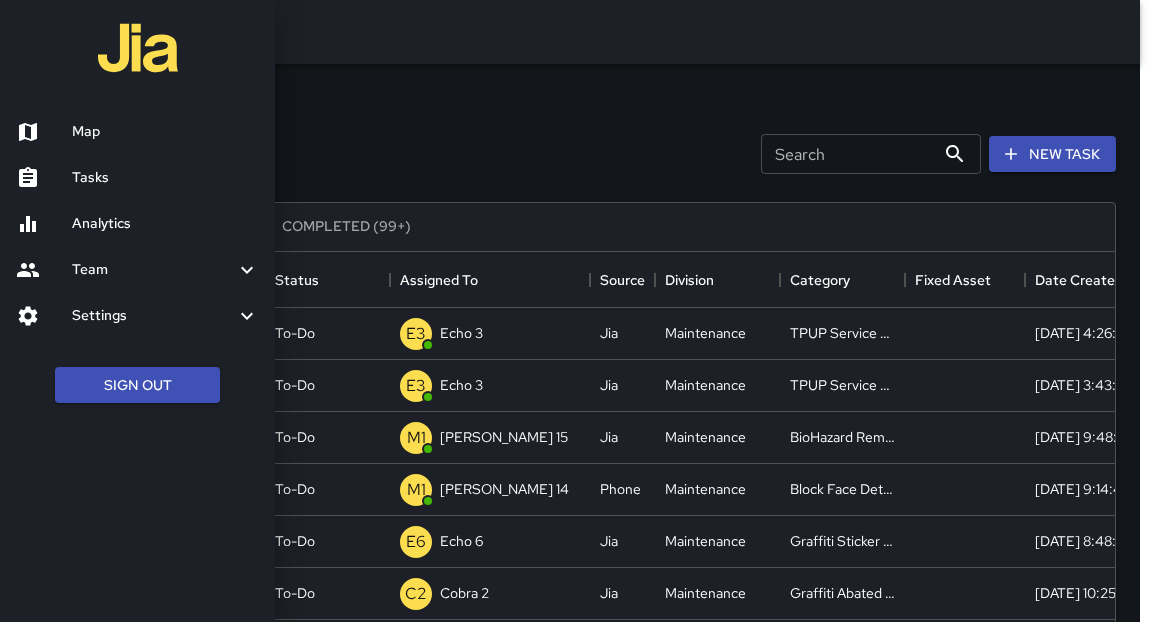 click on "Tasks" at bounding box center (165, 178) 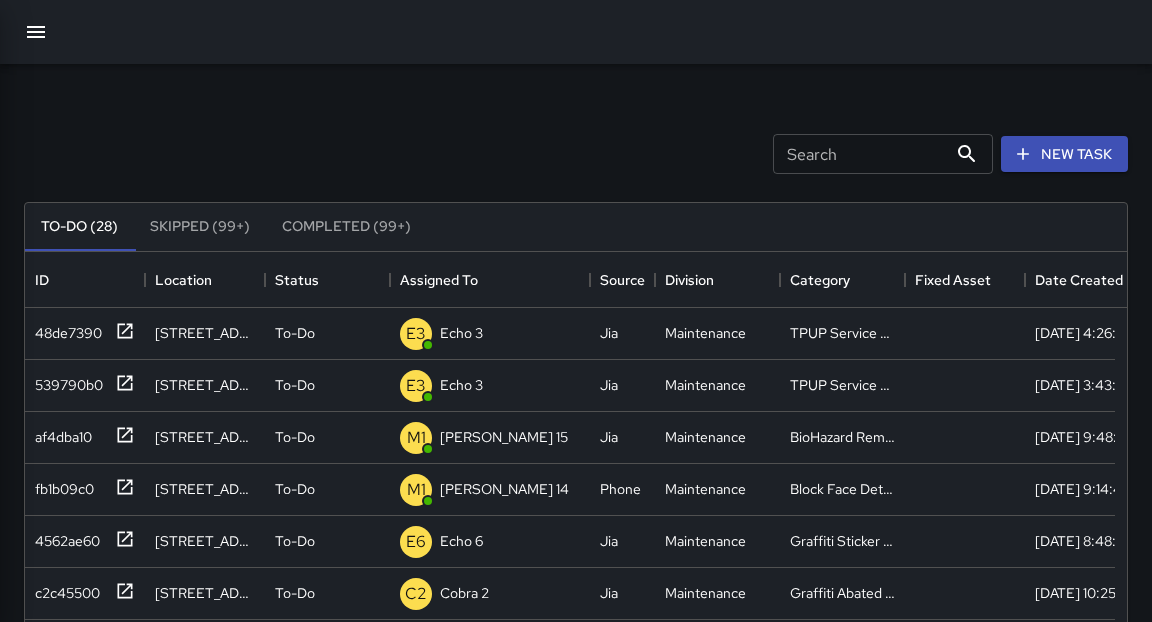 scroll, scrollTop: 12, scrollLeft: 12, axis: both 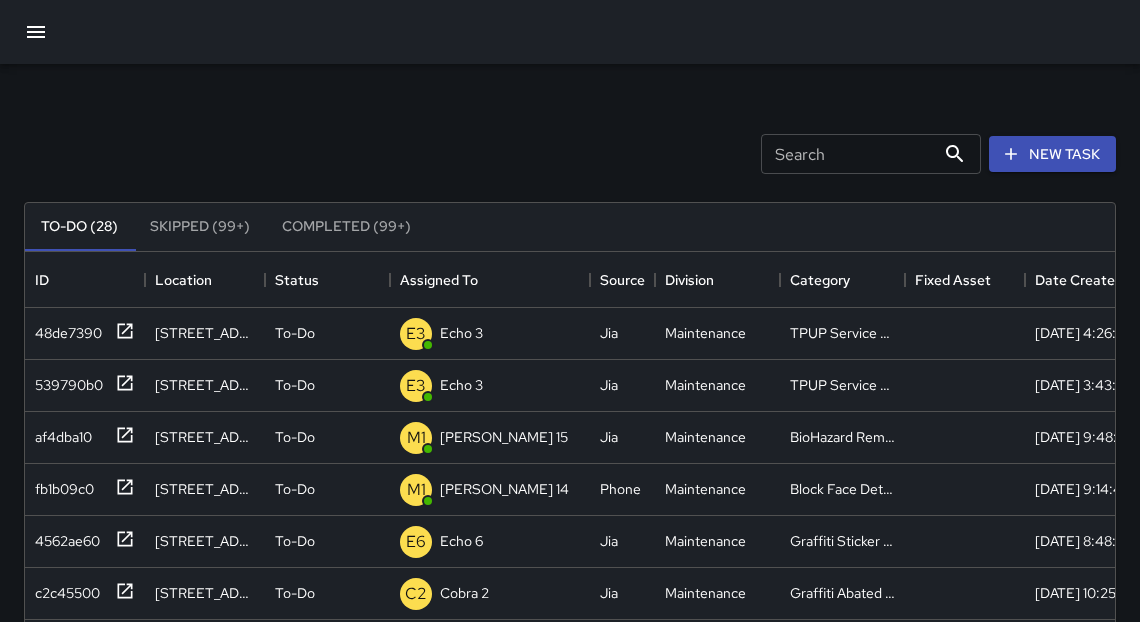 click 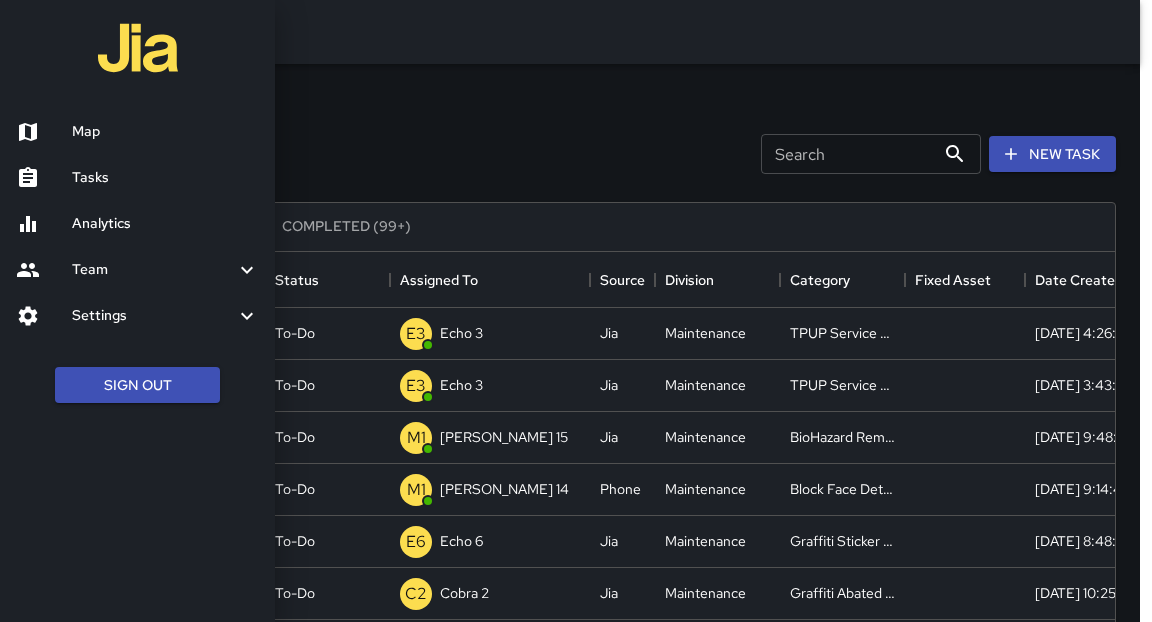 click at bounding box center (44, 132) 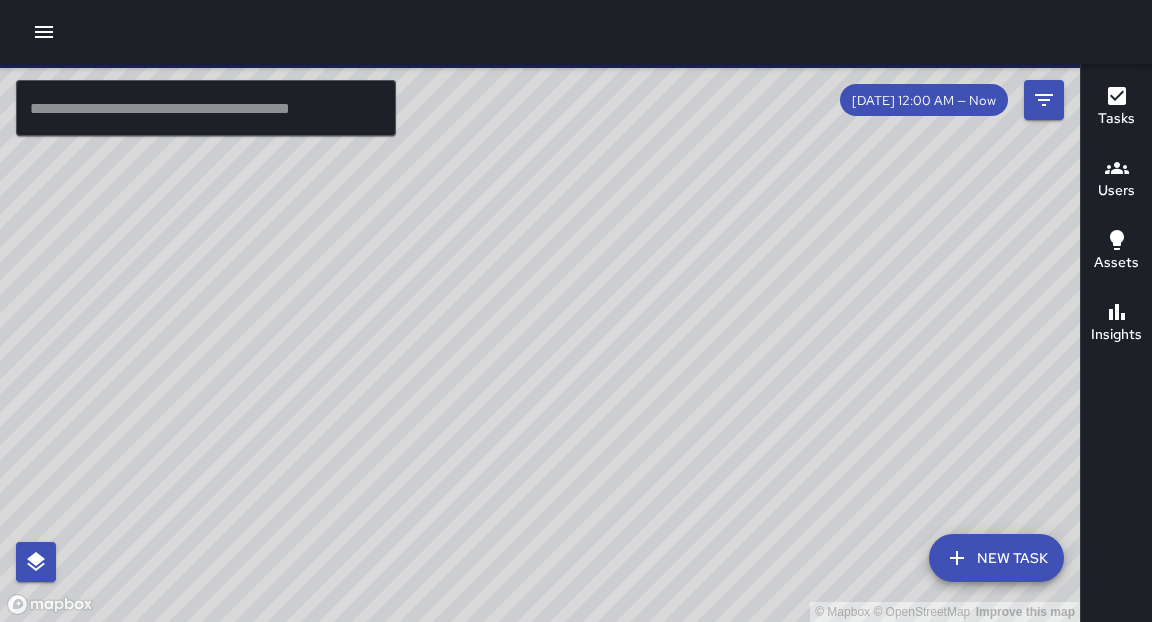 drag, startPoint x: 720, startPoint y: 466, endPoint x: 764, endPoint y: 378, distance: 98.38699 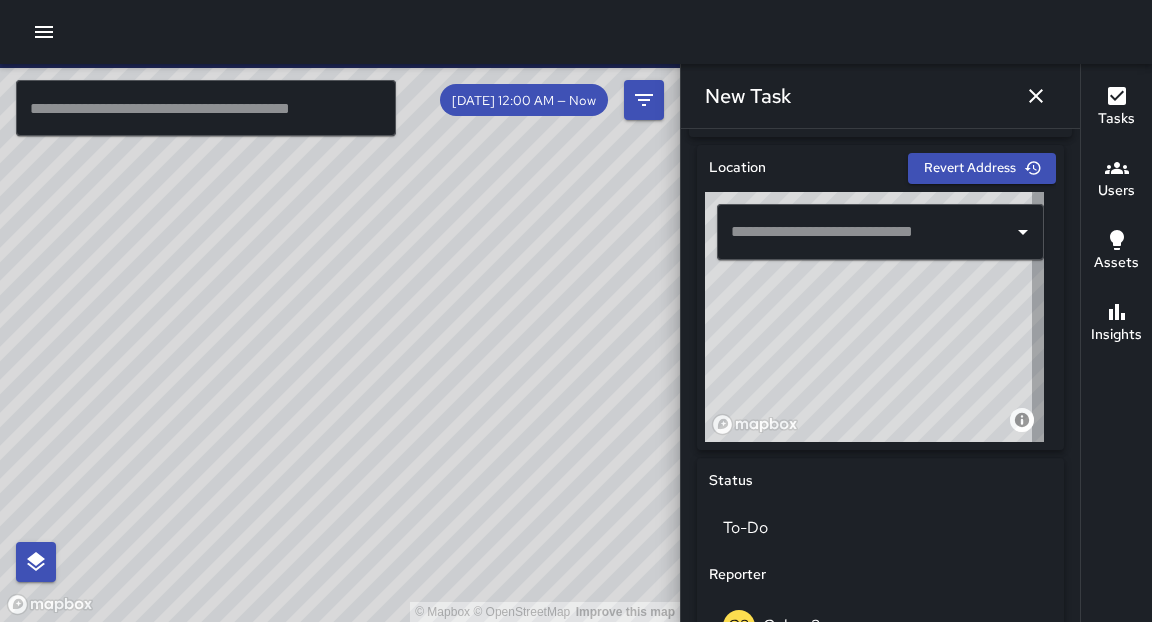 scroll, scrollTop: 604, scrollLeft: 0, axis: vertical 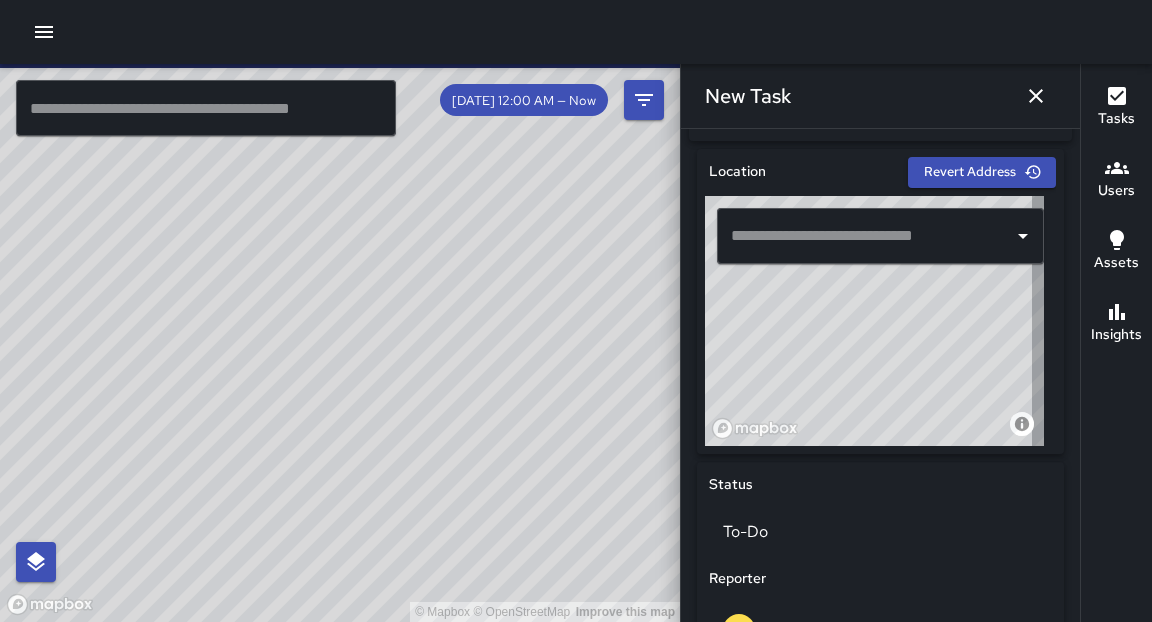 click at bounding box center [865, 236] 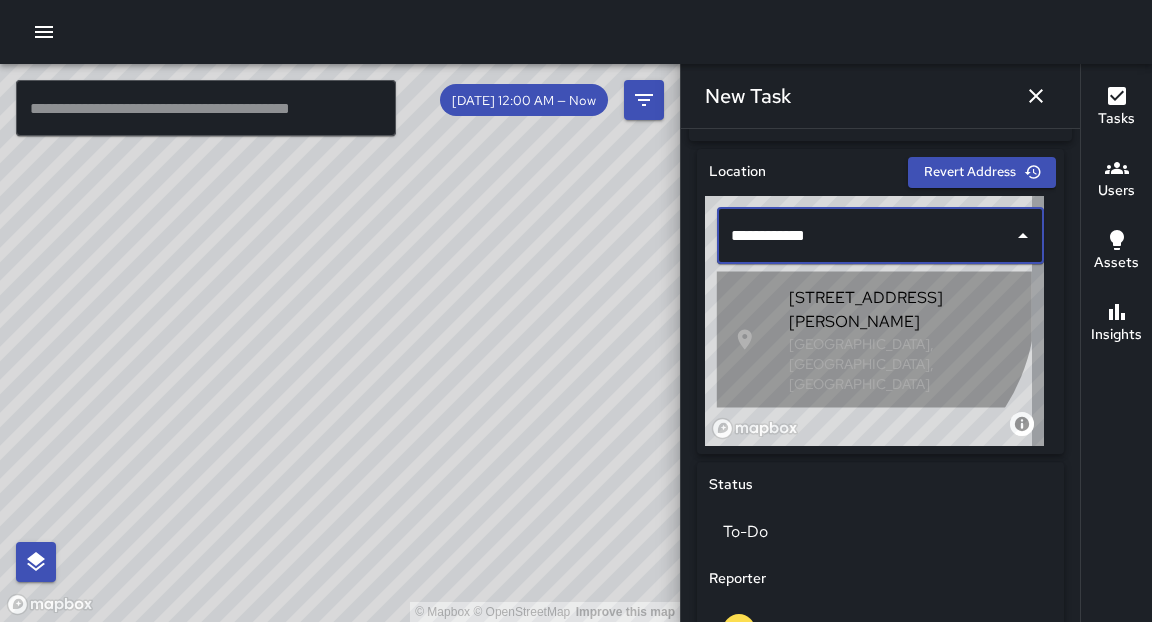 click on "[GEOGRAPHIC_DATA], [GEOGRAPHIC_DATA], [GEOGRAPHIC_DATA]" at bounding box center (902, 364) 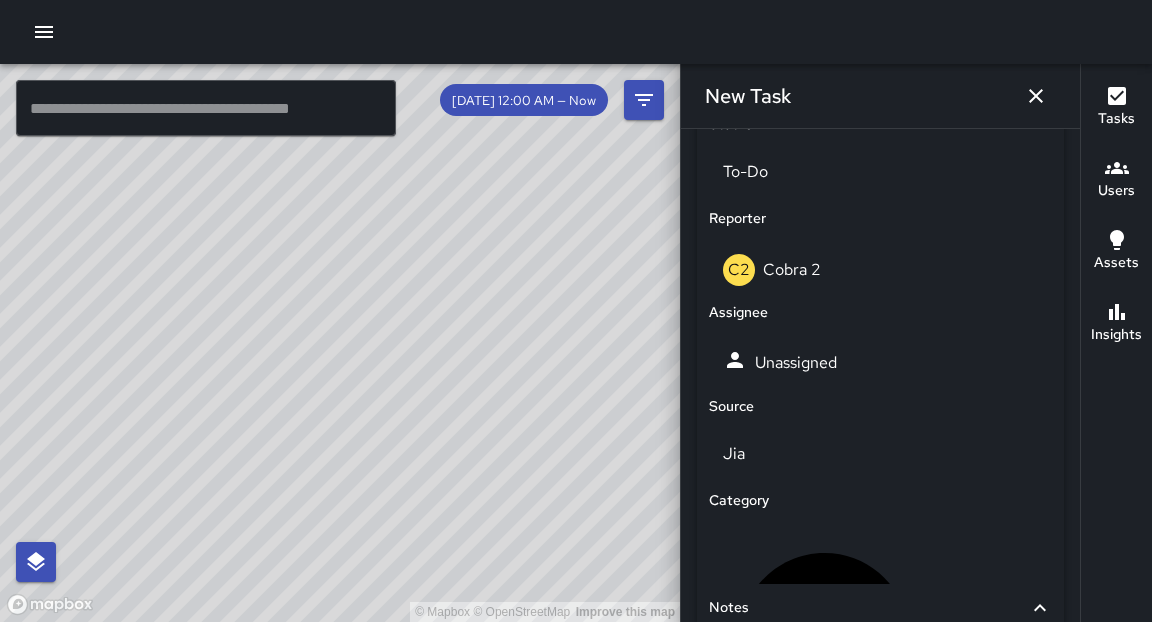 scroll, scrollTop: 1076, scrollLeft: 0, axis: vertical 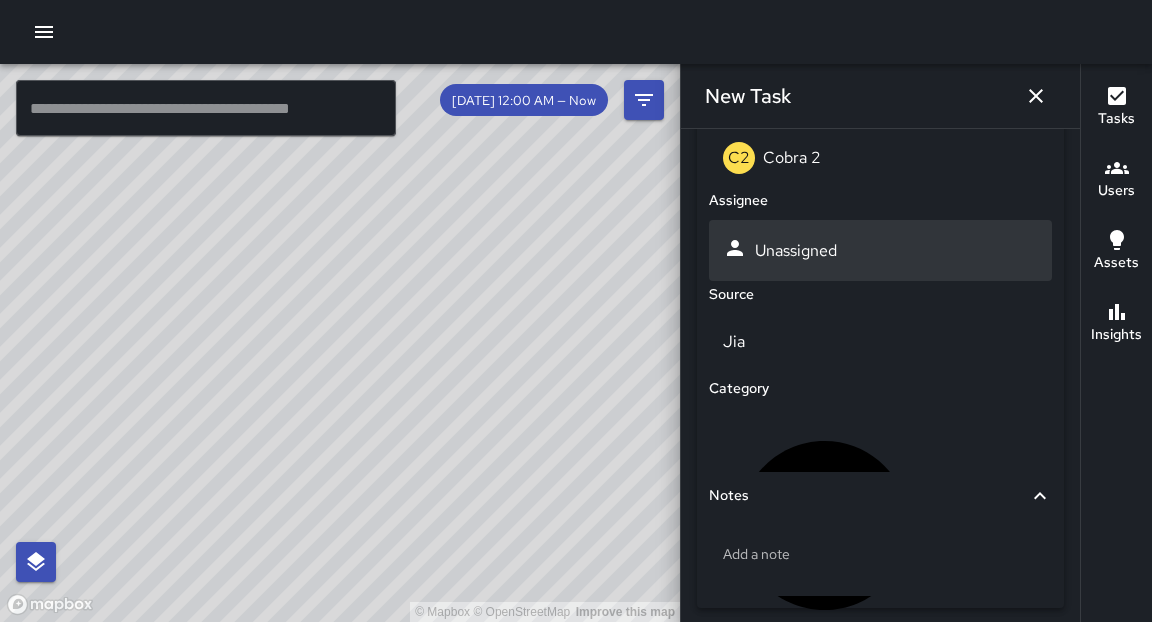 type on "**********" 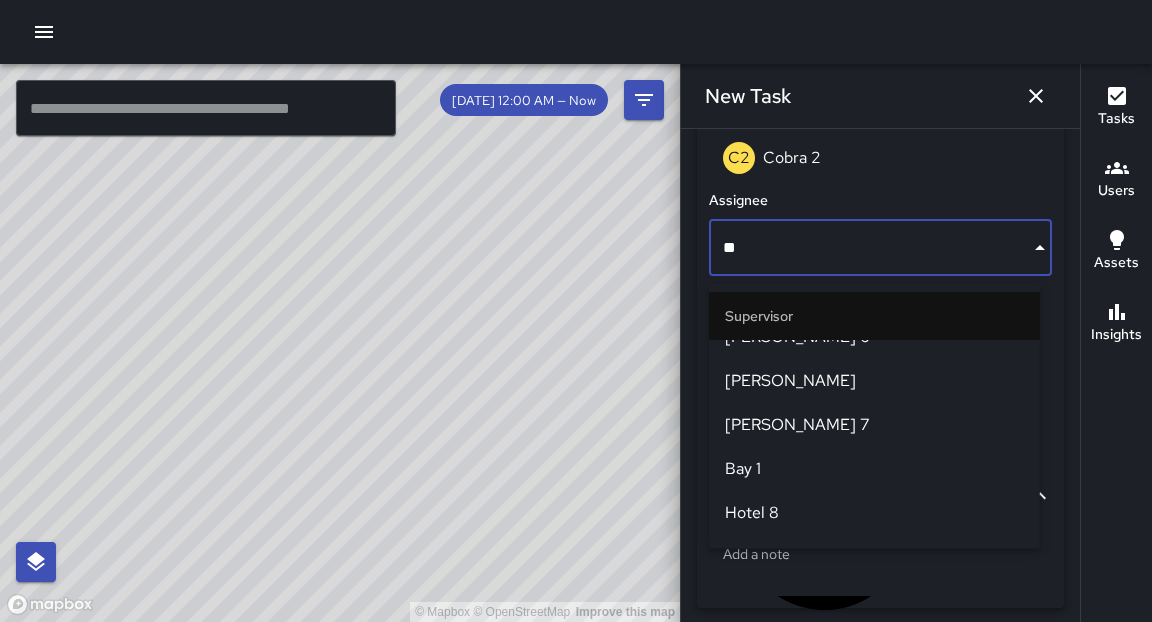 scroll, scrollTop: 0, scrollLeft: 0, axis: both 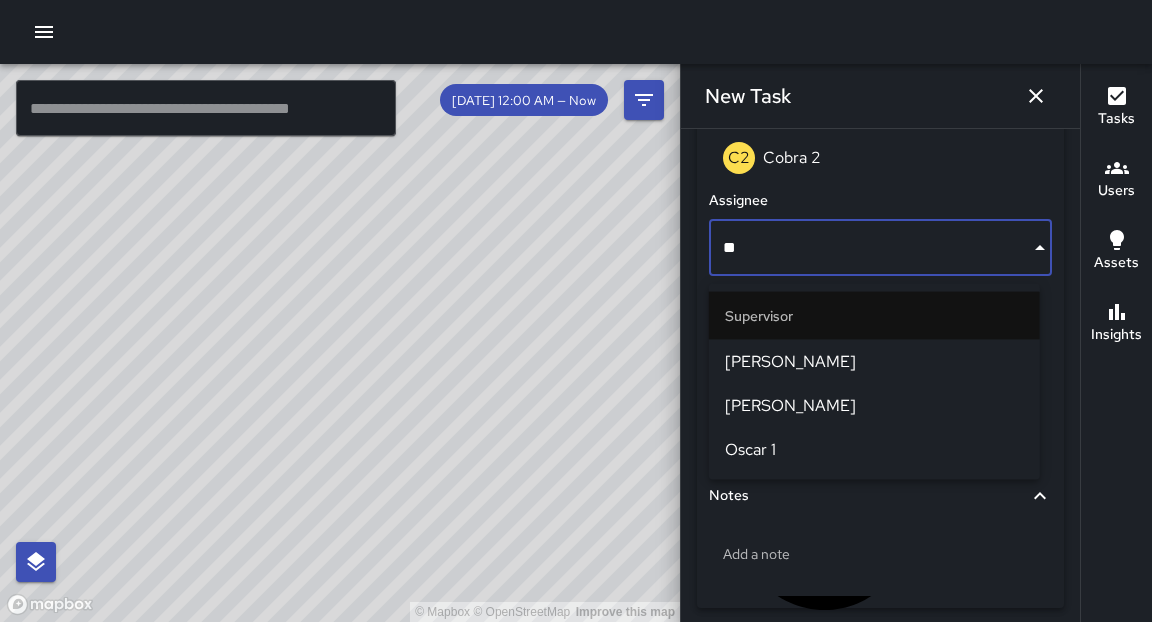 type on "***" 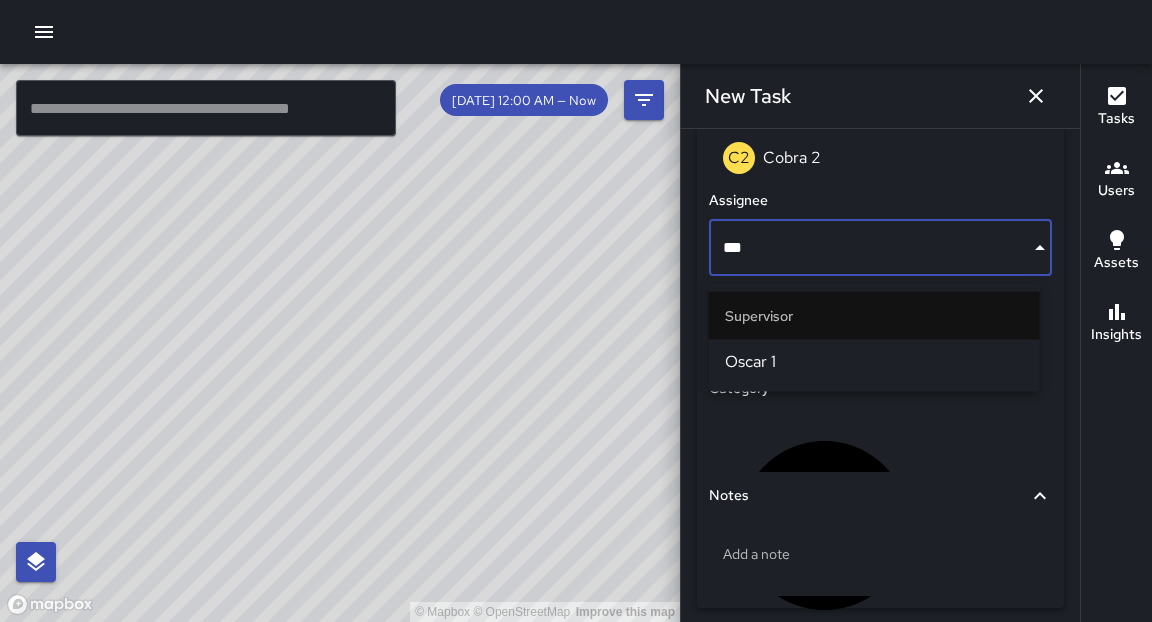 click on "Oscar 1" at bounding box center (874, 362) 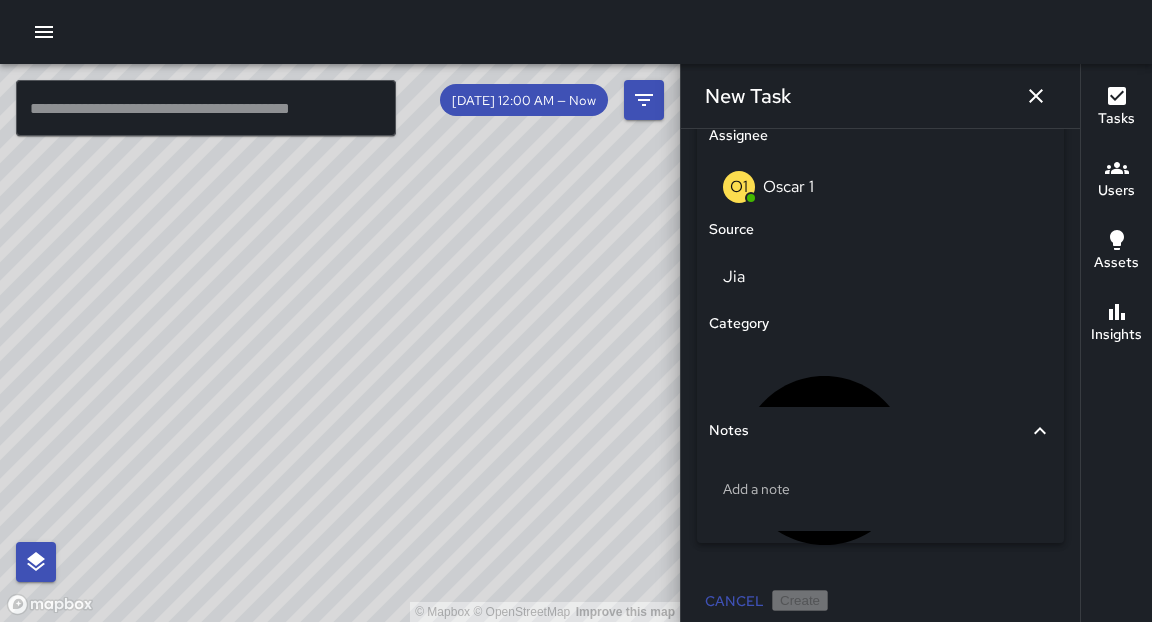 scroll, scrollTop: 1161, scrollLeft: 0, axis: vertical 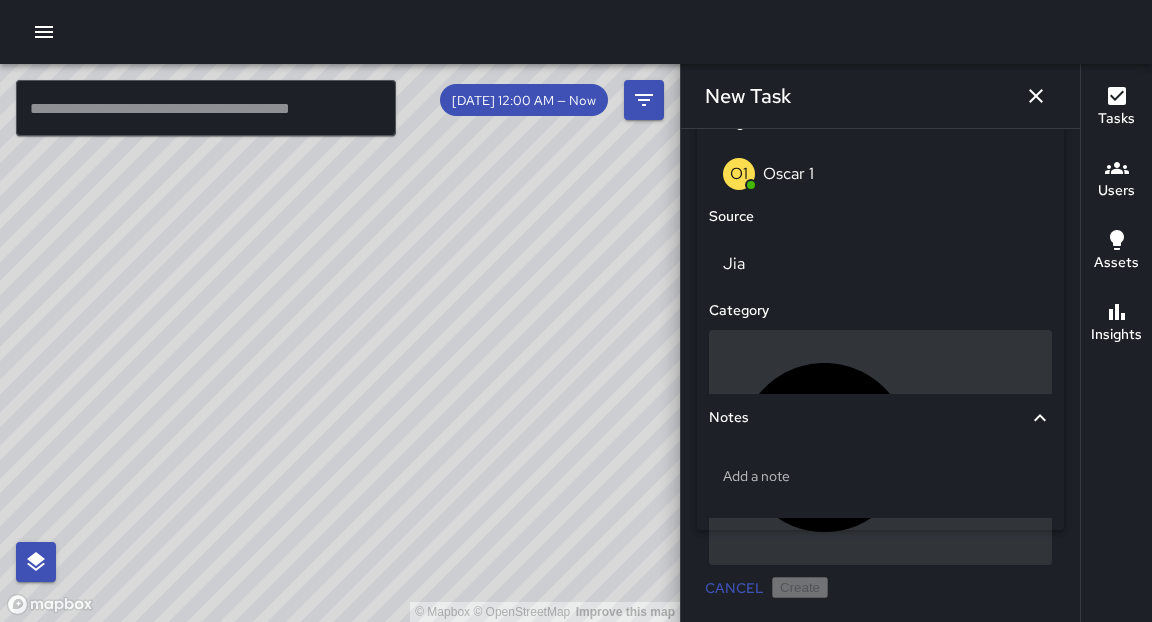 click on "Uncategorized" at bounding box center [986, 447] 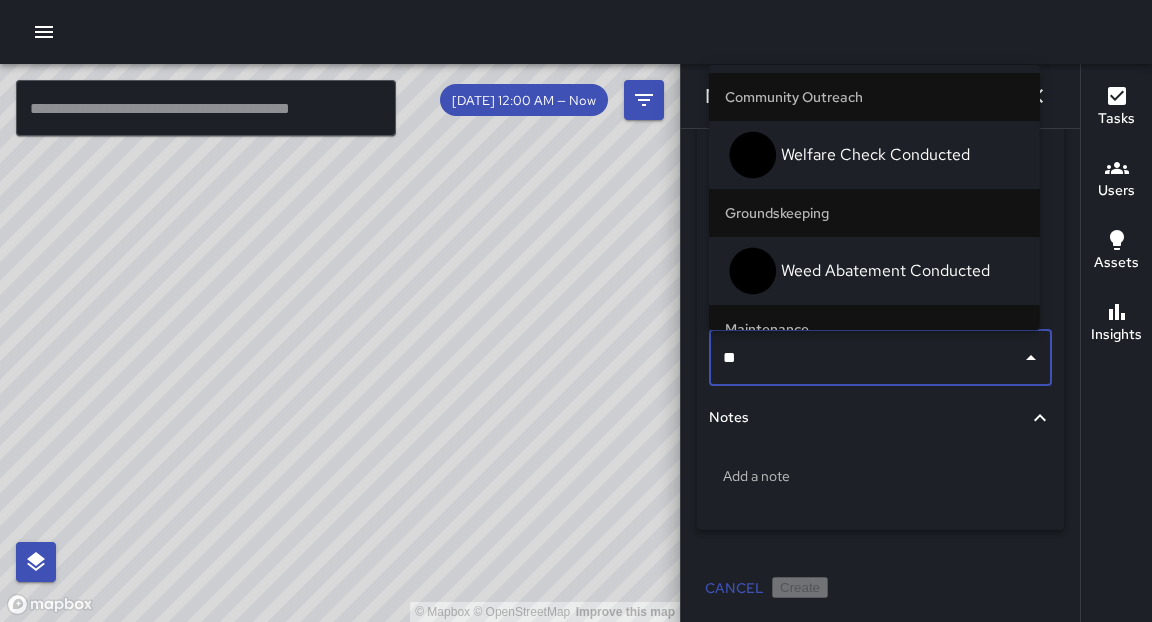 type on "***" 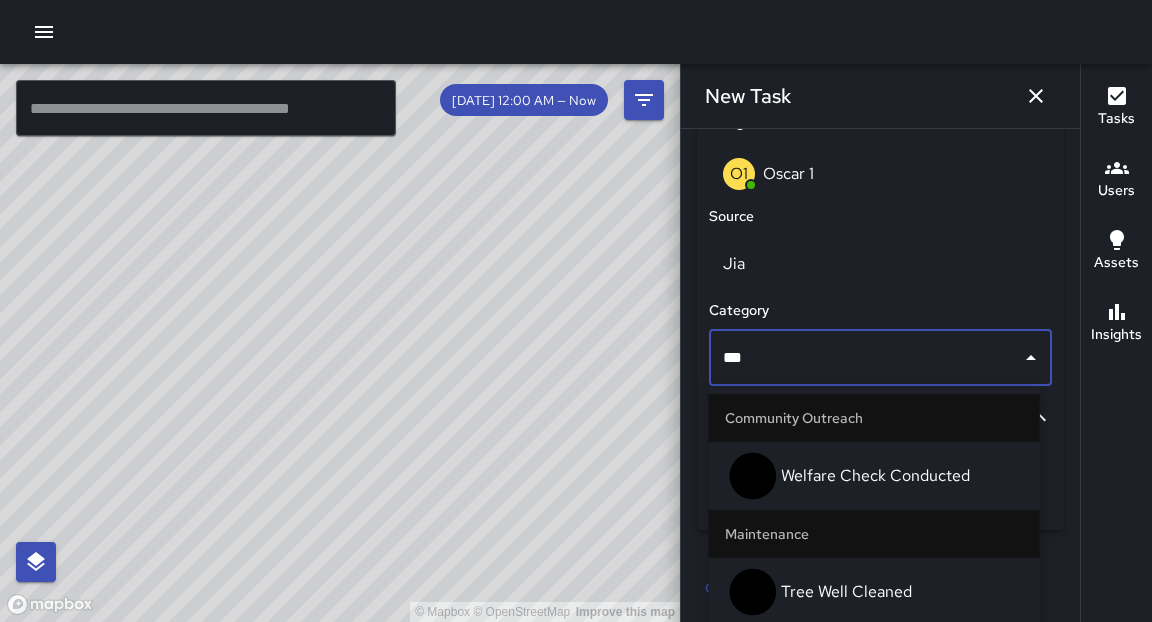 drag, startPoint x: 818, startPoint y: 361, endPoint x: 820, endPoint y: 388, distance: 27.073973 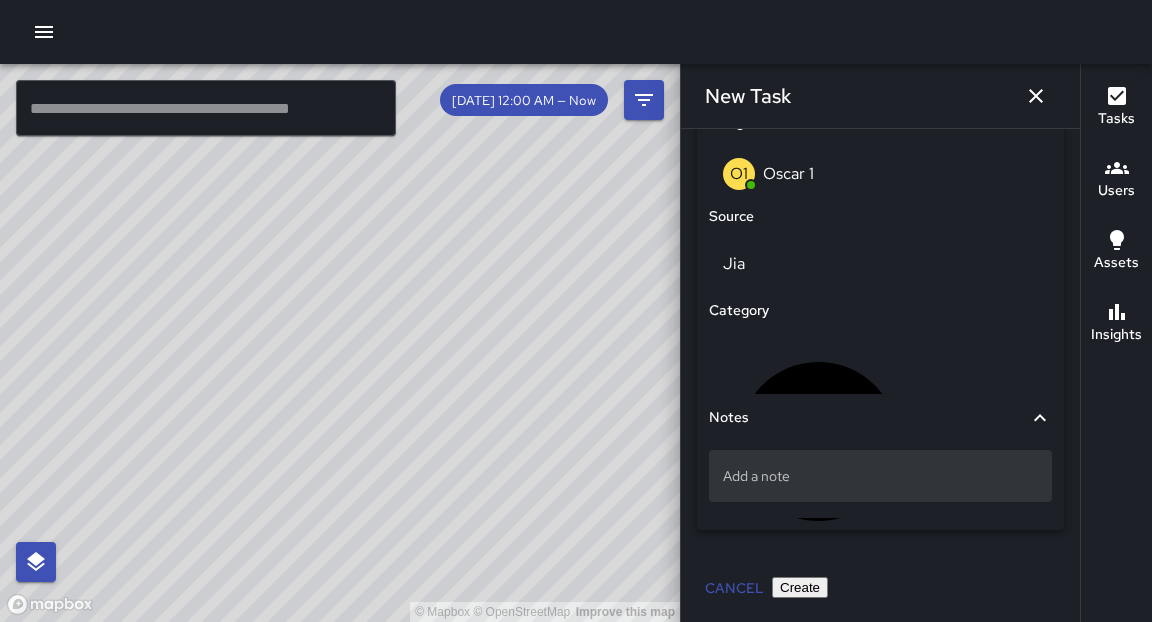 click on "Add a note" at bounding box center (880, 476) 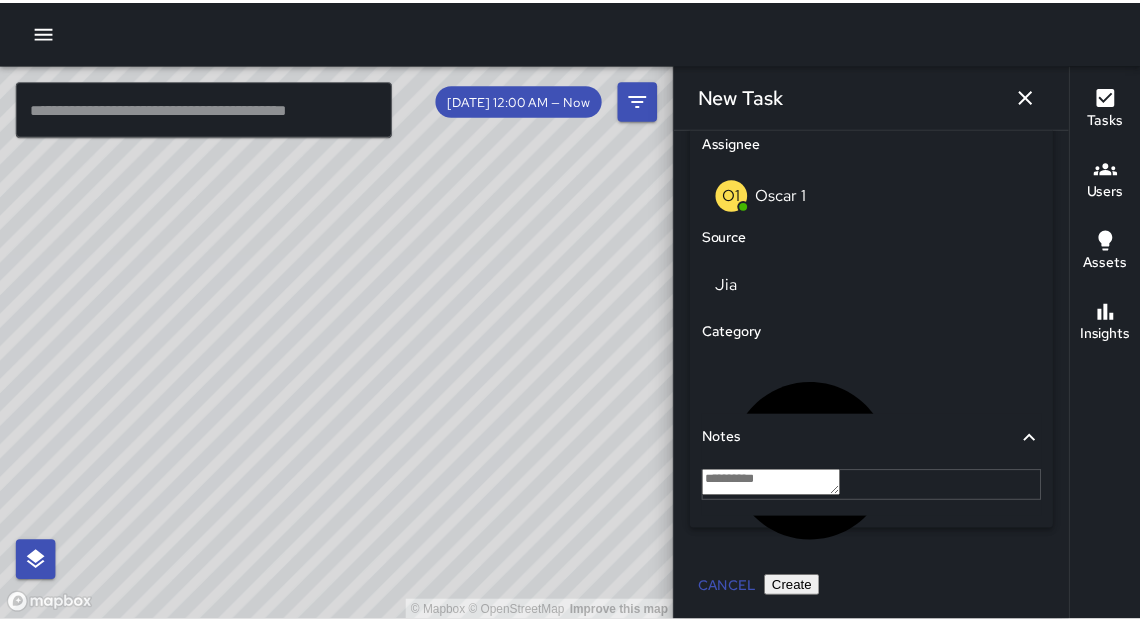 scroll, scrollTop: 1142, scrollLeft: 0, axis: vertical 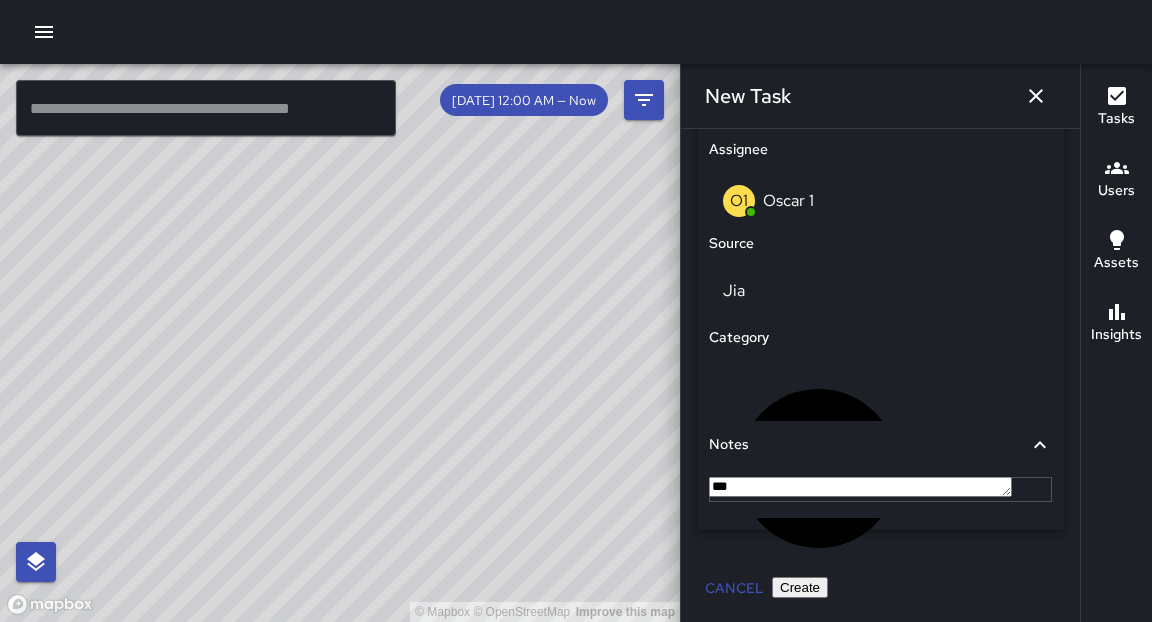 type on "****" 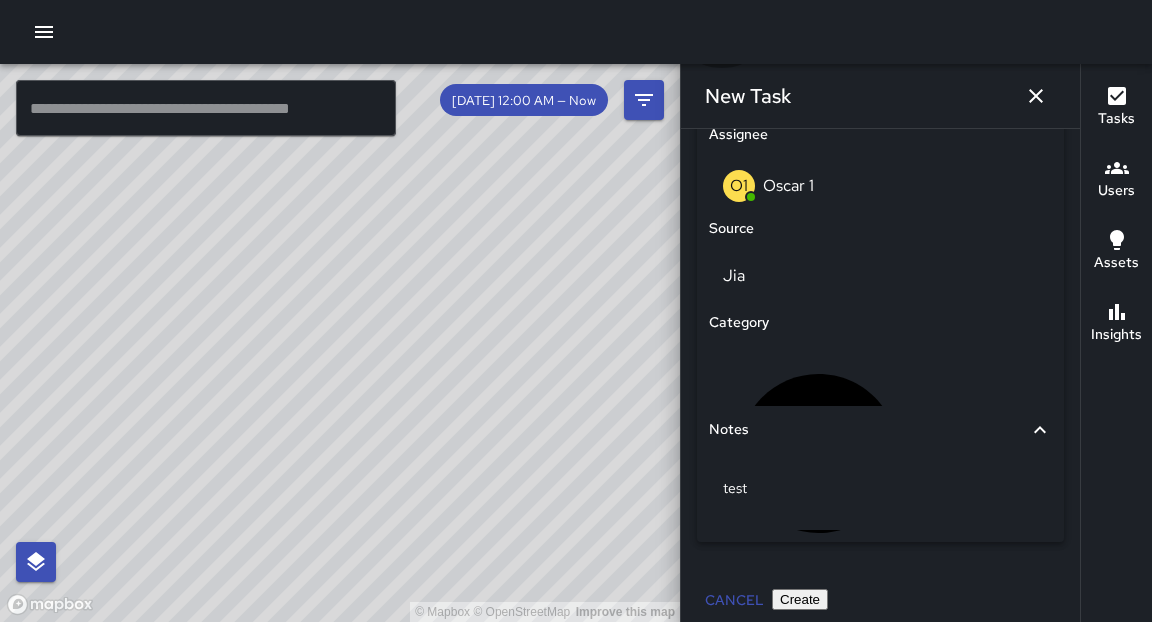 click on "Create" at bounding box center (800, 599) 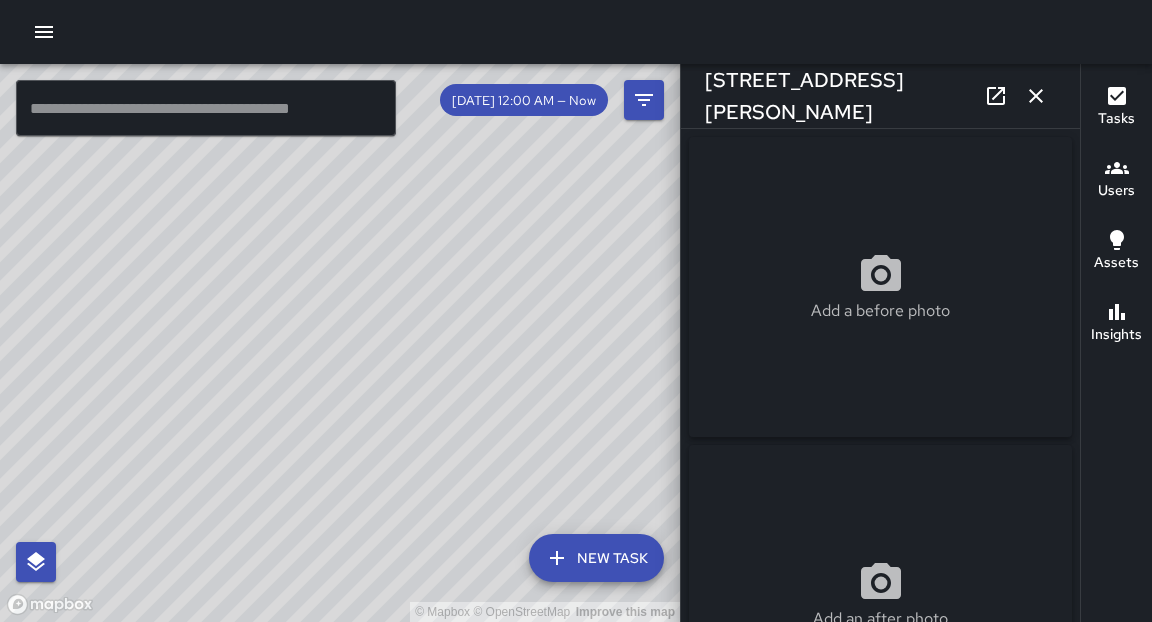 type on "**********" 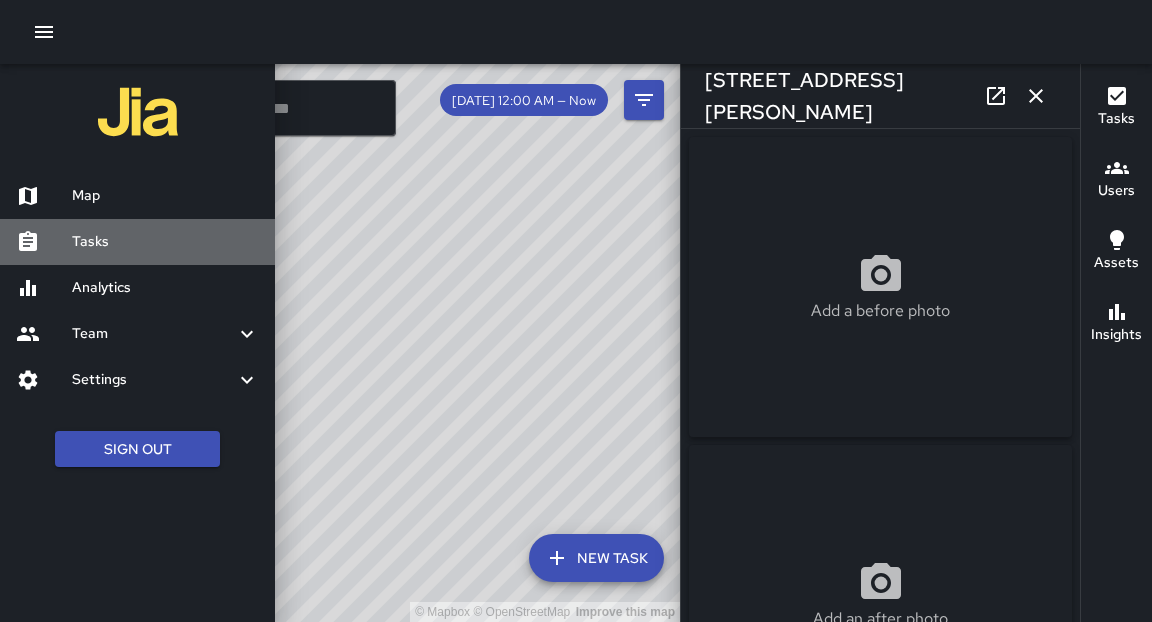 click at bounding box center [44, 242] 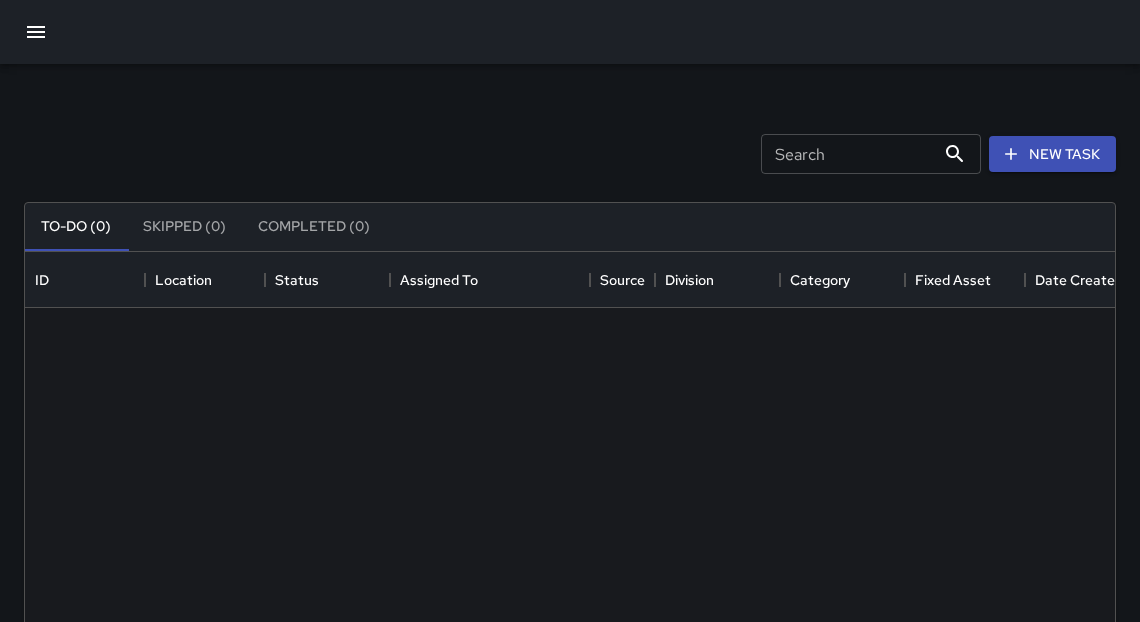scroll, scrollTop: 12, scrollLeft: 12, axis: both 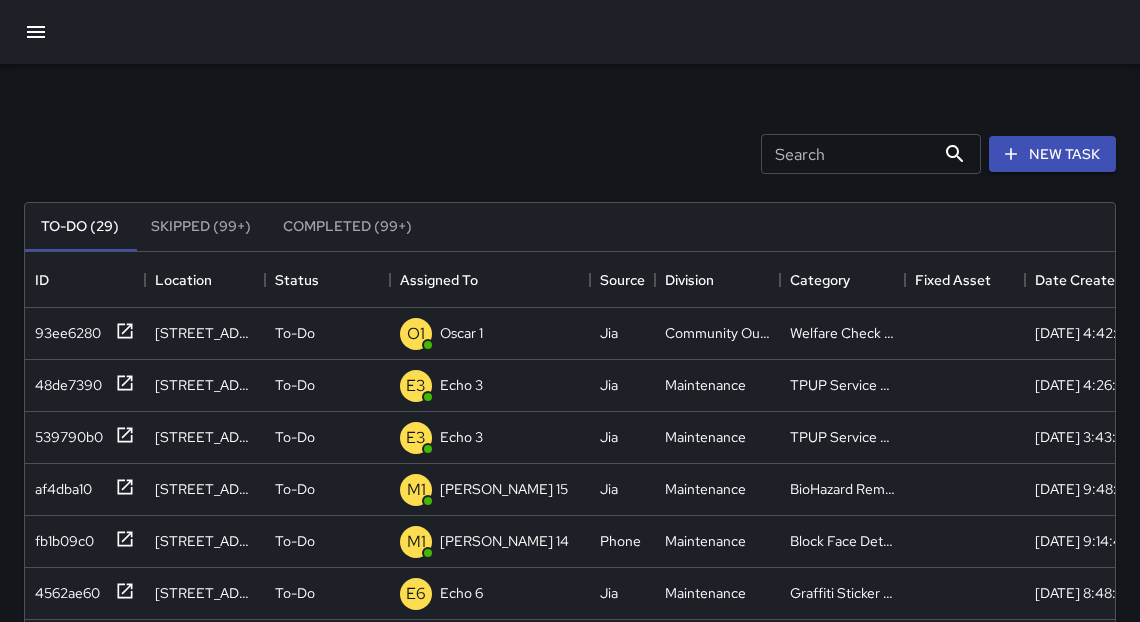click 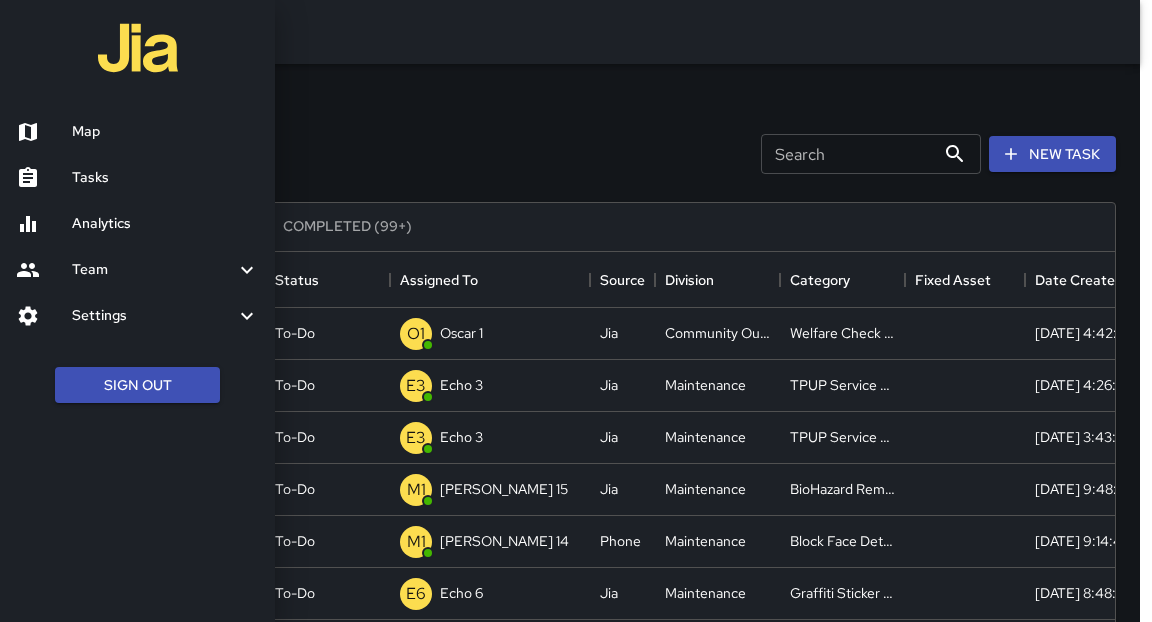 click at bounding box center [576, 311] 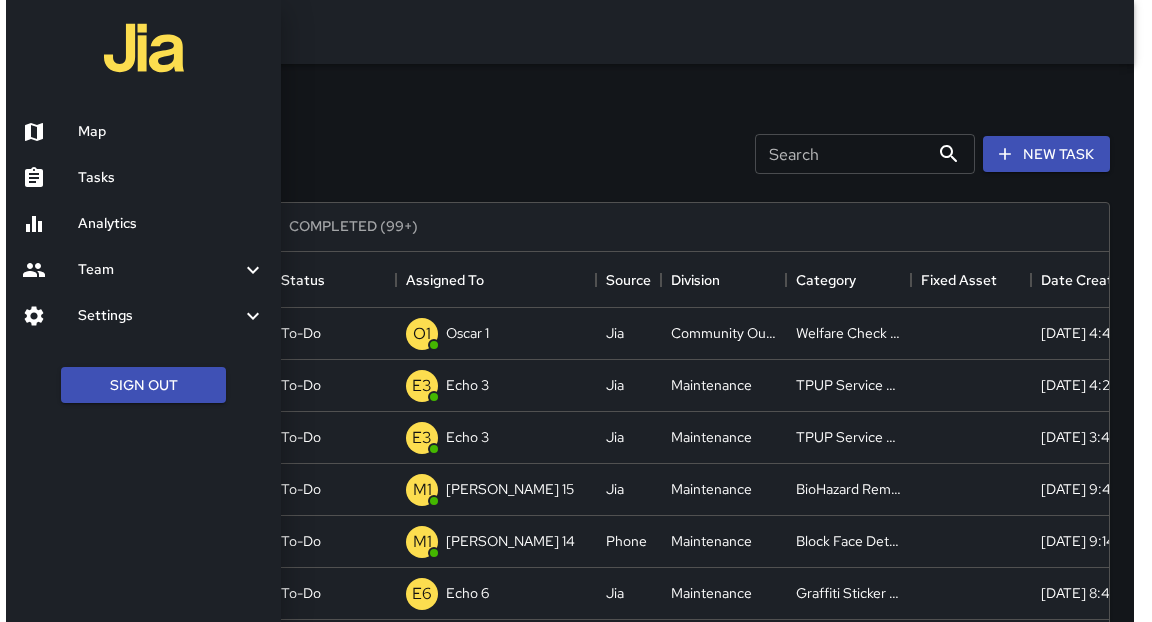 scroll, scrollTop: 12, scrollLeft: 12, axis: both 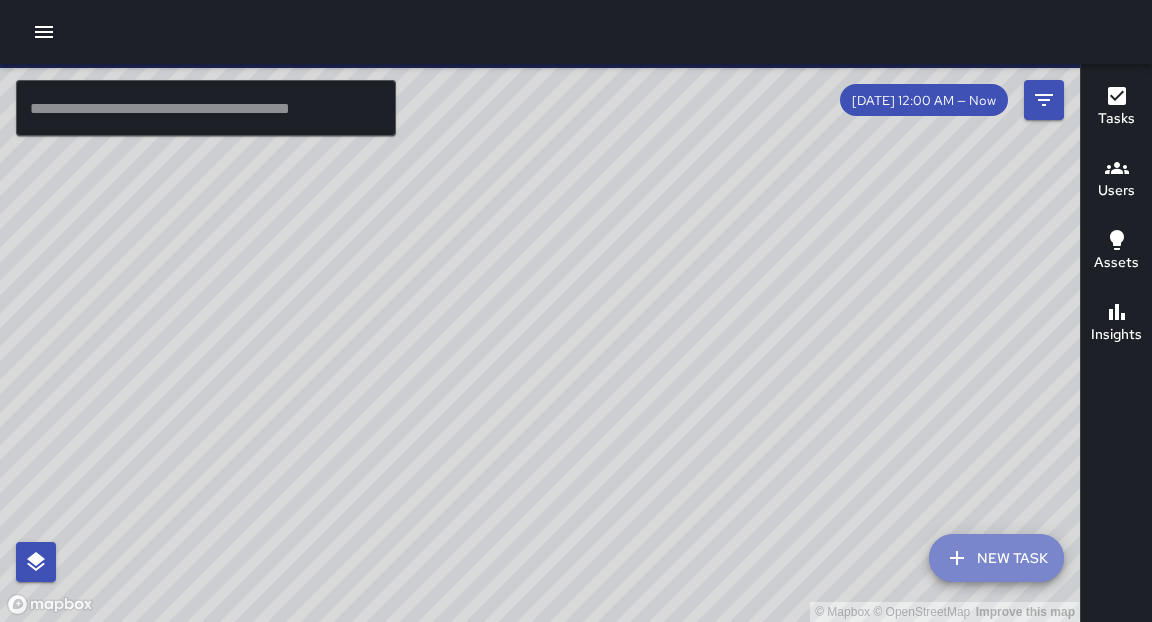 click on "New Task" at bounding box center [996, 558] 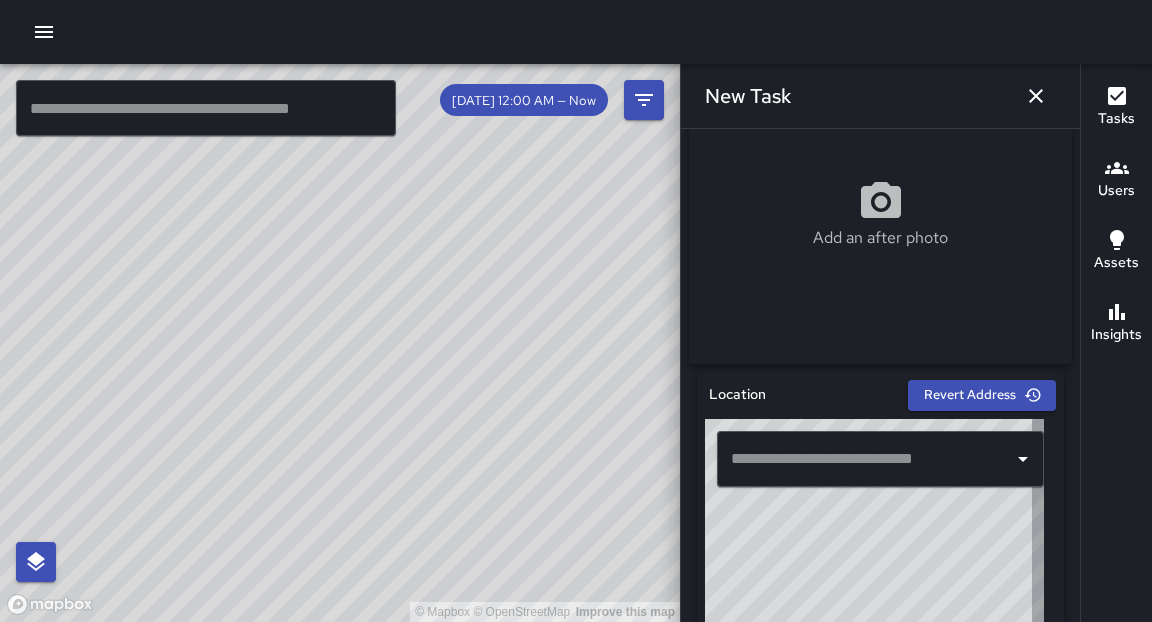 scroll, scrollTop: 393, scrollLeft: 0, axis: vertical 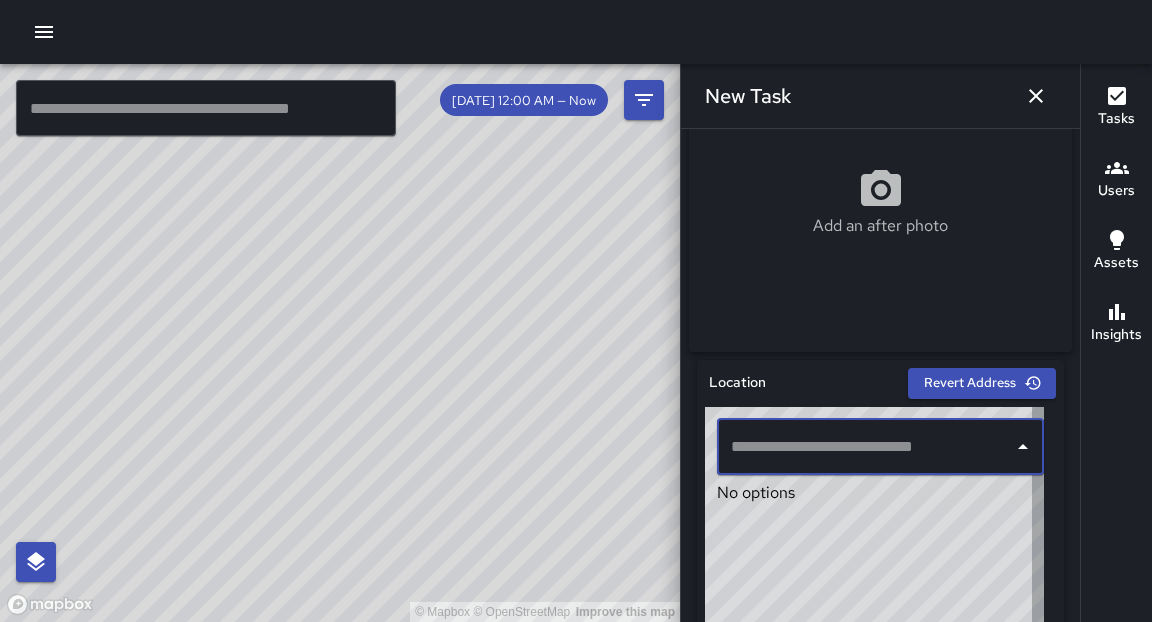 click at bounding box center [865, 447] 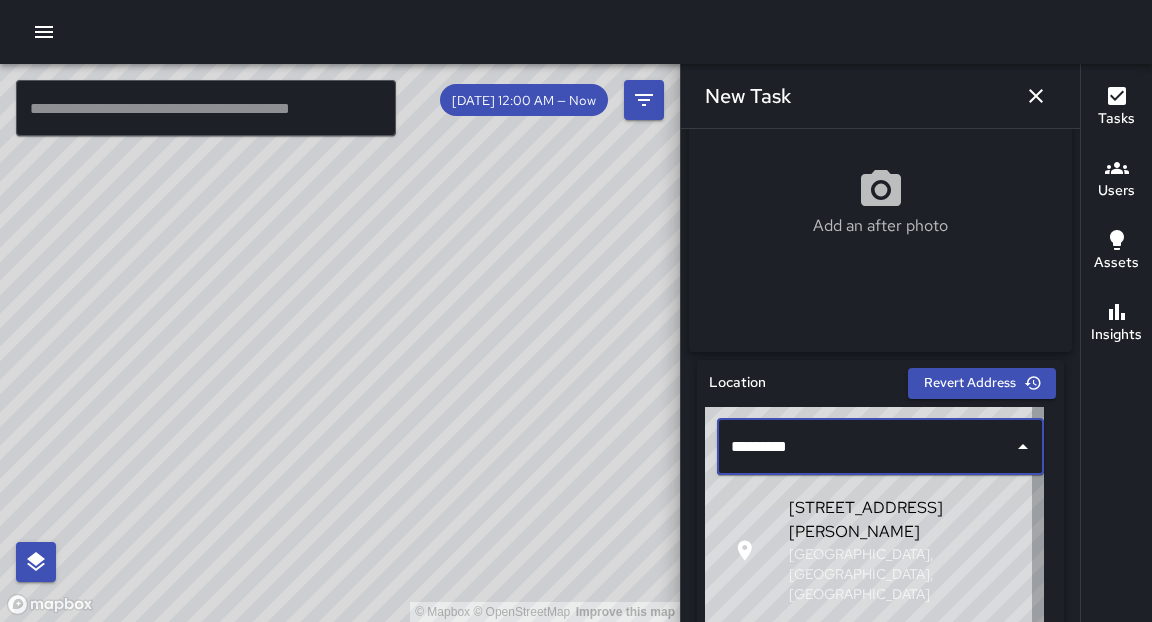 click on "[STREET_ADDRESS][PERSON_NAME]" at bounding box center (902, 520) 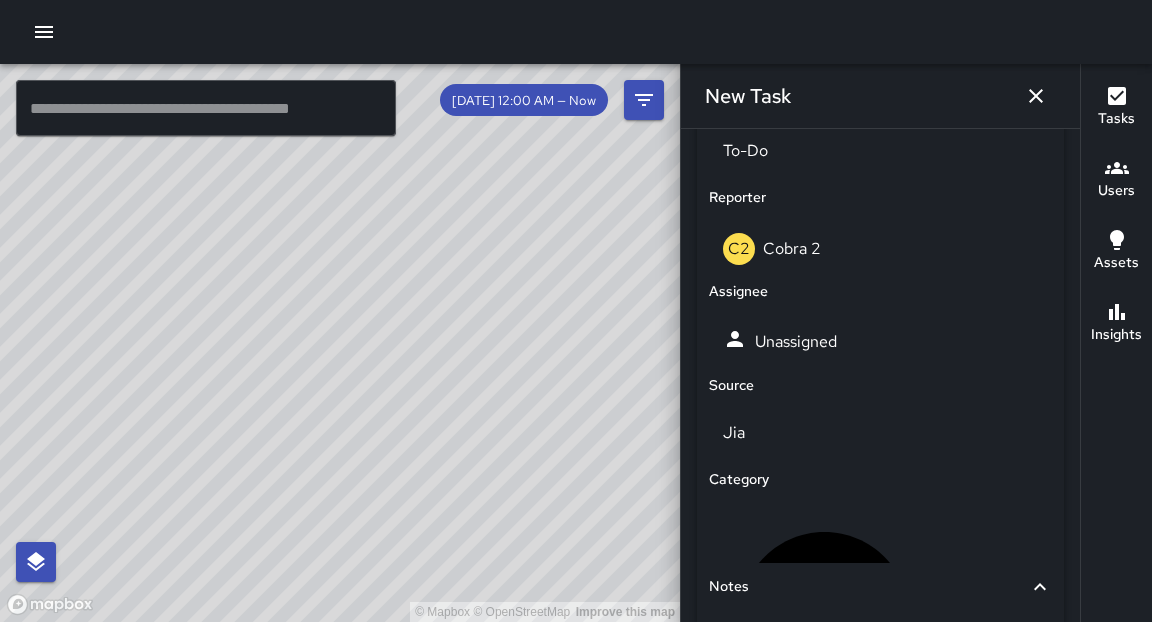 scroll, scrollTop: 1049, scrollLeft: 0, axis: vertical 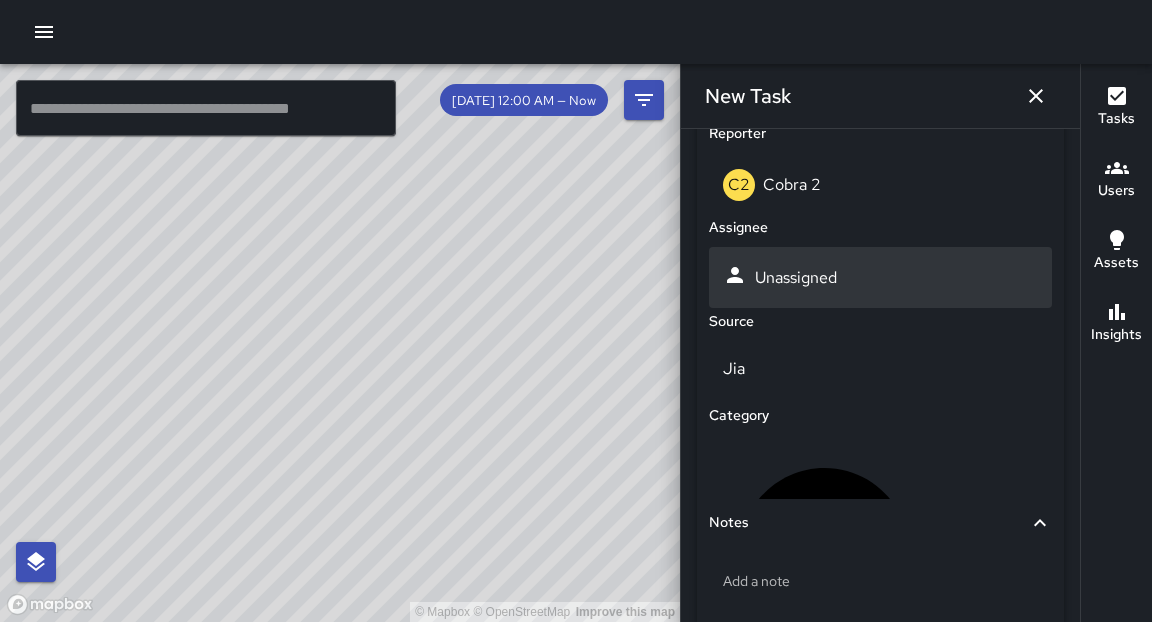 type on "**********" 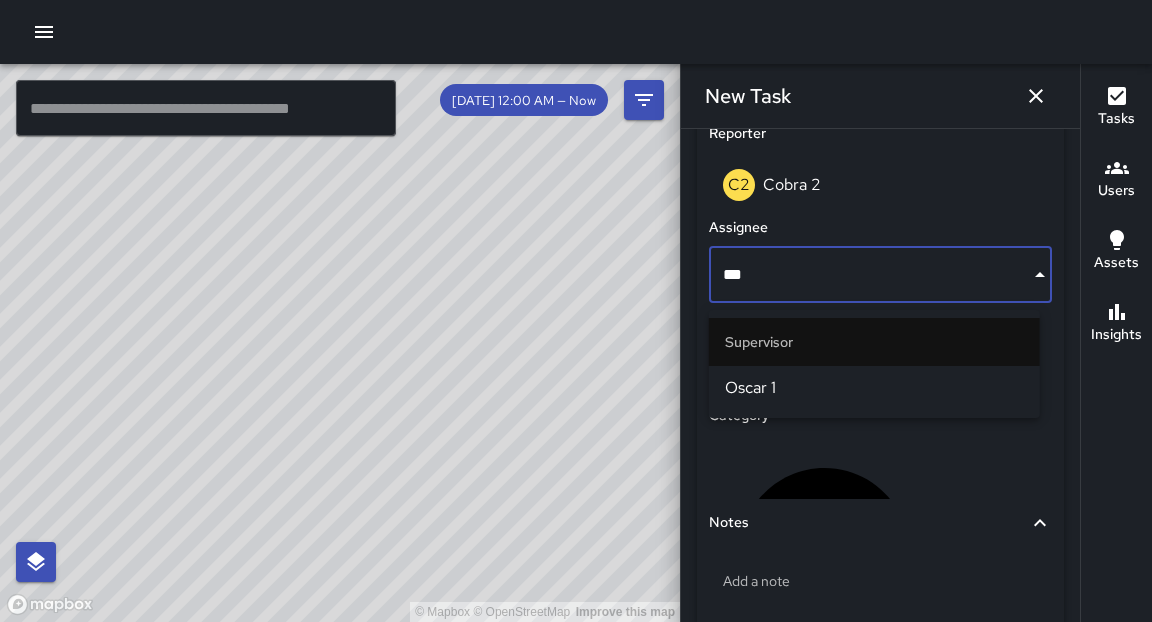 type on "****" 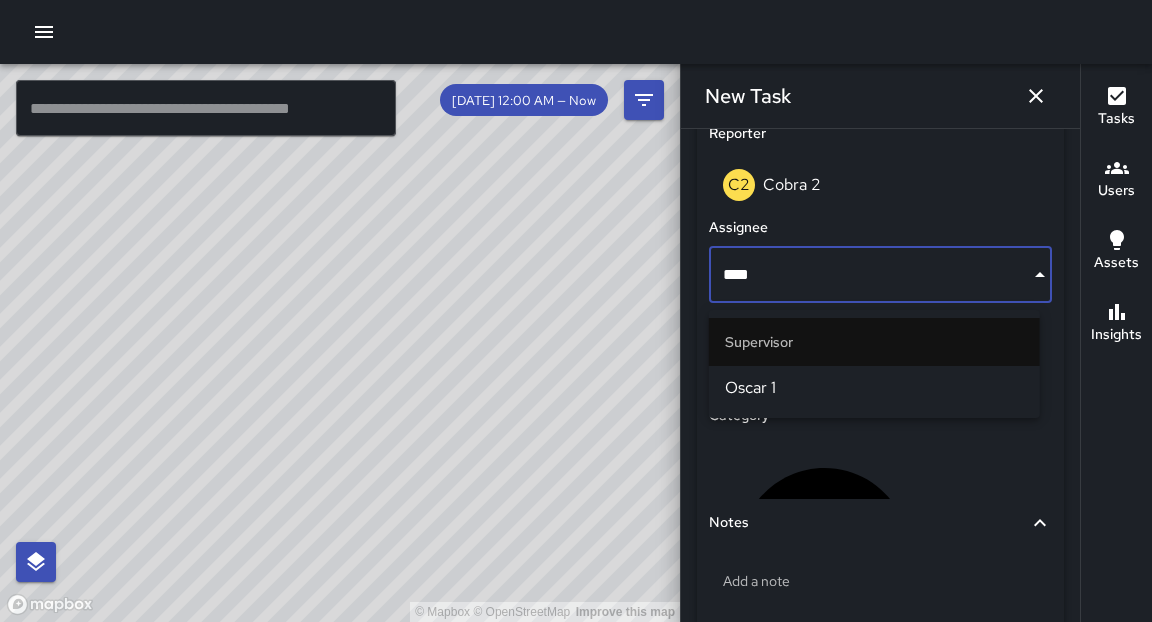 click on "Oscar 1" at bounding box center [874, 388] 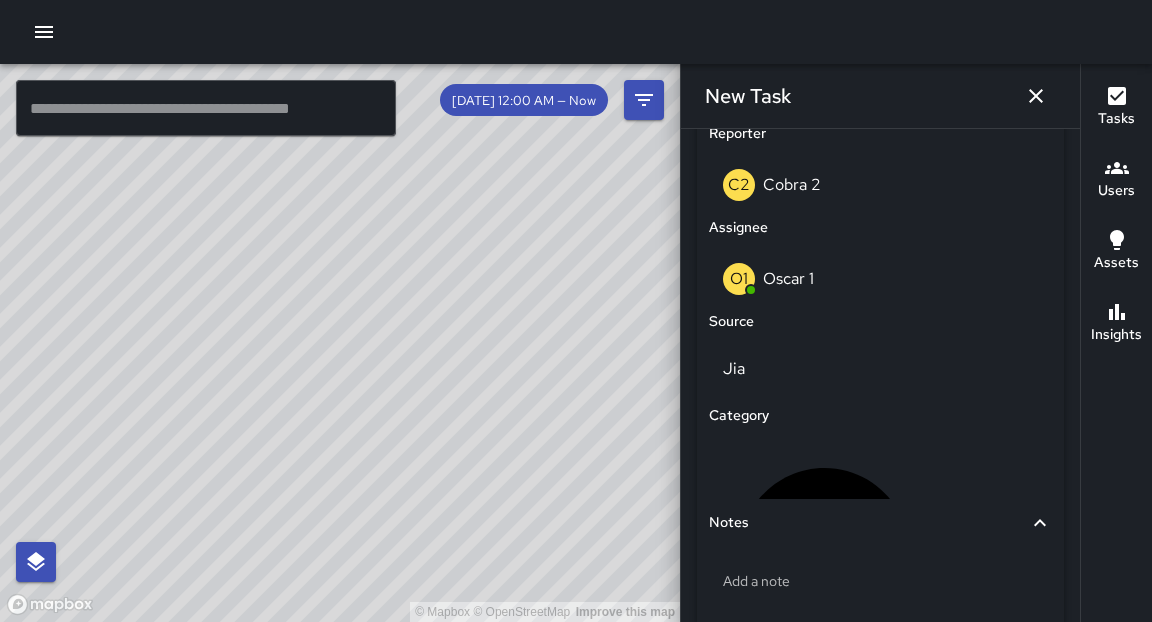 scroll, scrollTop: 1161, scrollLeft: 0, axis: vertical 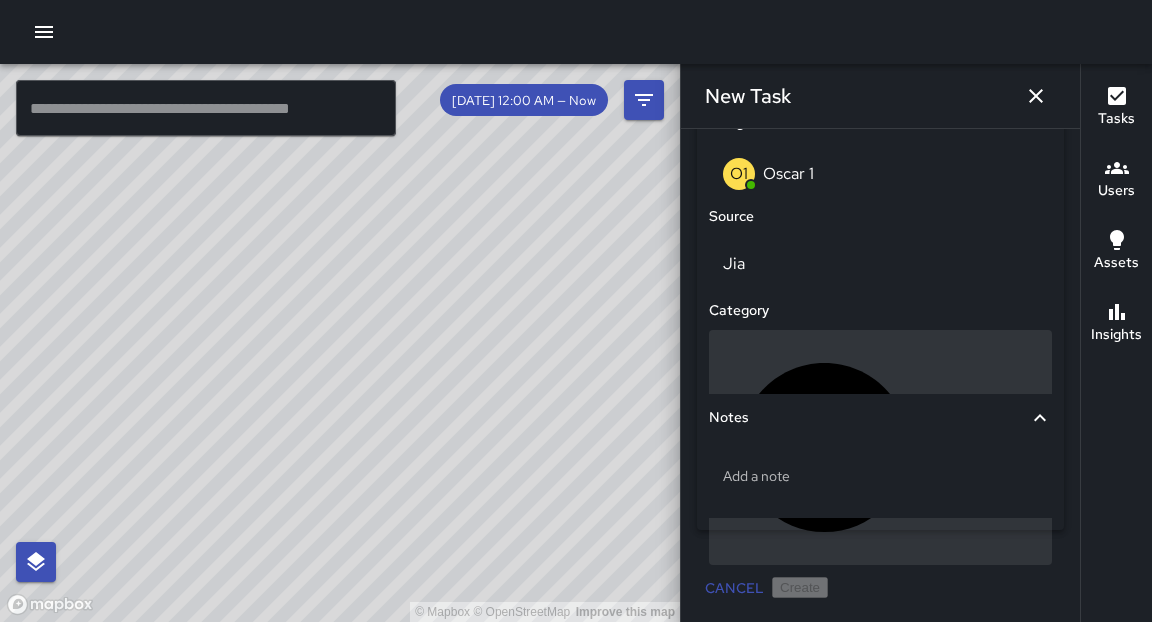 click on "Uncategorized" at bounding box center [986, 447] 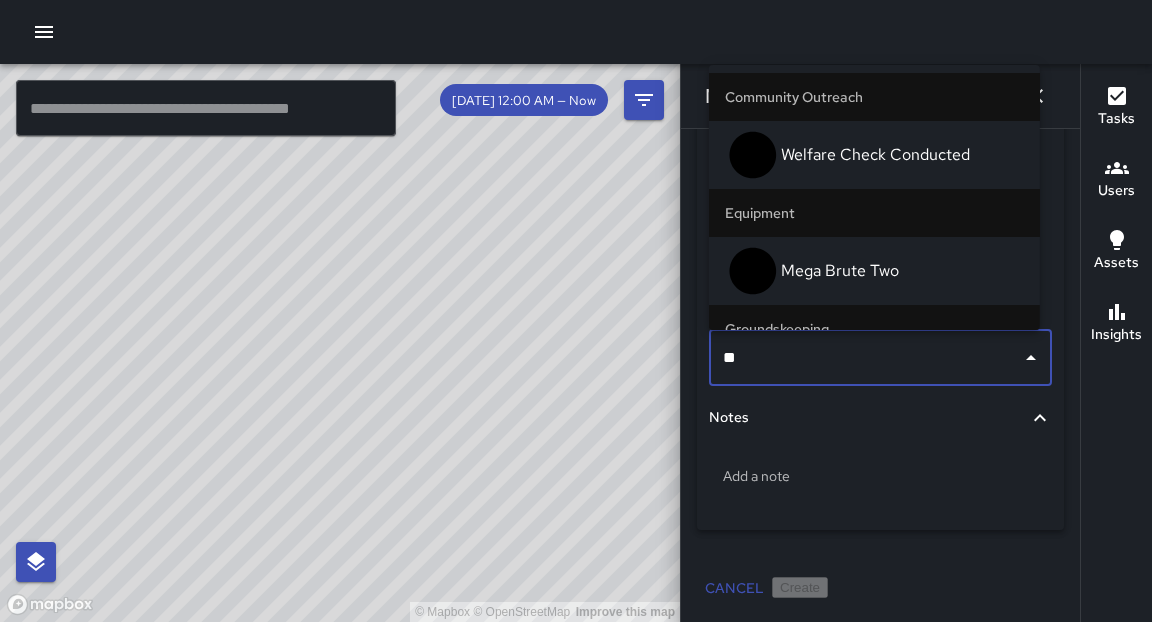 type on "***" 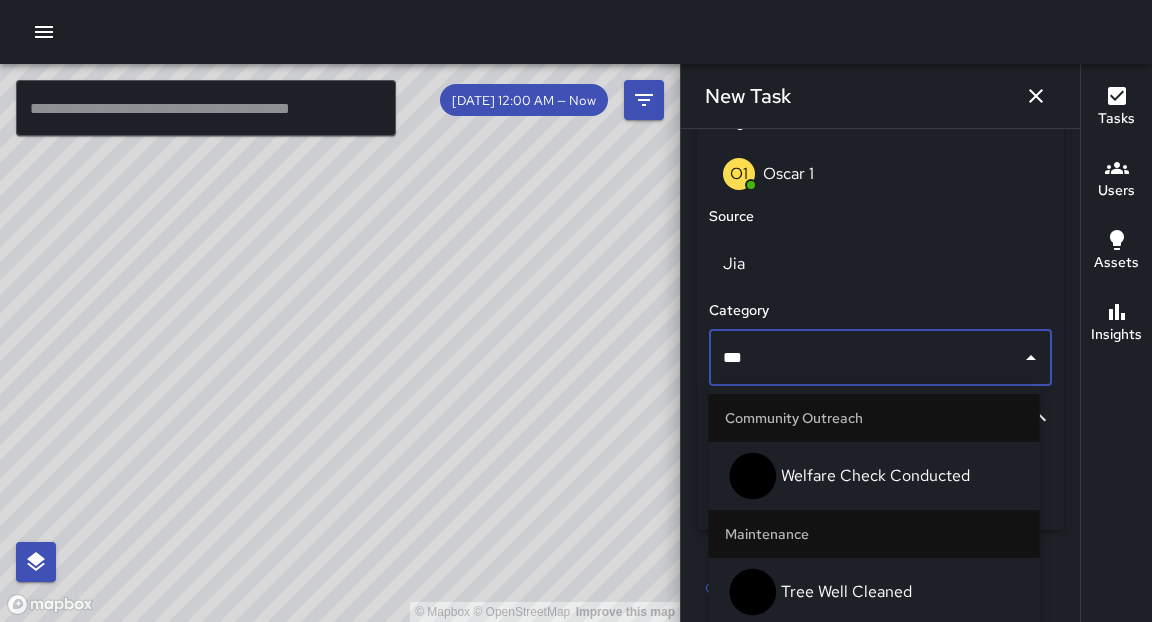 click on "Welfare Check Conducted" at bounding box center (902, 476) 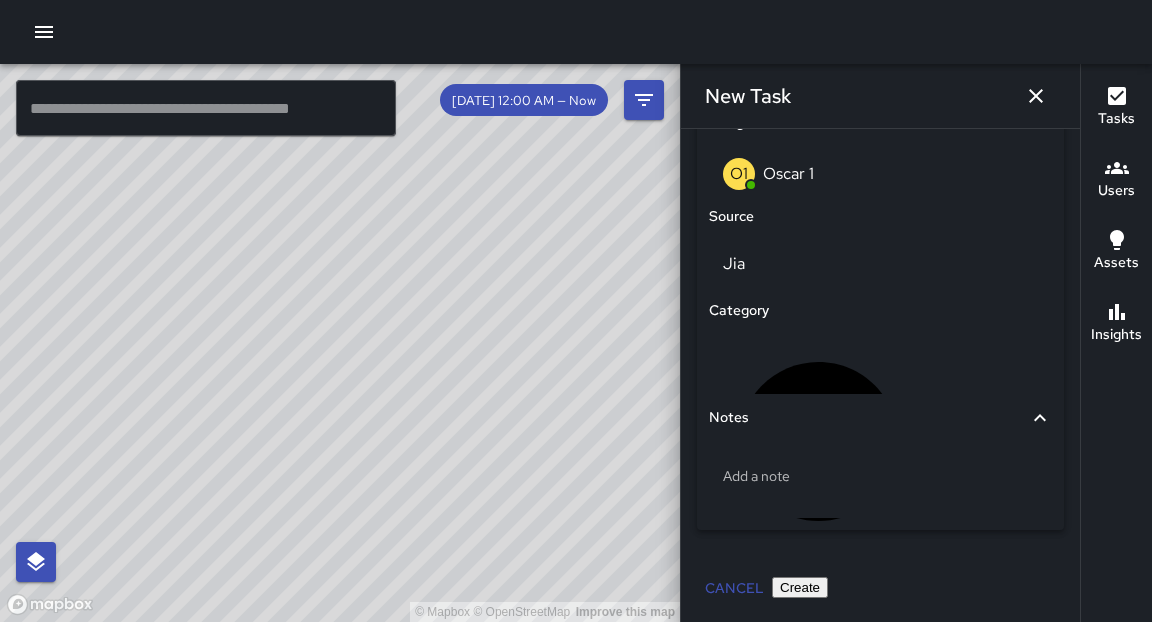 click on "Create" at bounding box center (800, 587) 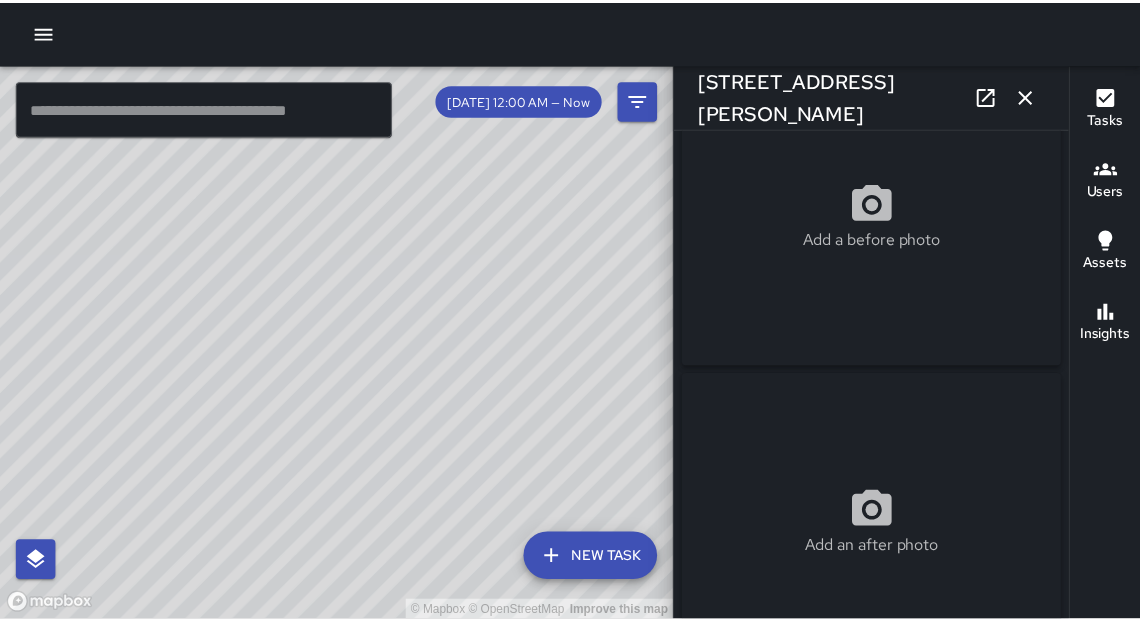 scroll, scrollTop: 75, scrollLeft: 0, axis: vertical 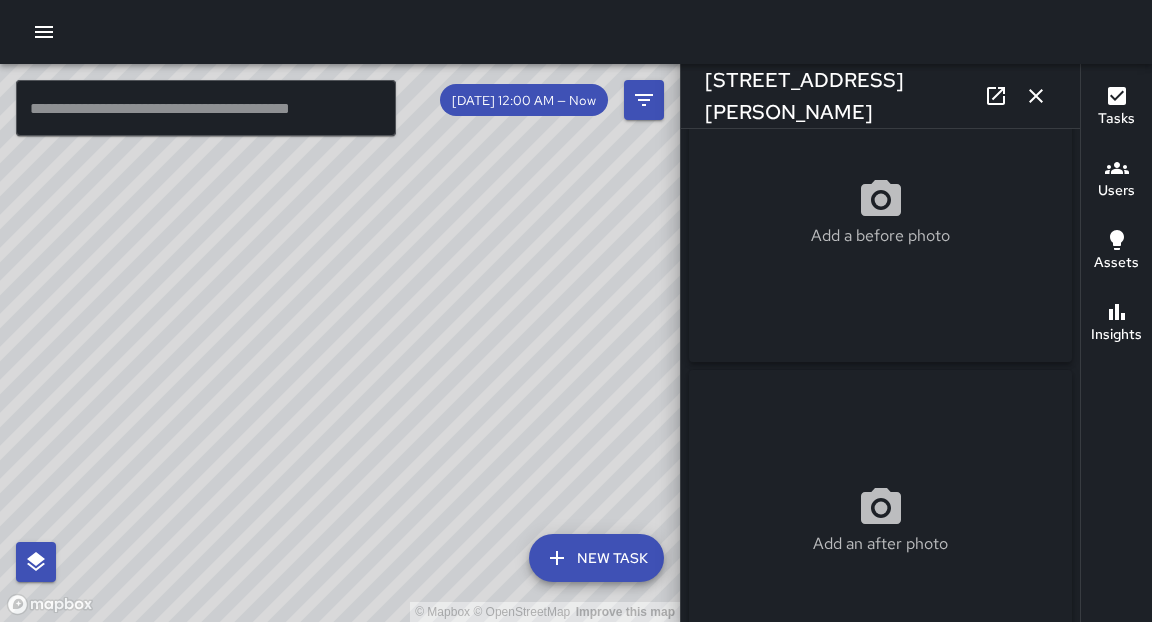 click 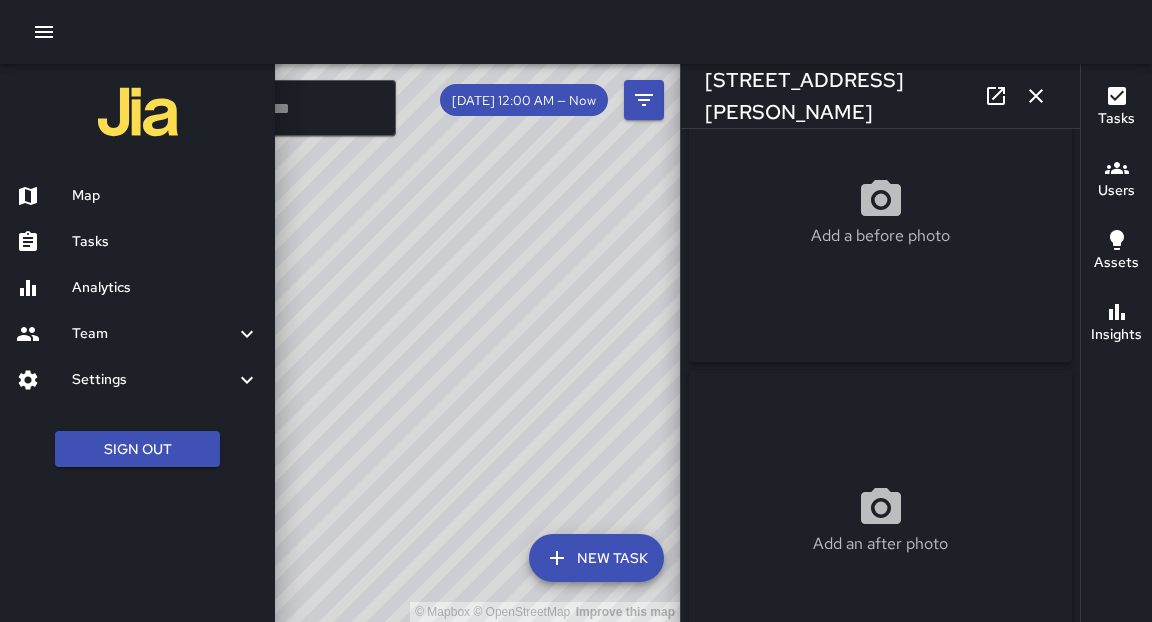 click on "Tasks" at bounding box center (165, 242) 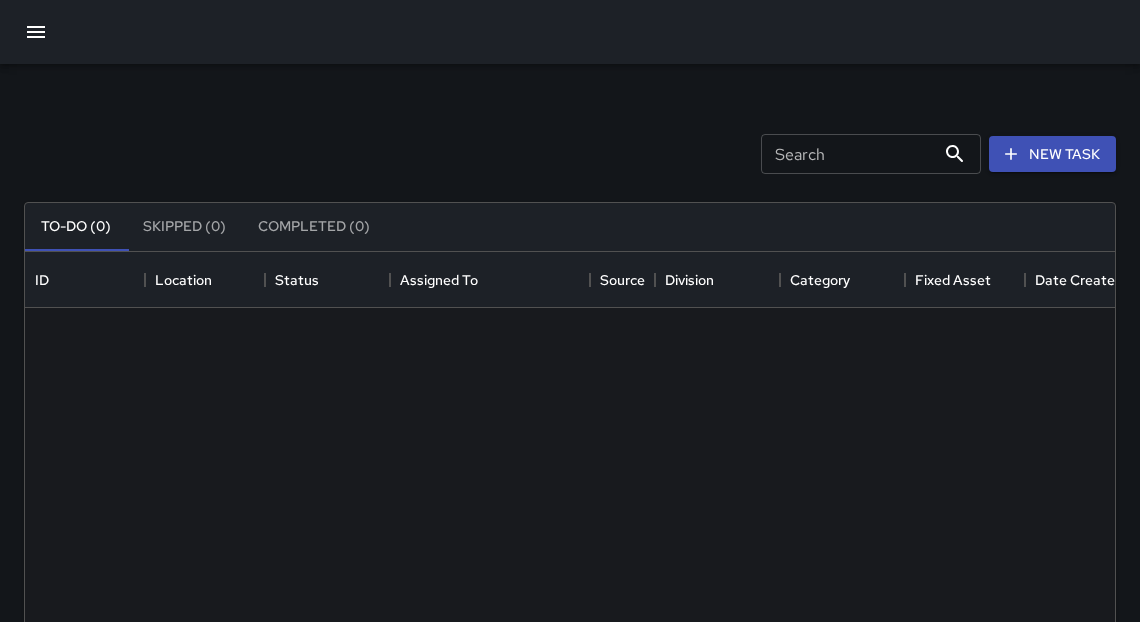 scroll, scrollTop: 12, scrollLeft: 12, axis: both 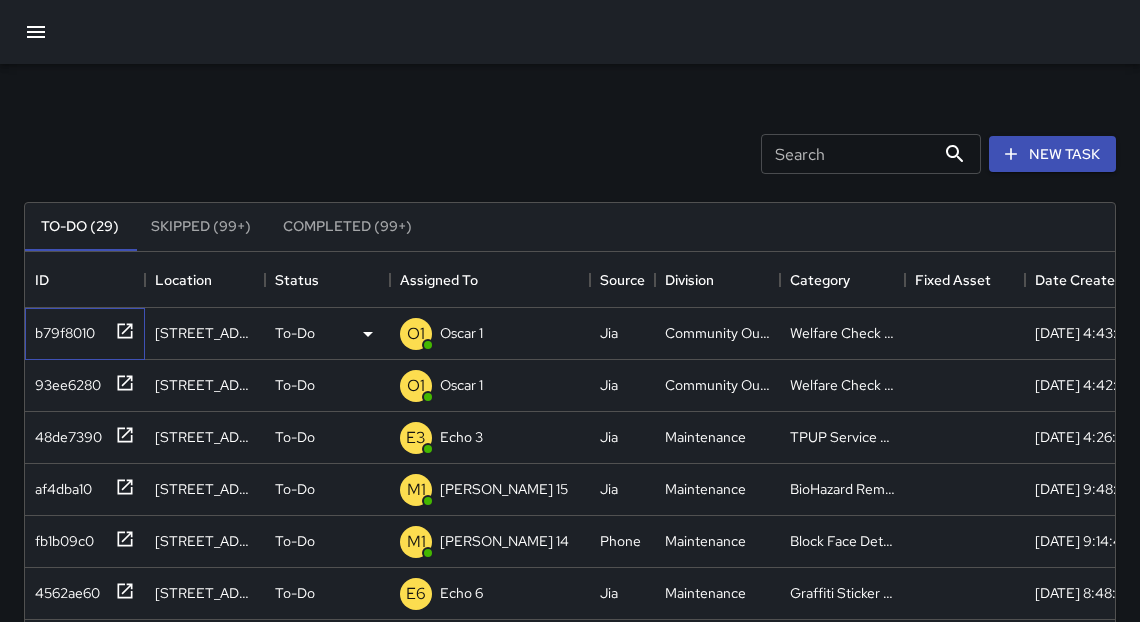 click 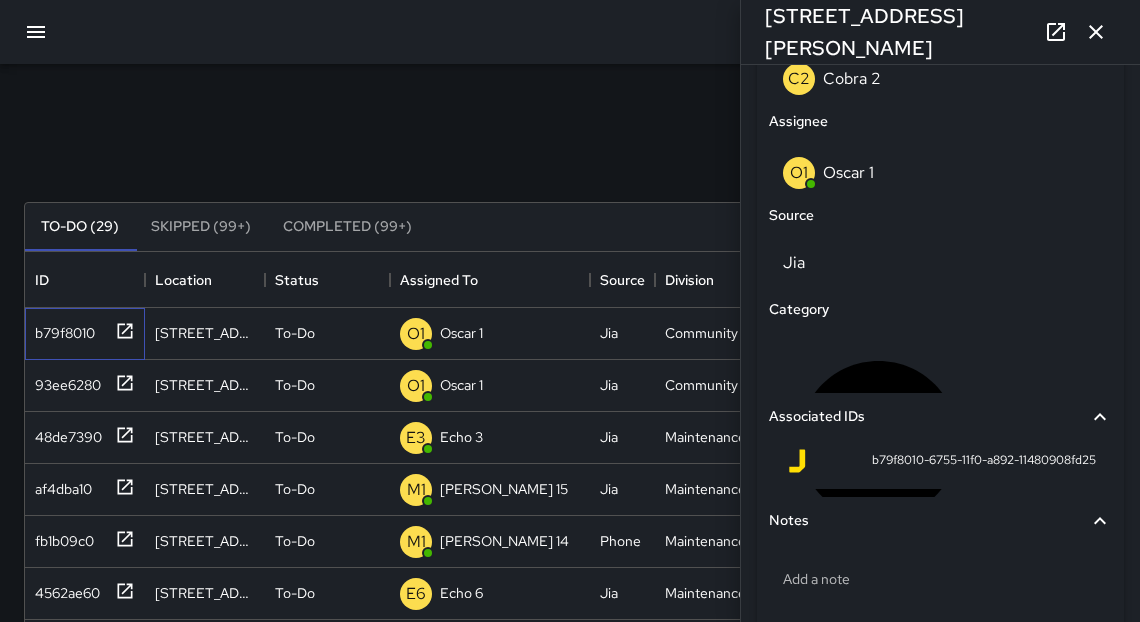 scroll, scrollTop: 1169, scrollLeft: 0, axis: vertical 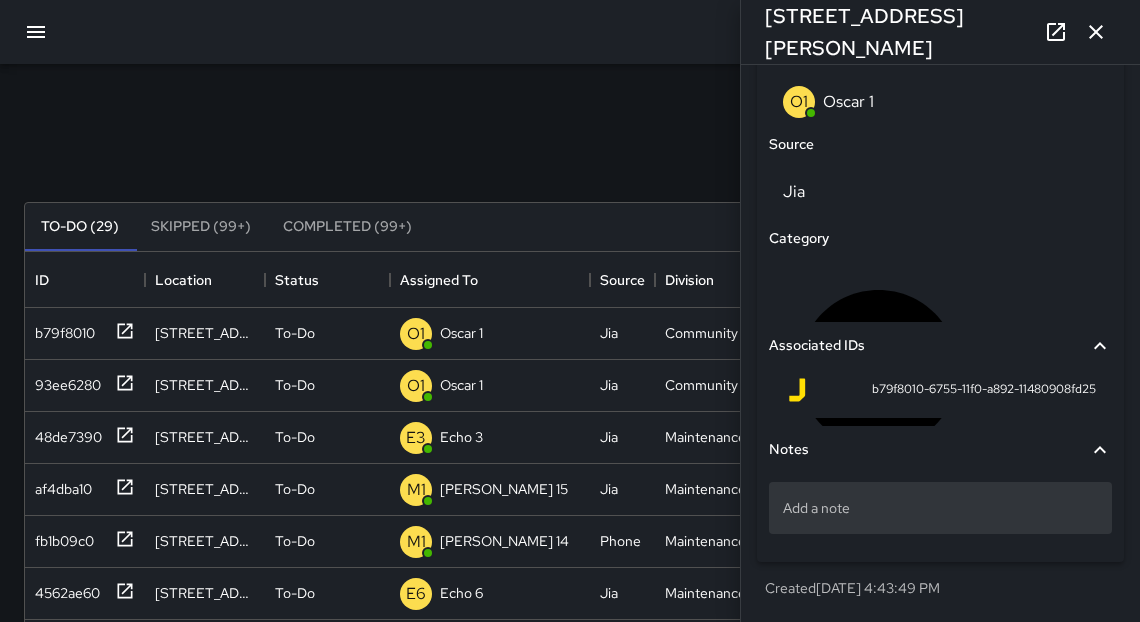 click on "Add a note" at bounding box center [940, 508] 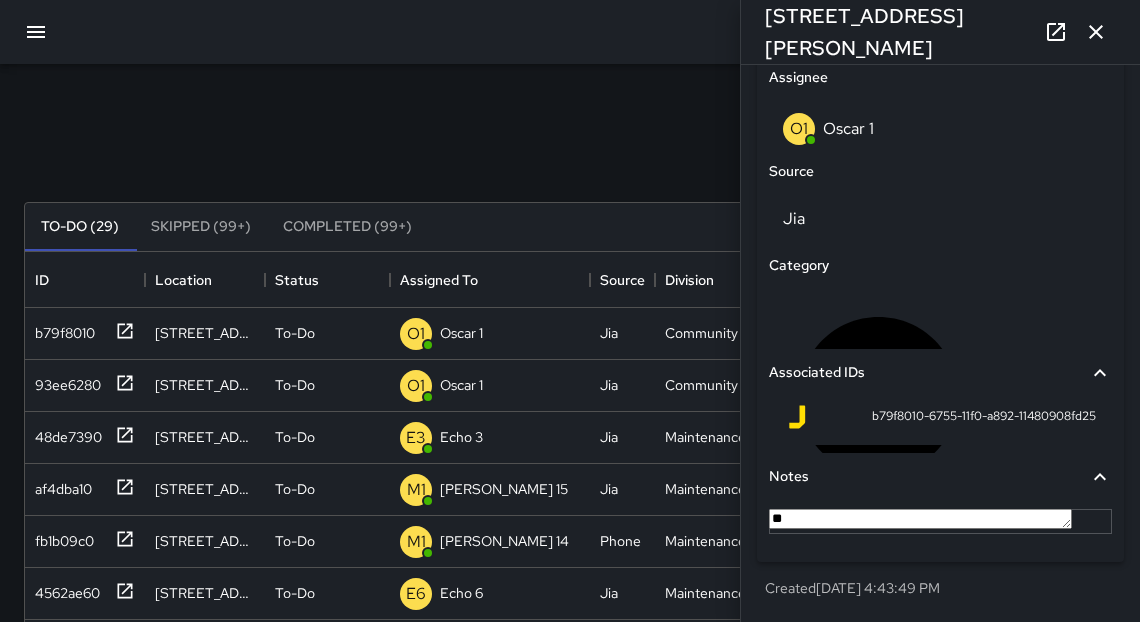 type on "*" 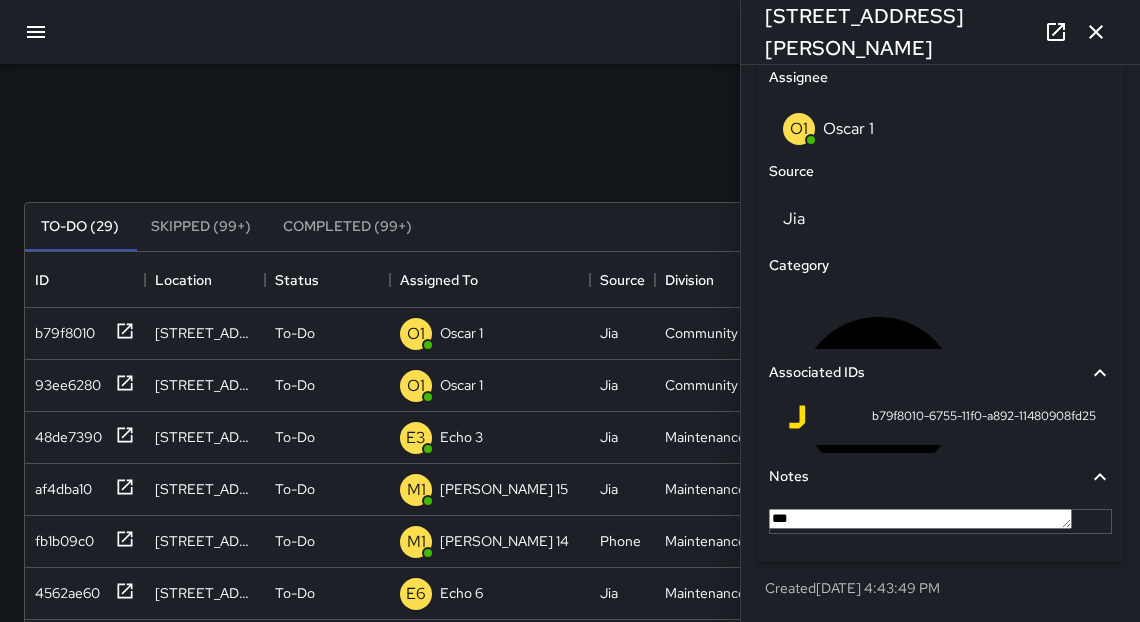 type on "****" 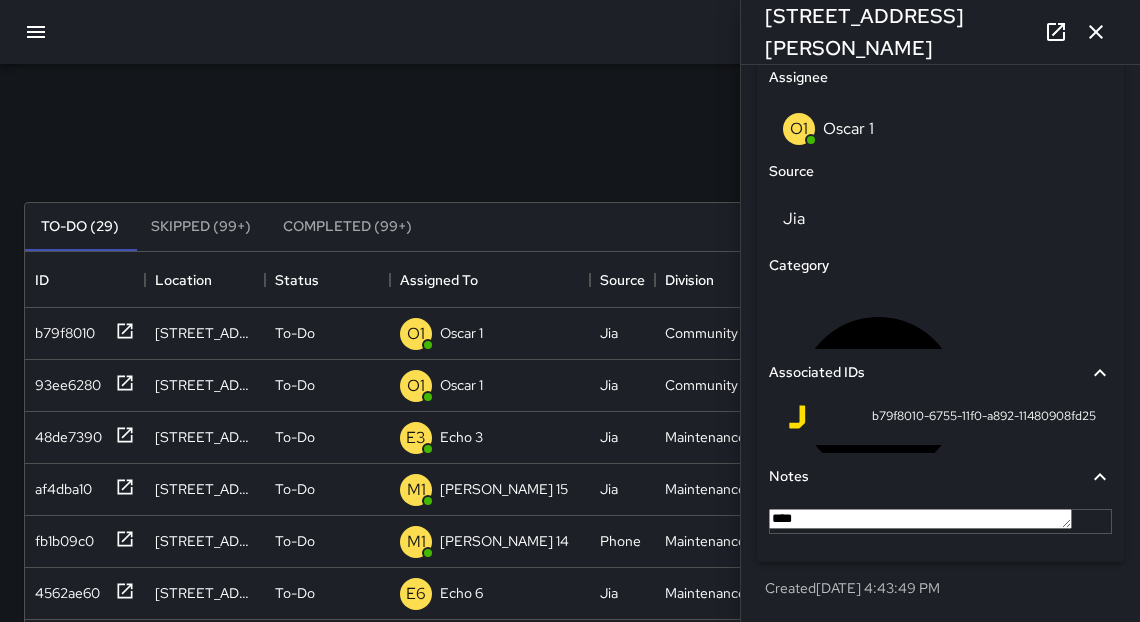 click on "Search Search New Task" at bounding box center [570, 154] 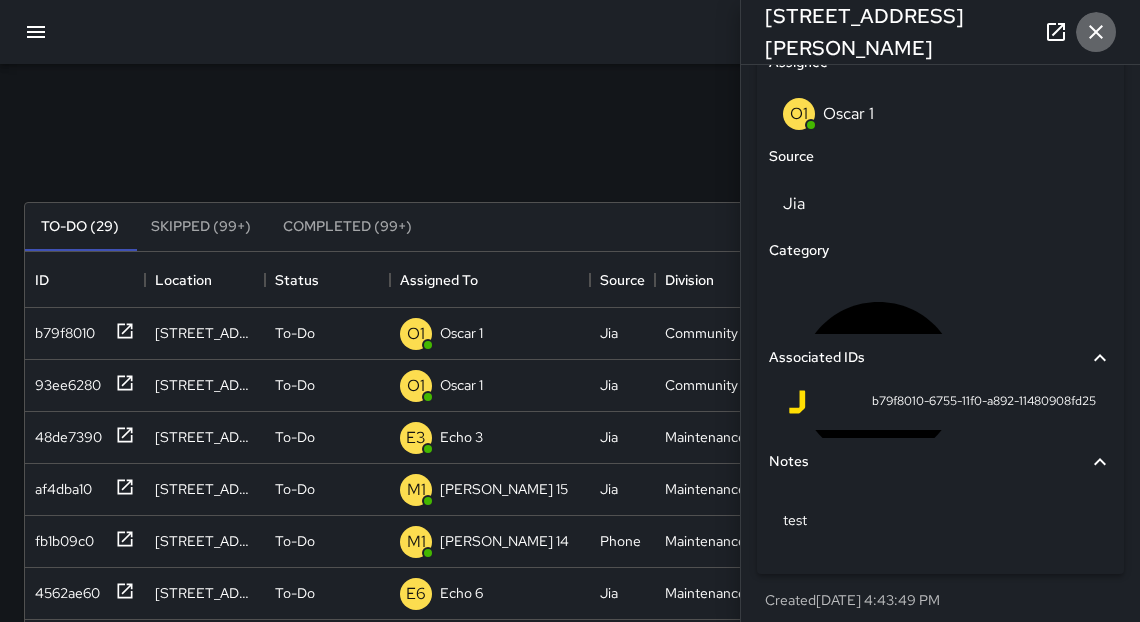 click 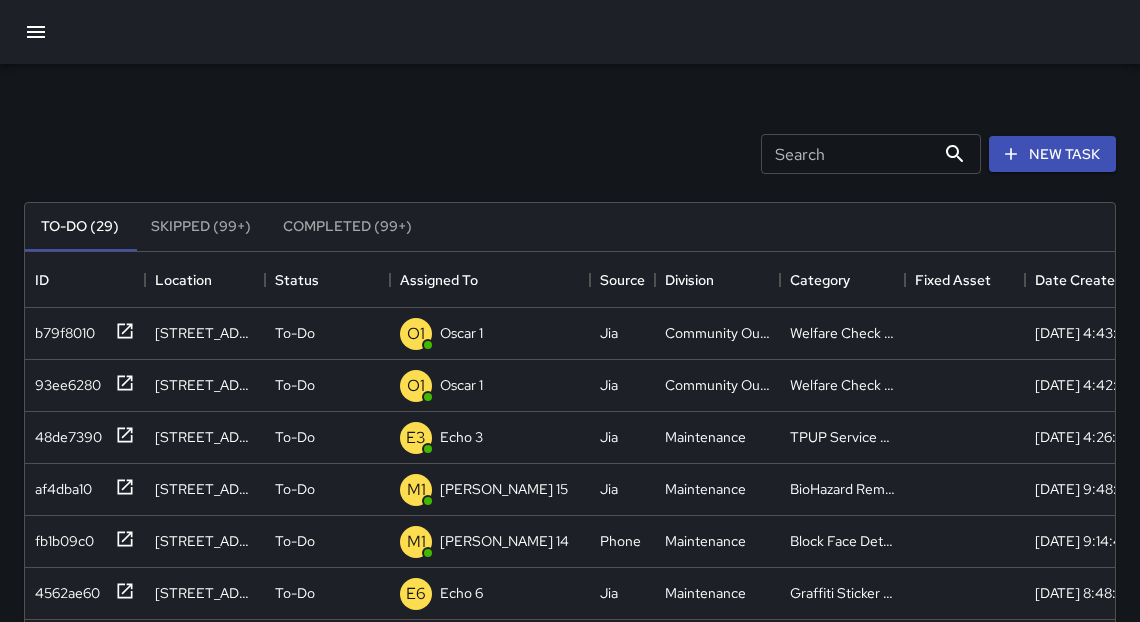 click 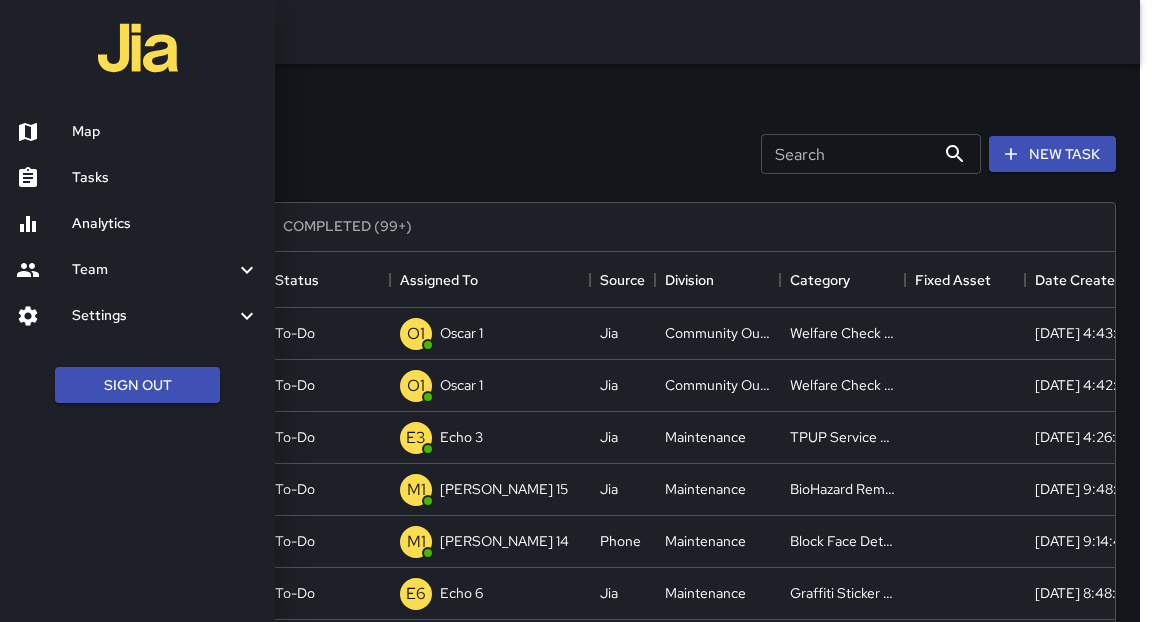 click on "Tasks" at bounding box center [165, 178] 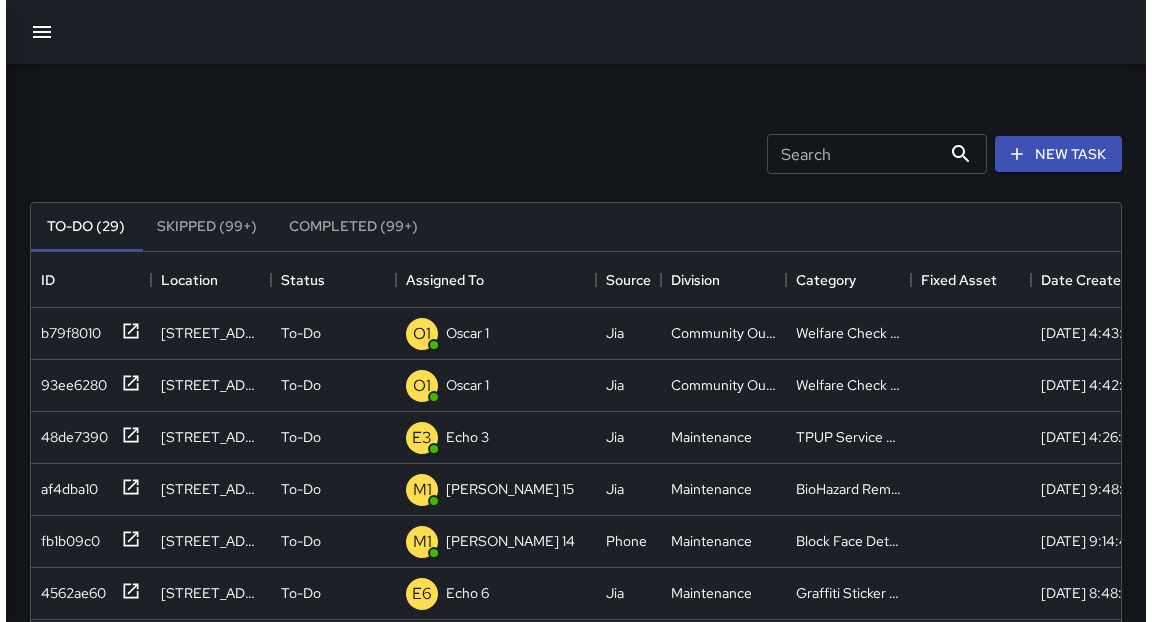 scroll, scrollTop: 12, scrollLeft: 12, axis: both 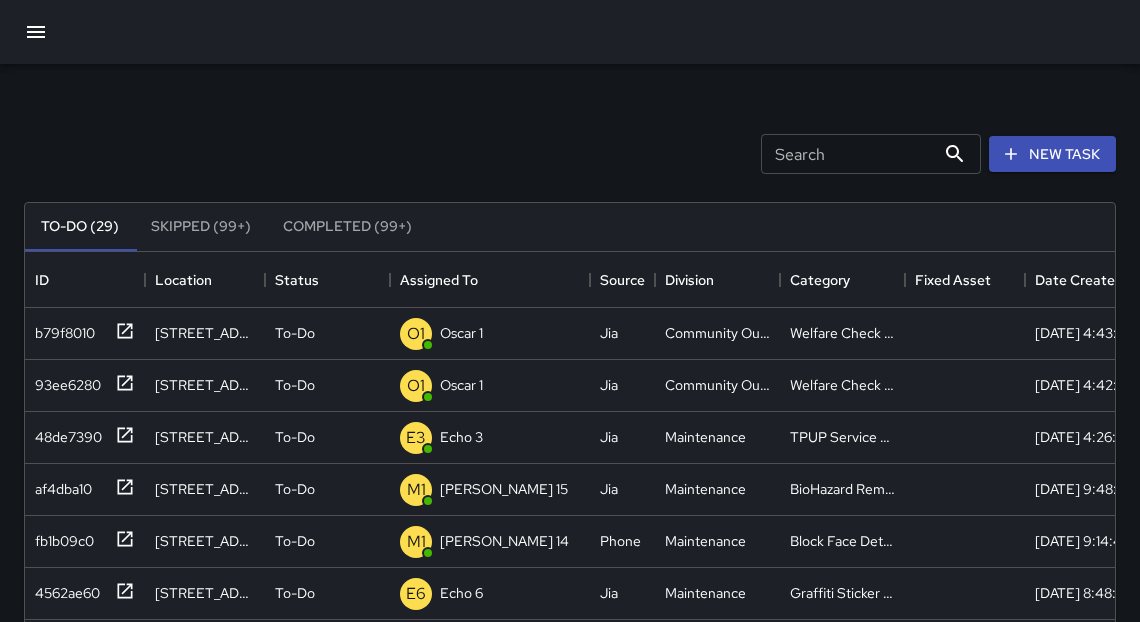 click 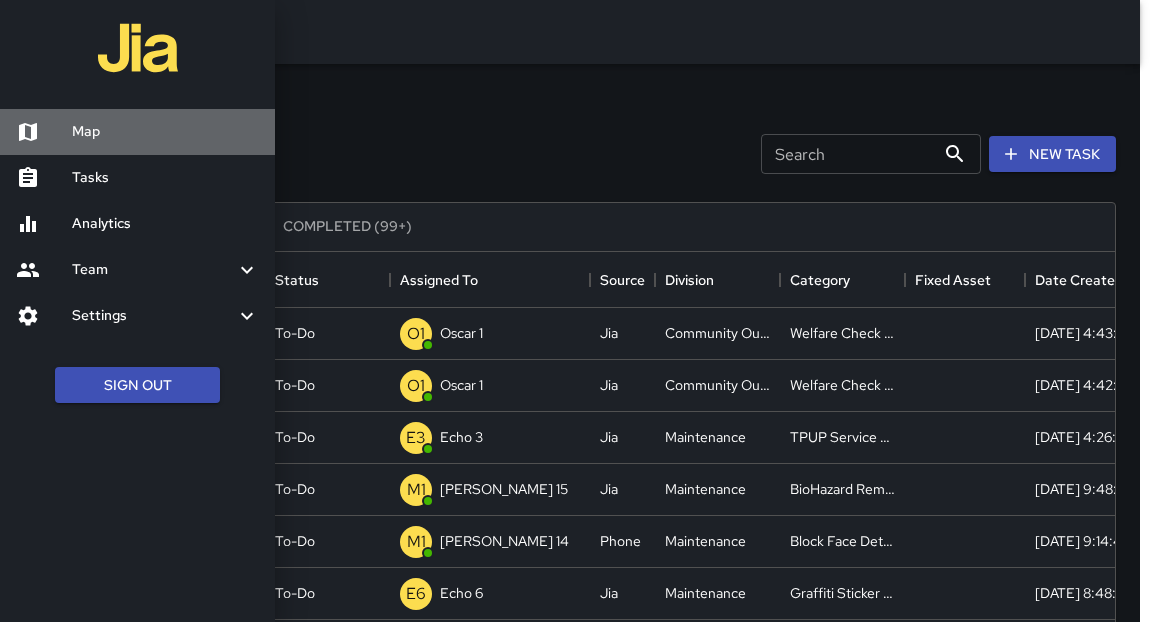 click on "Map" at bounding box center (165, 132) 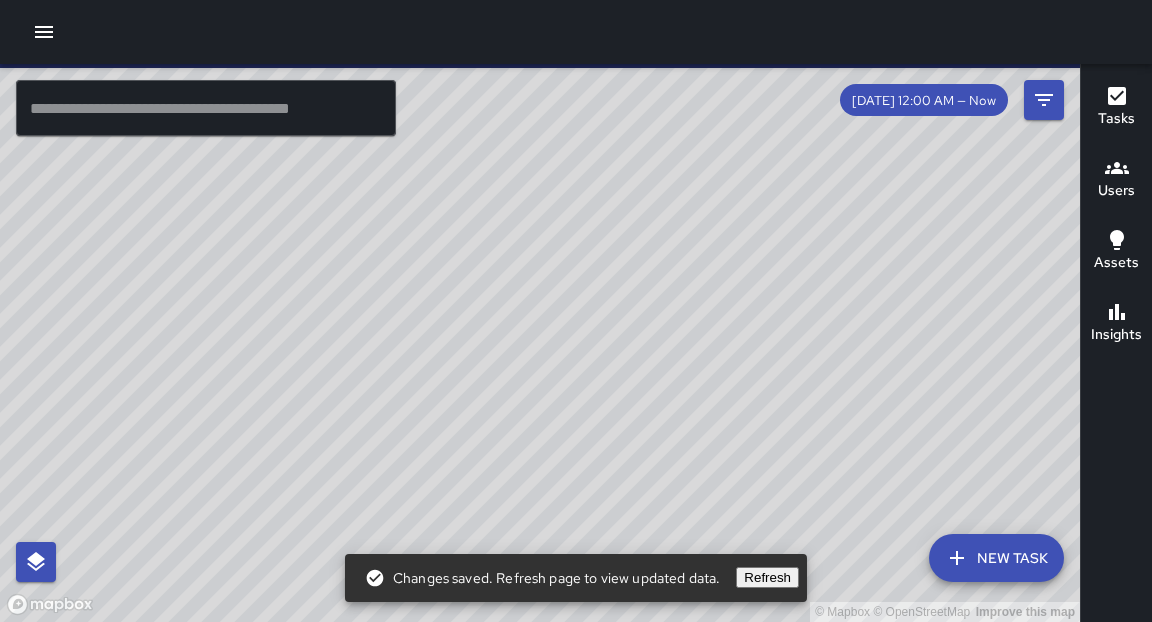 click 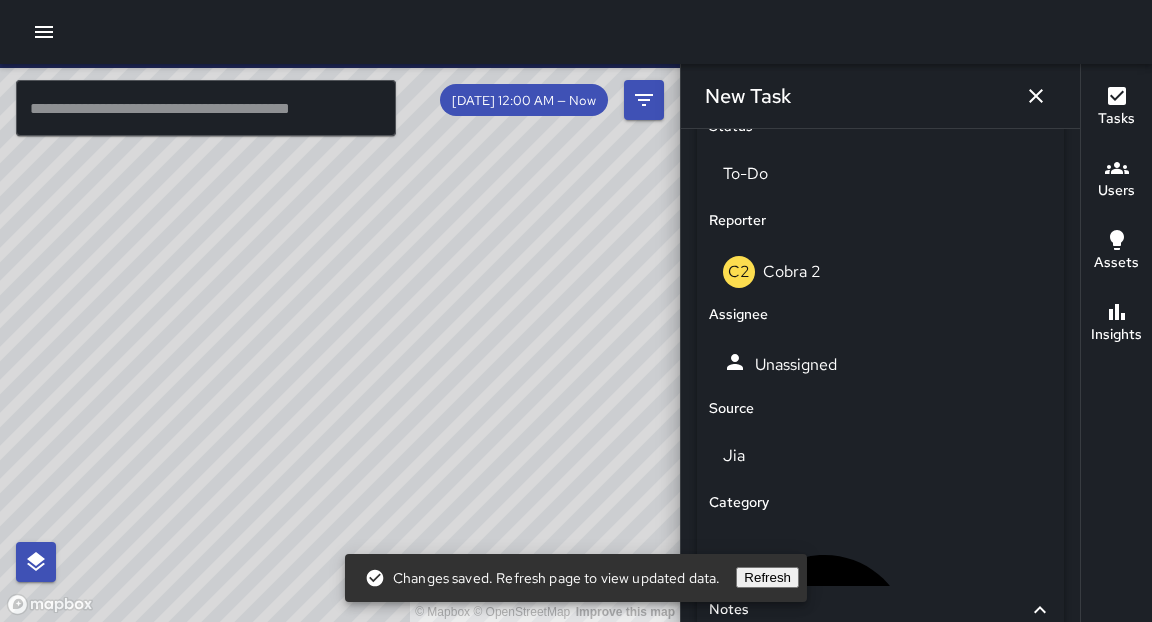 scroll, scrollTop: 985, scrollLeft: 0, axis: vertical 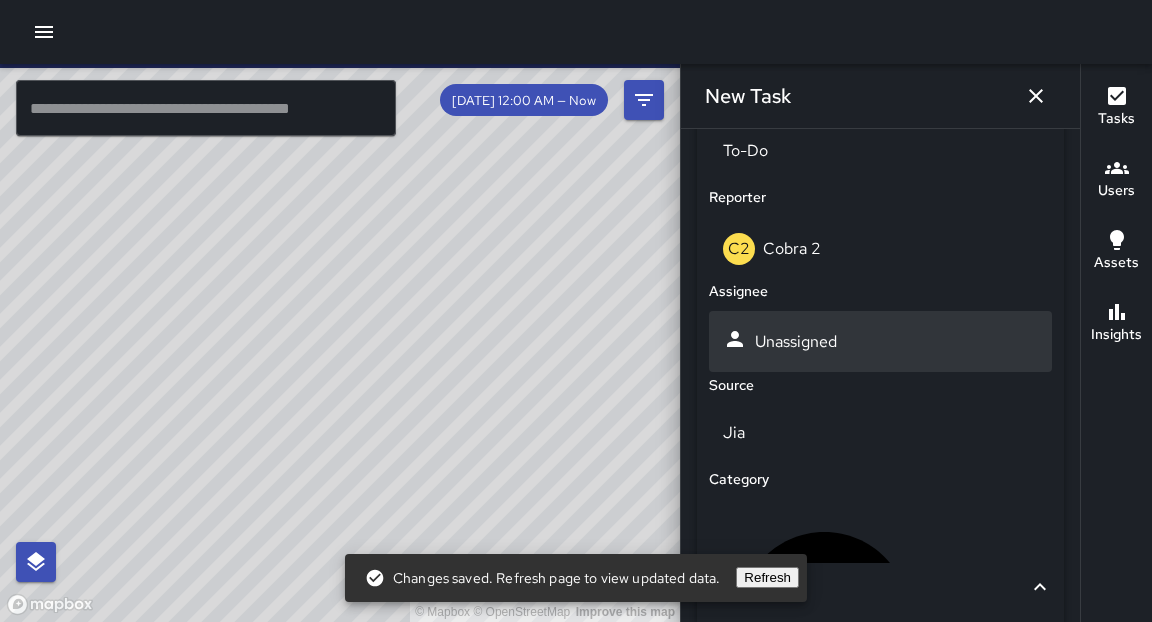 click on "Unassigned" at bounding box center (880, 341) 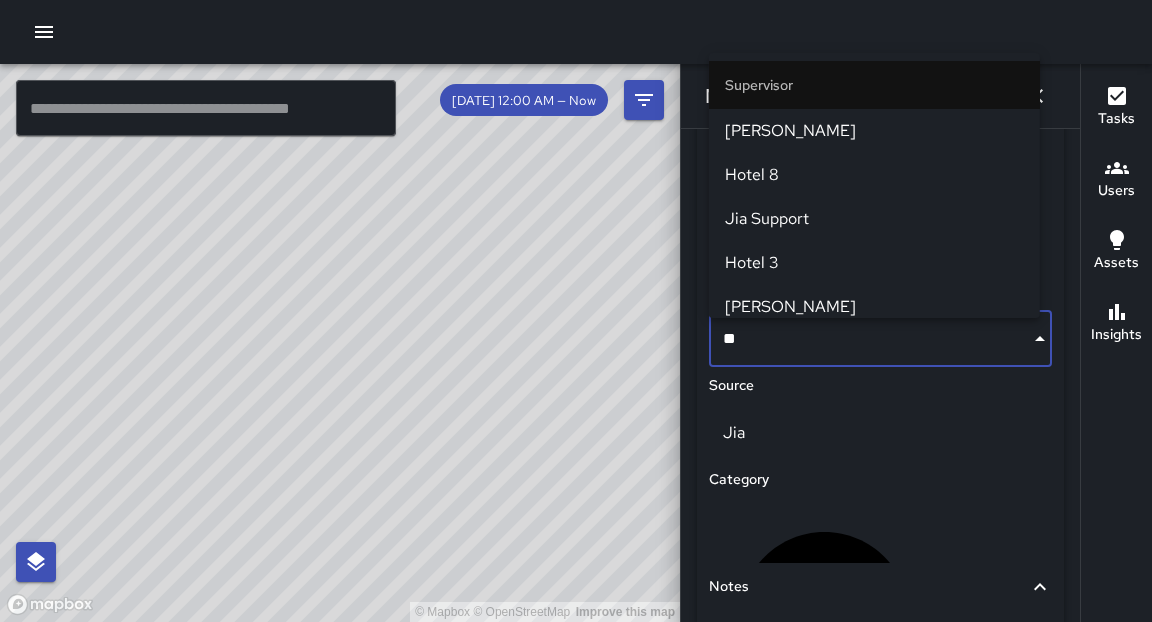type on "***" 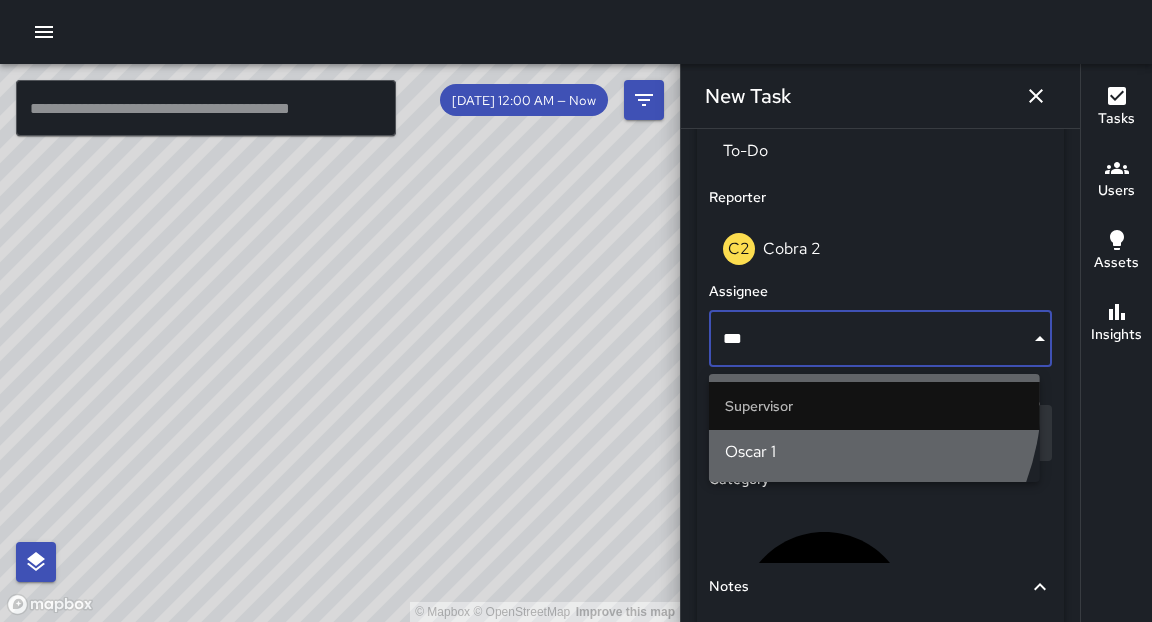 click on "Oscar 1" at bounding box center (874, 452) 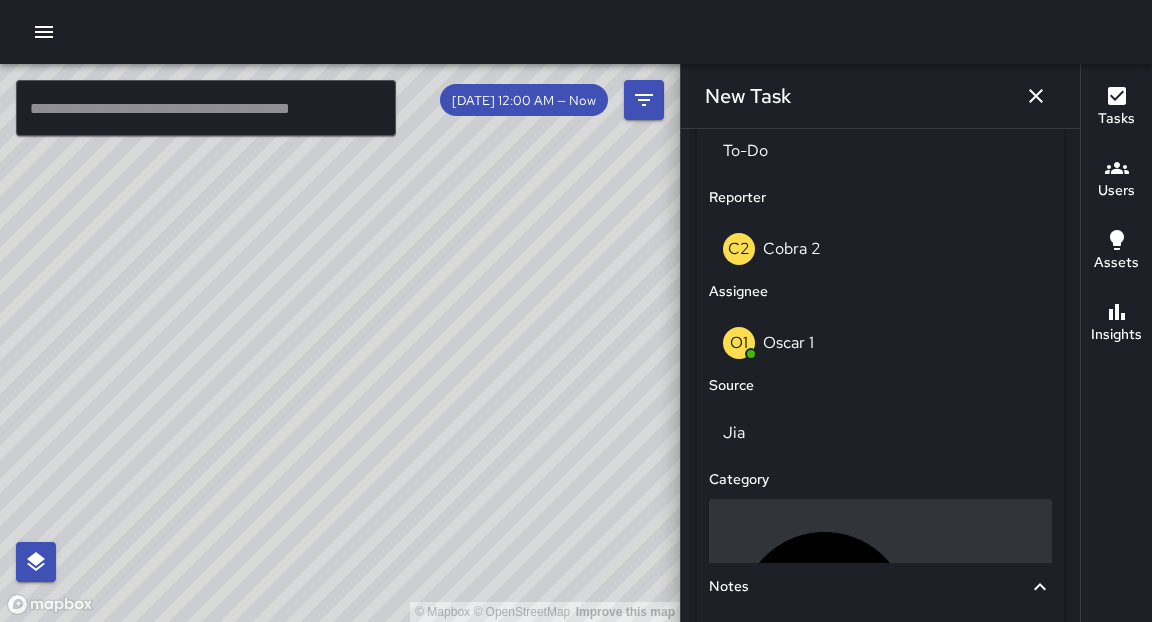 click on "Uncategorized" at bounding box center [986, 616] 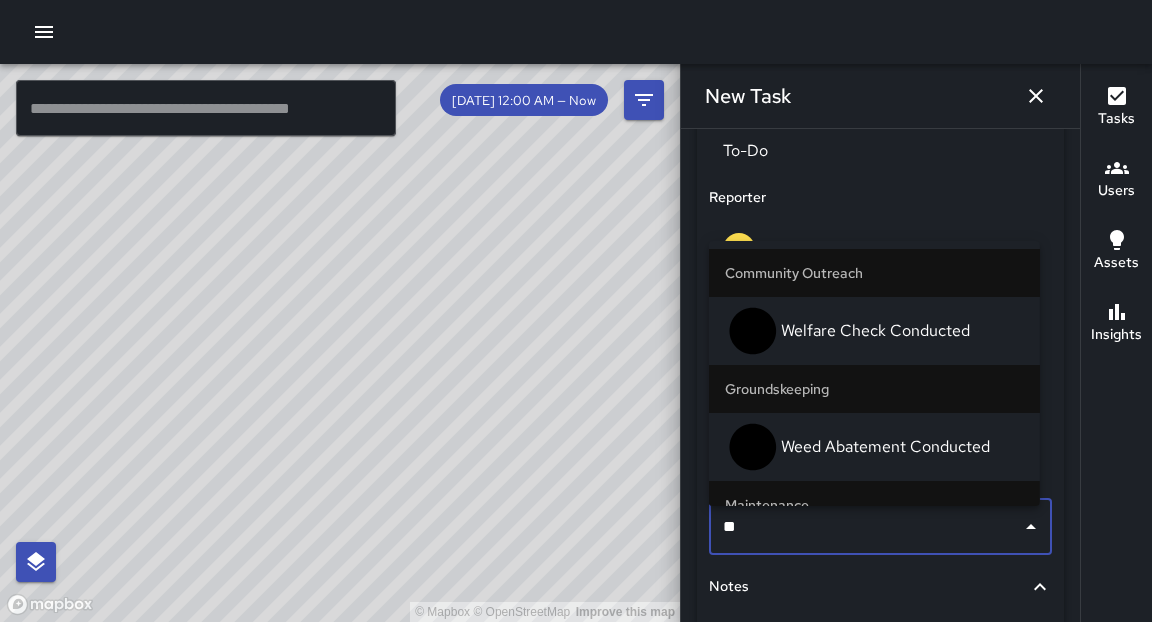 type on "***" 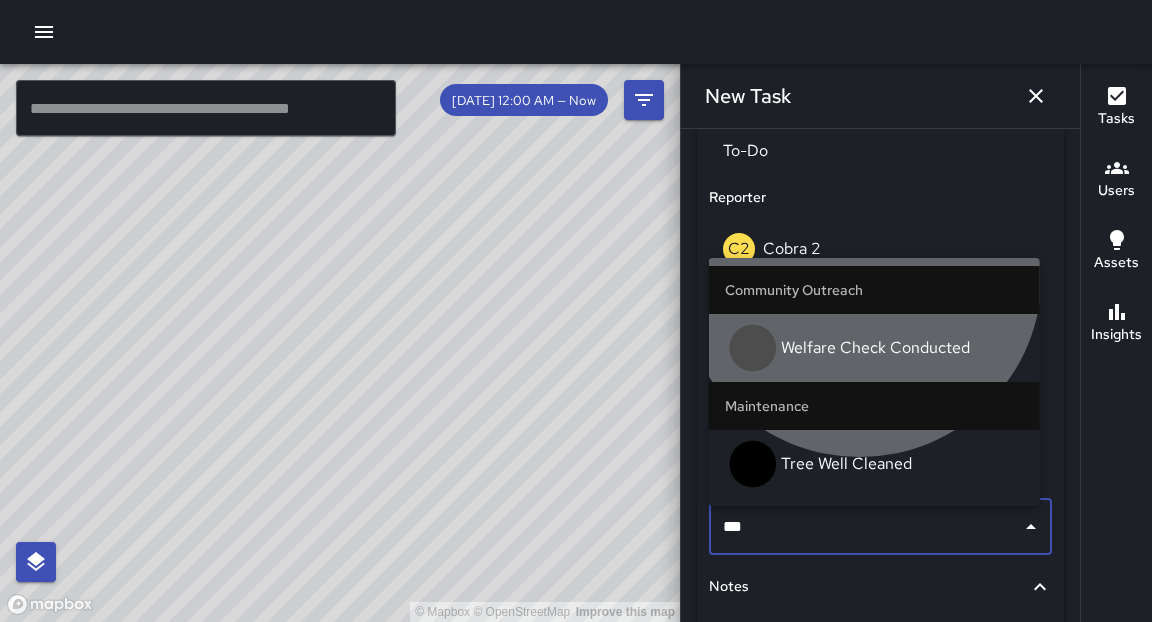 click on "Welfare Check Conducted" at bounding box center (902, 348) 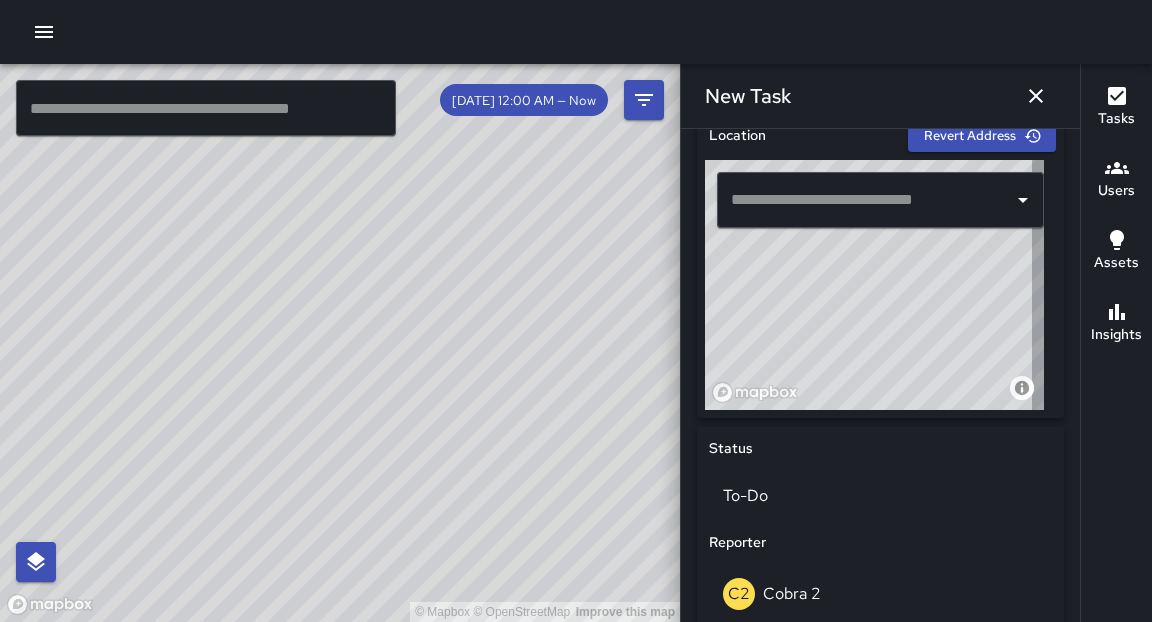 scroll, scrollTop: 638, scrollLeft: 0, axis: vertical 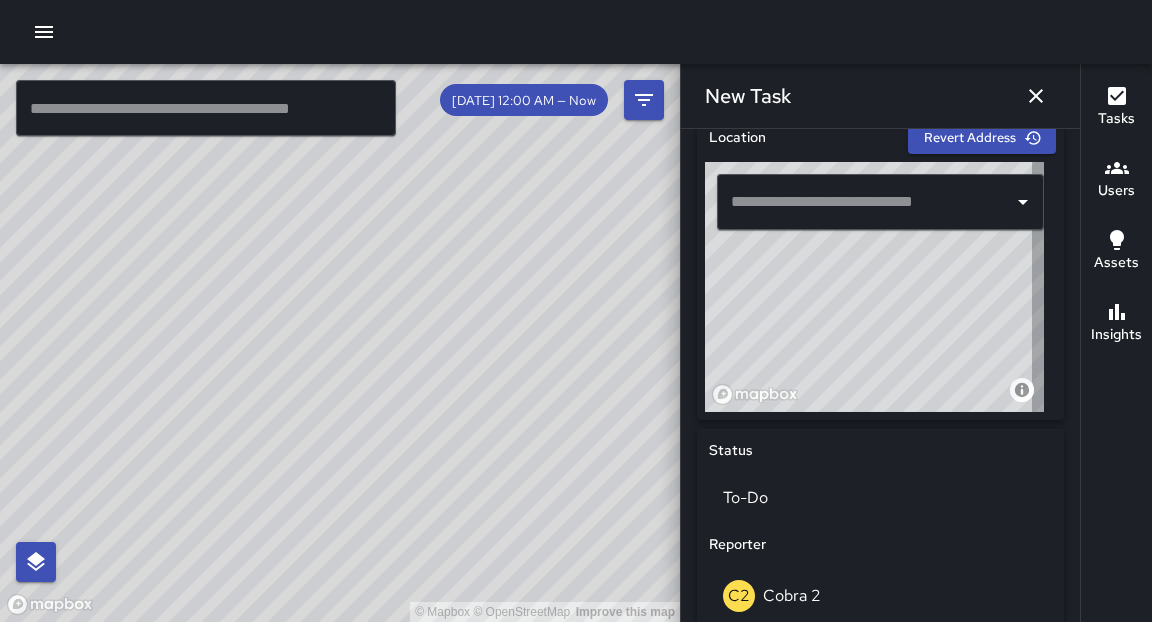 click on "​" at bounding box center [880, 202] 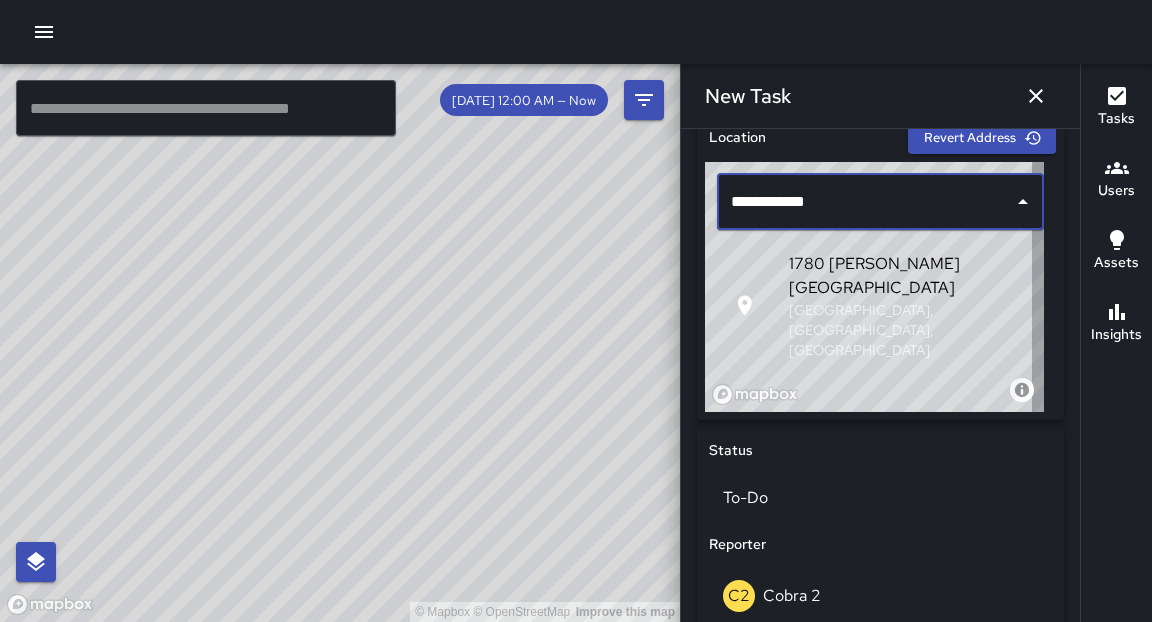 click on "[GEOGRAPHIC_DATA], [GEOGRAPHIC_DATA], [GEOGRAPHIC_DATA]" at bounding box center (902, 330) 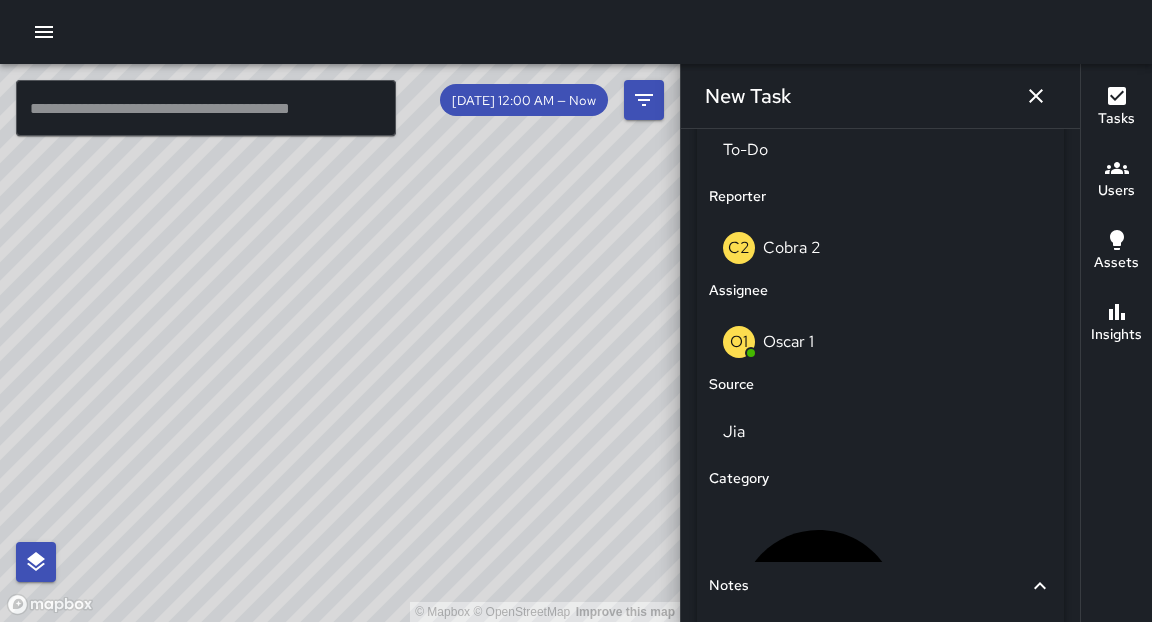 scroll, scrollTop: 1161, scrollLeft: 0, axis: vertical 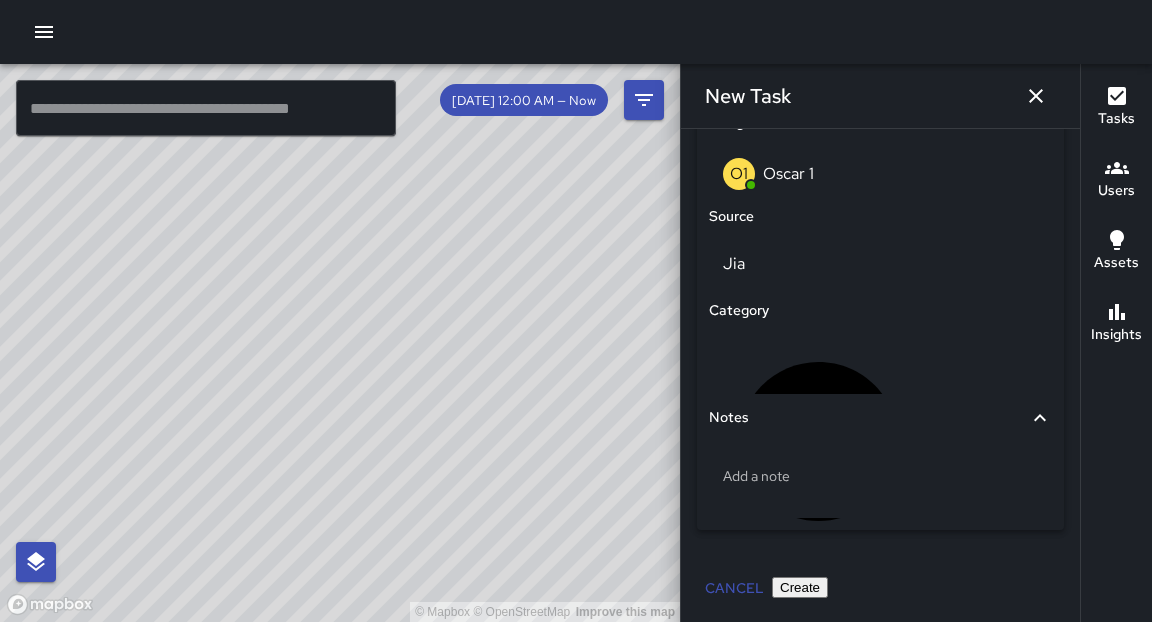 drag, startPoint x: 1079, startPoint y: 338, endPoint x: 1118, endPoint y: 621, distance: 285.67465 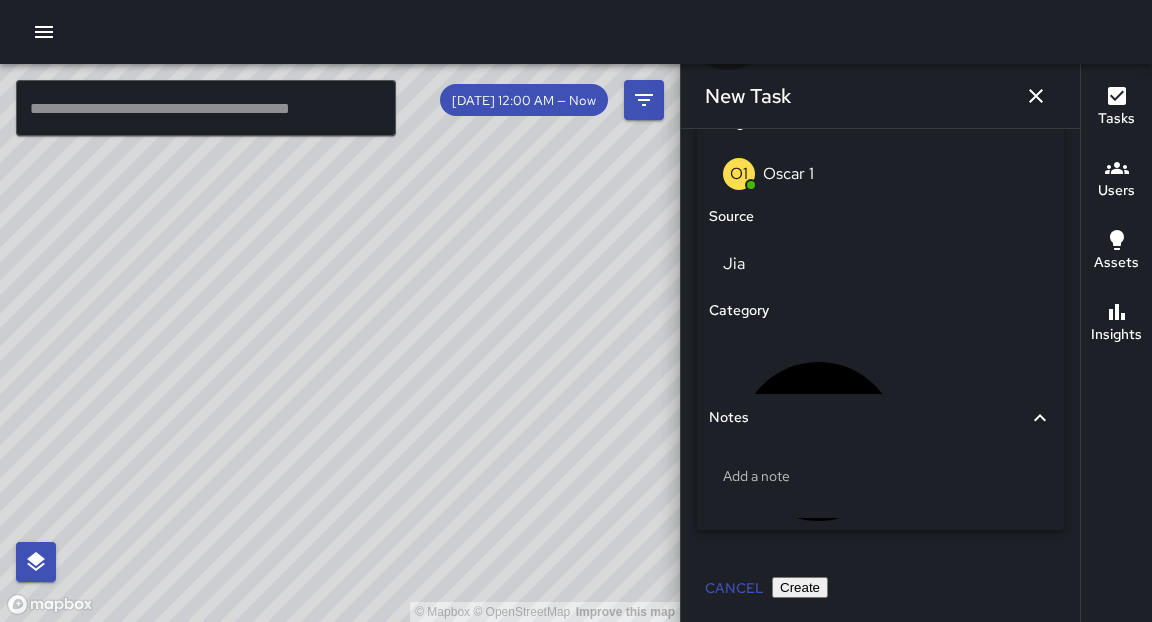 click on "Create" at bounding box center [800, 587] 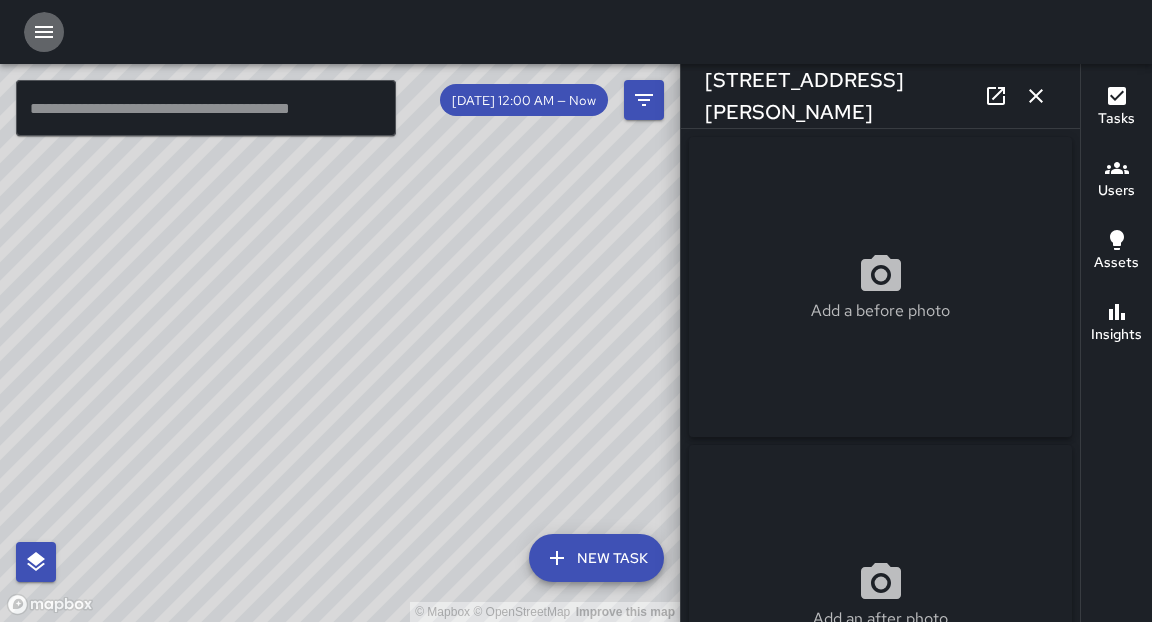 click 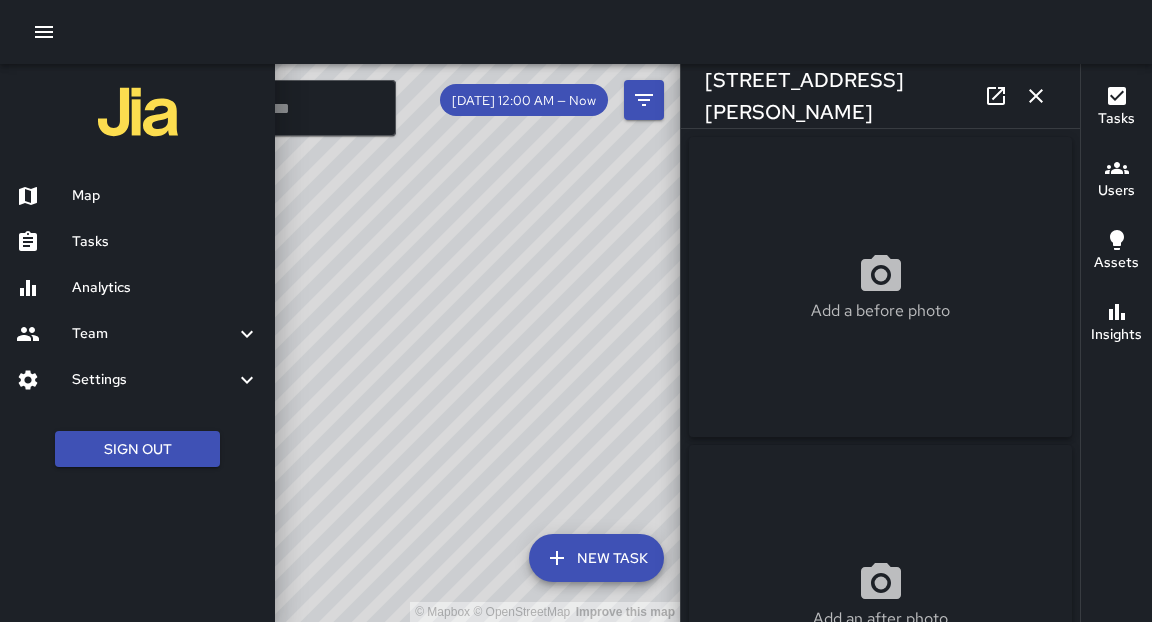 click on "Map" at bounding box center [165, 196] 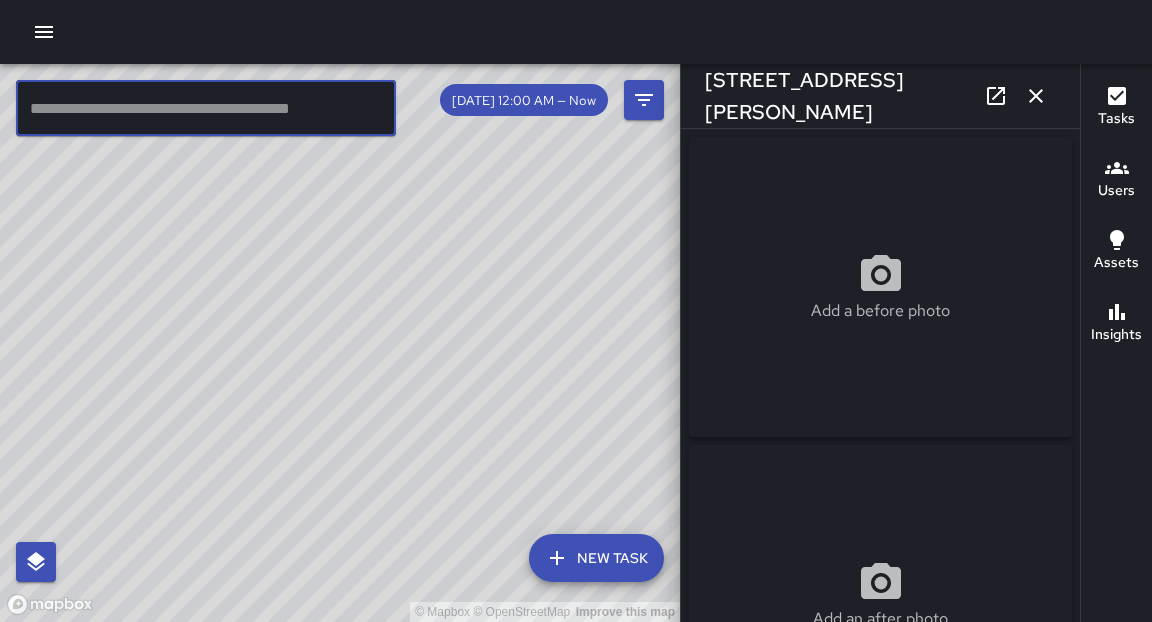 click at bounding box center (206, 108) 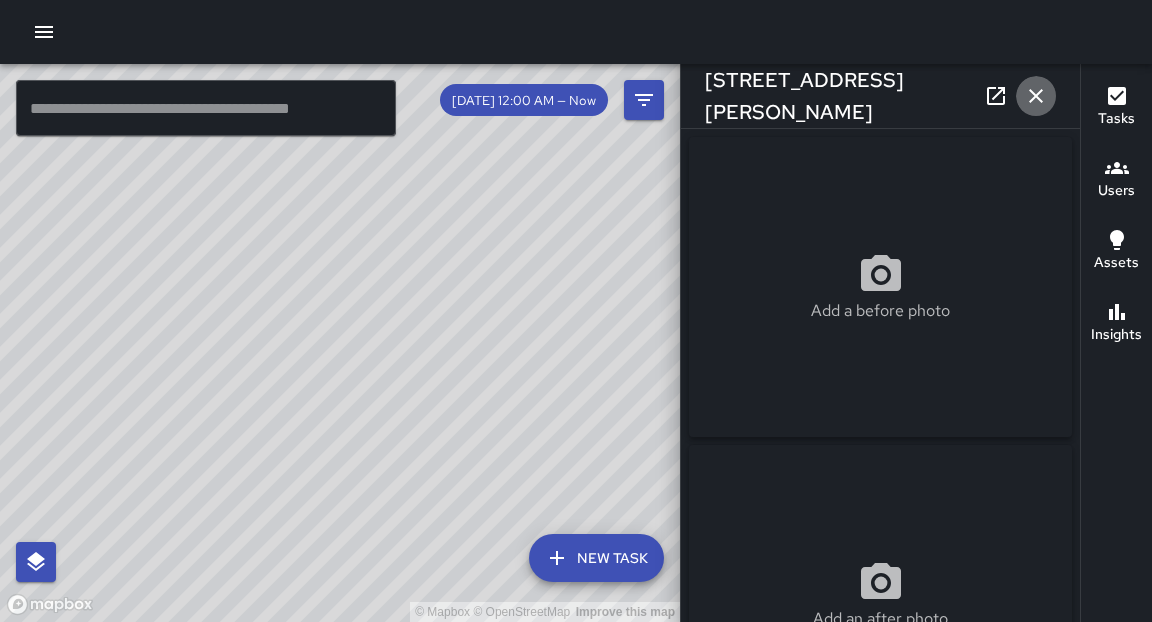 click 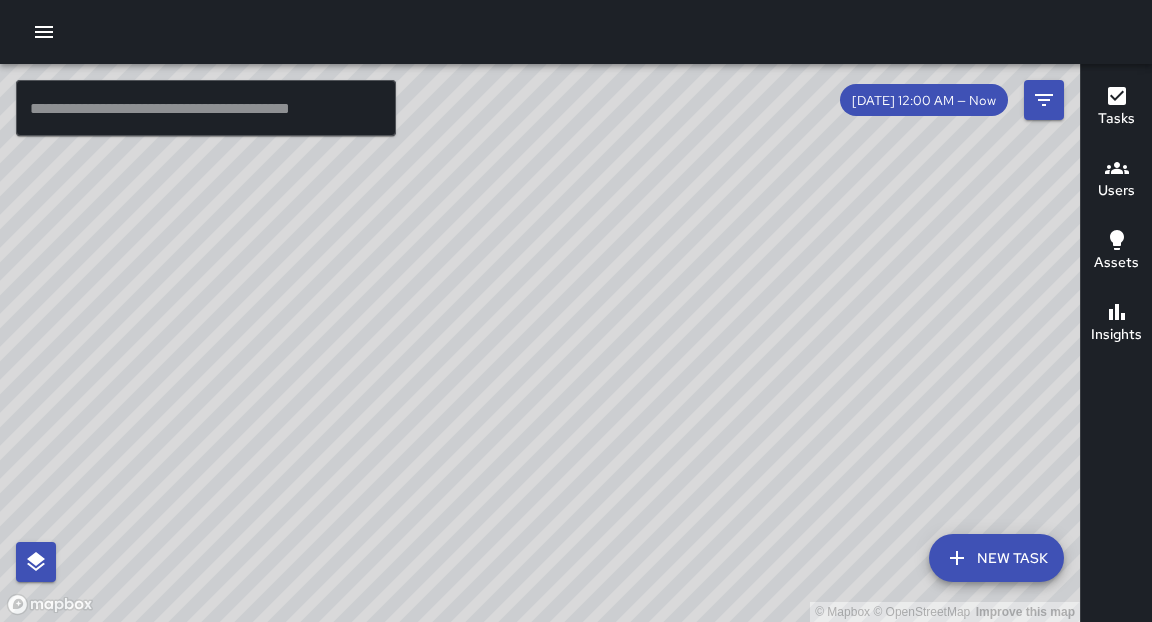 click at bounding box center [206, 108] 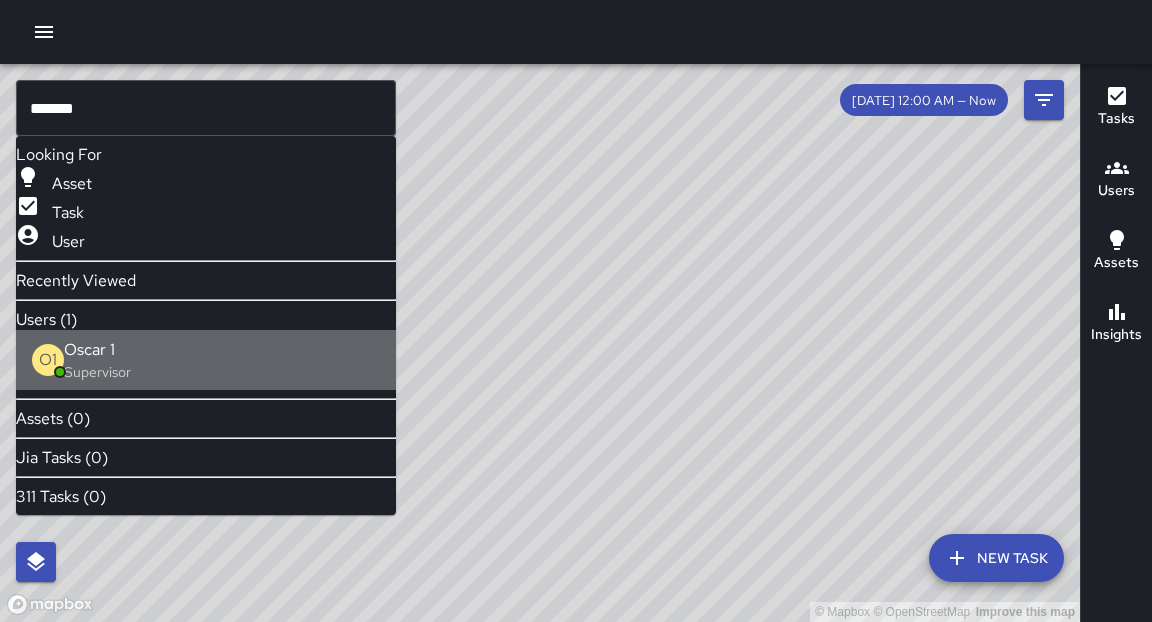 click on "Supervisor" at bounding box center (97, 372) 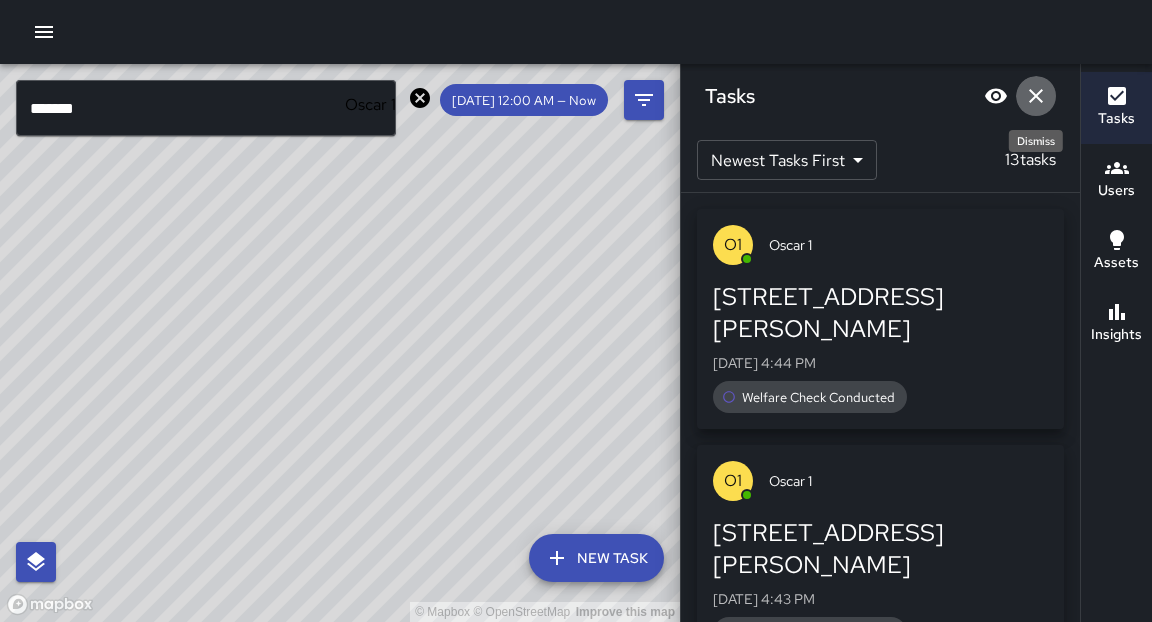click 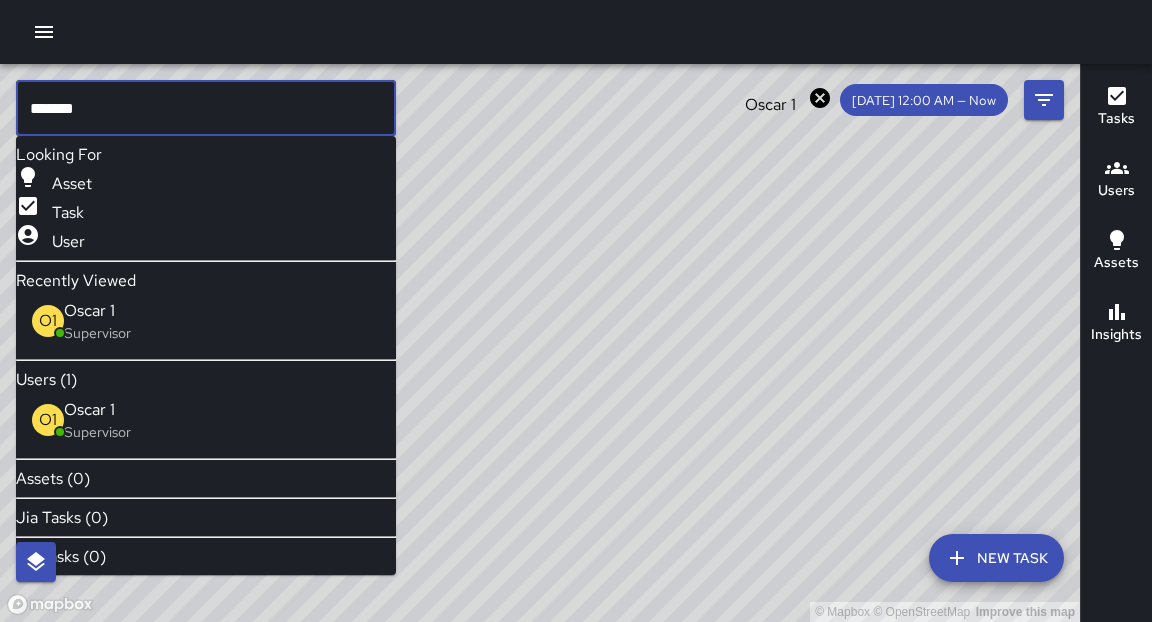 click on "*******" at bounding box center (206, 108) 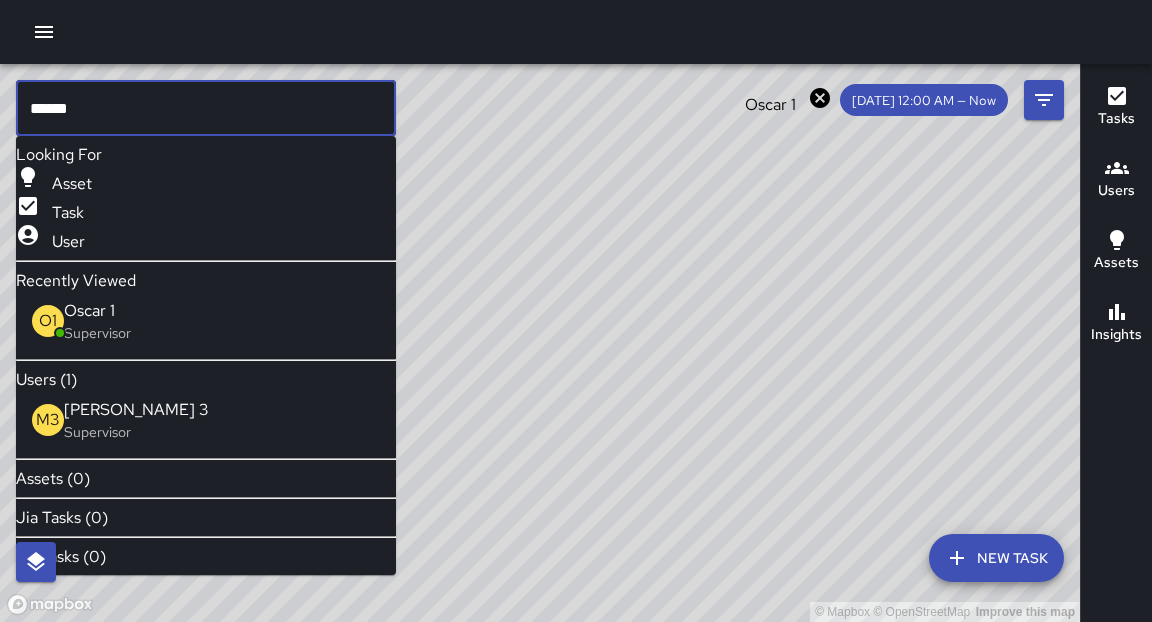 drag, startPoint x: 111, startPoint y: 447, endPoint x: 117, endPoint y: 435, distance: 13.416408 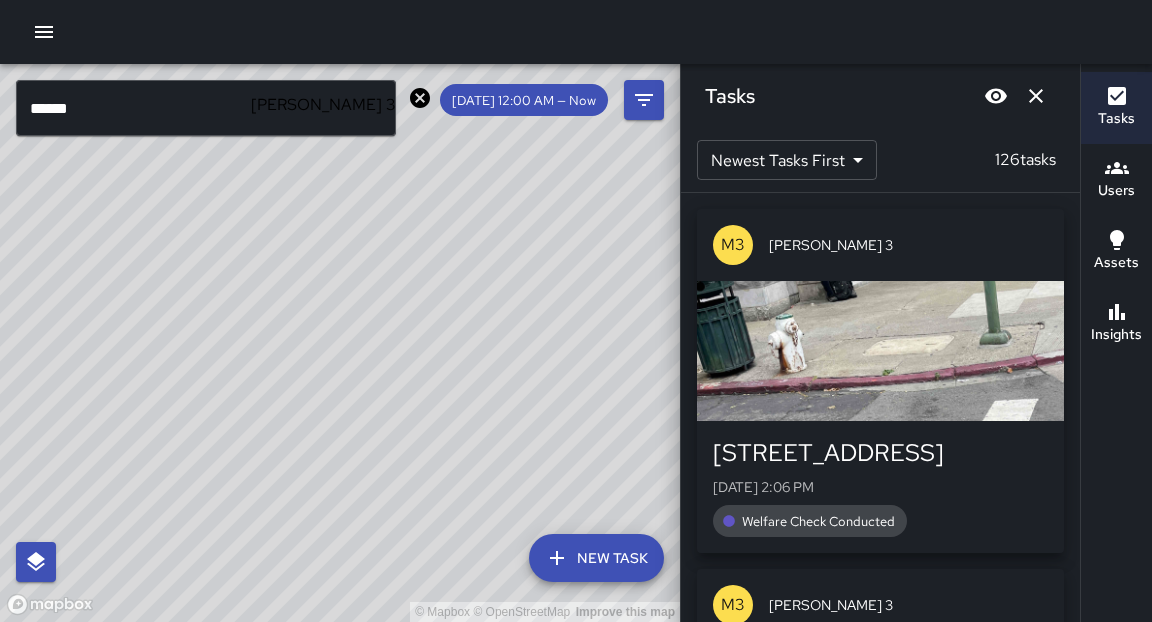 click on "© Mapbox   © OpenStreetMap   Improve this map ****** ​ New Task [PERSON_NAME] 3 [DATE] 12:00 AM — Now Map Layers Tasks Users Assets Location History Tasks Newest Tasks First * ​ 126  tasks M3 [PERSON_NAME] 3 [STREET_ADDRESS][GEOGRAPHIC_DATA][DATE] 2:06 PM Welfare Check Conducted M3 [PERSON_NAME] 3 [STREET_ADDRESS][DATE] 2:03 PM 30 Second Engagement Conducted M3 [PERSON_NAME] 3 102 [PERSON_NAME][GEOGRAPHIC_DATA] [DATE] 1:55 PM Welfare Check Conducted M3 [PERSON_NAME] 3 [STREET_ADDRESS][GEOGRAPHIC_DATA][DATE] 1:49 PM 30 Second Engagement Conducted M3 [PERSON_NAME] 3 [STREET_ADDRESS][DATE] 1:48 PM Directions Provided Filters Date Range Now [DATE] [DATE] 4:50 pm Status To Do Skipped Completed Source Jia 311 Workflows Divisions Vendor Activity Public Safety Pressure Washing Maintenance Groundskeeping Hospitality Equipment Community Outreach Dispatch Categories ​ Users [PERSON_NAME] 3 ​ Assets ​ Reset Apply Users Most completed tasks * ​ 78  users M3 [PERSON_NAME] 3 Supervisor Tasks 126  /  126 Time 6h 59m 6:41 AM - 2:17 PM Distance 10.99  miles M6 [PERSON_NAME] 6 Supervisor 0" at bounding box center [576, 311] 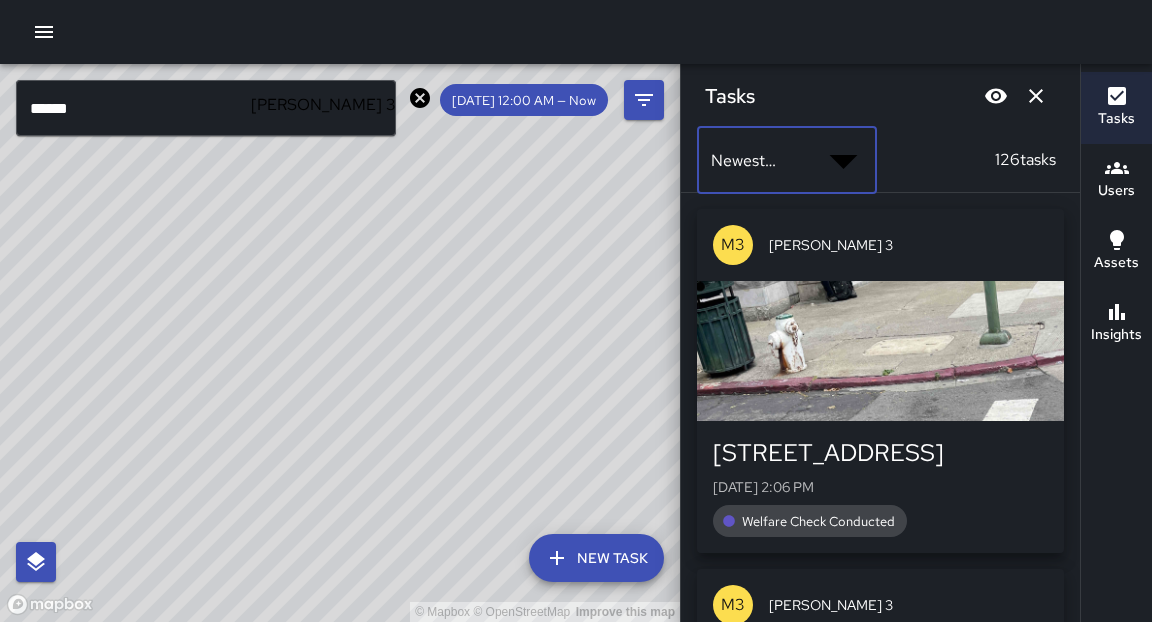 click on "Newest Tasks First" at bounding box center [596, 648] 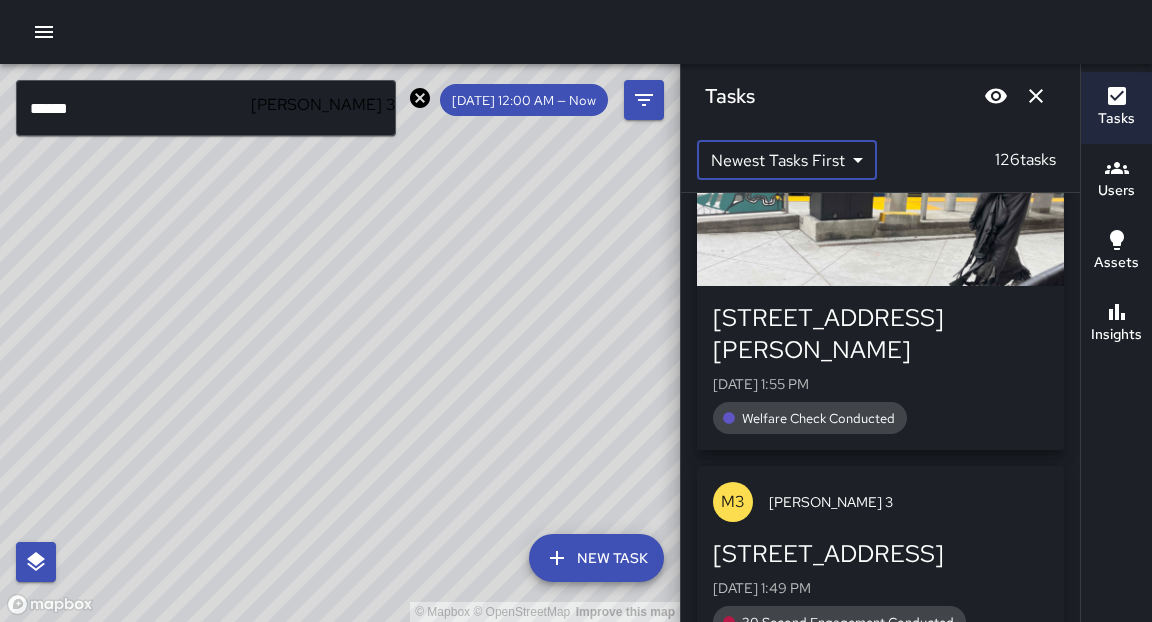 scroll, scrollTop: 711, scrollLeft: 0, axis: vertical 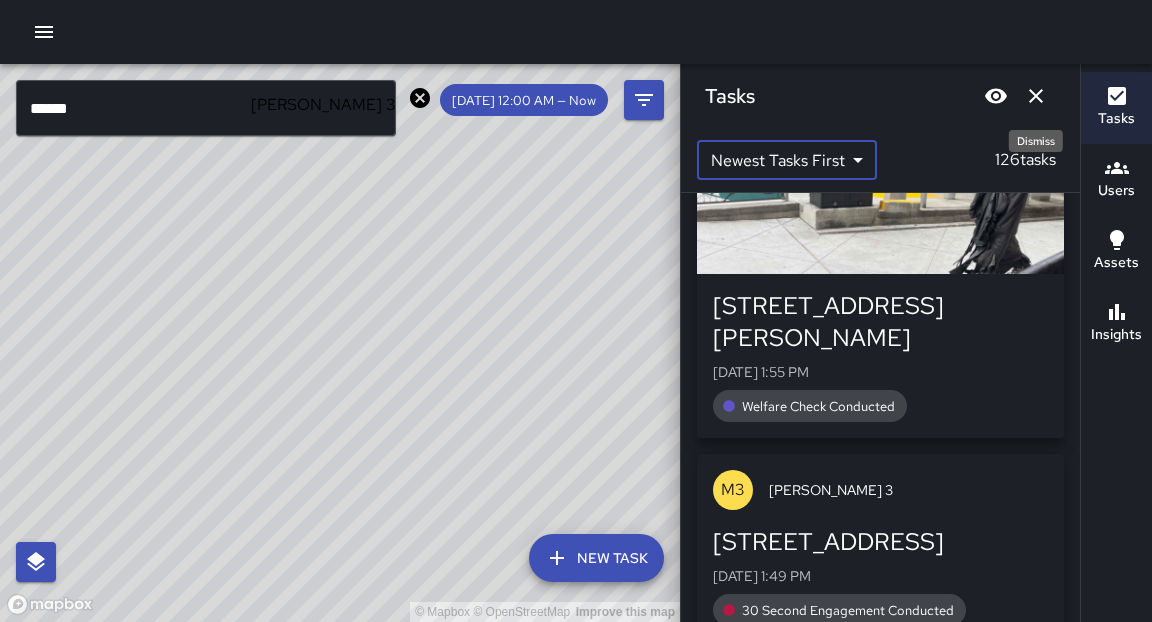 click 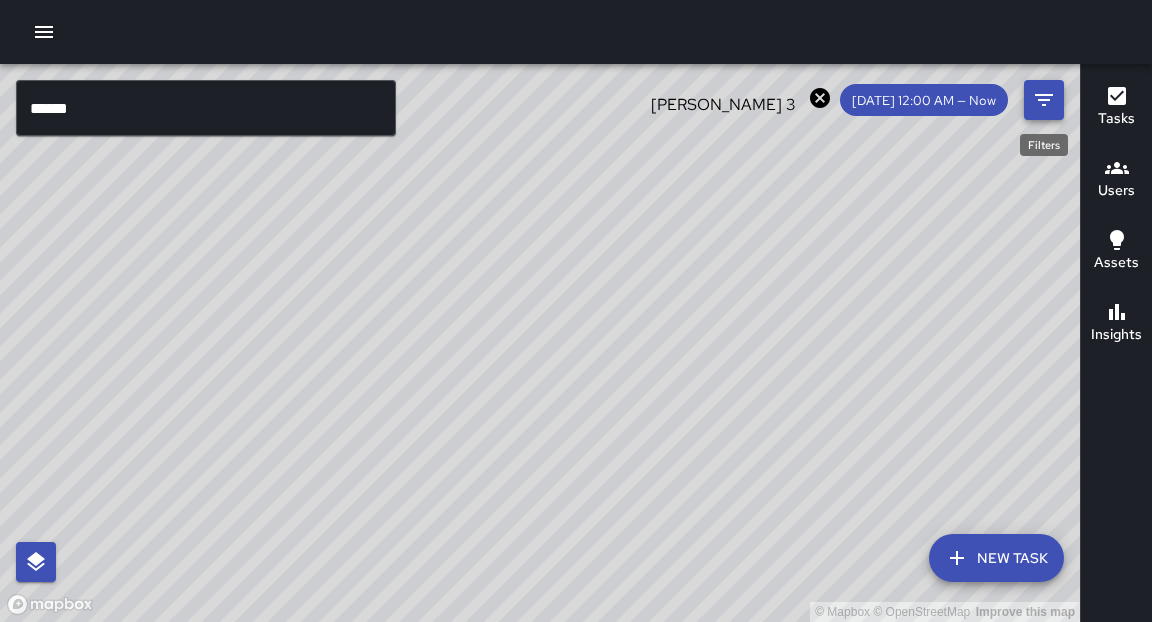 click 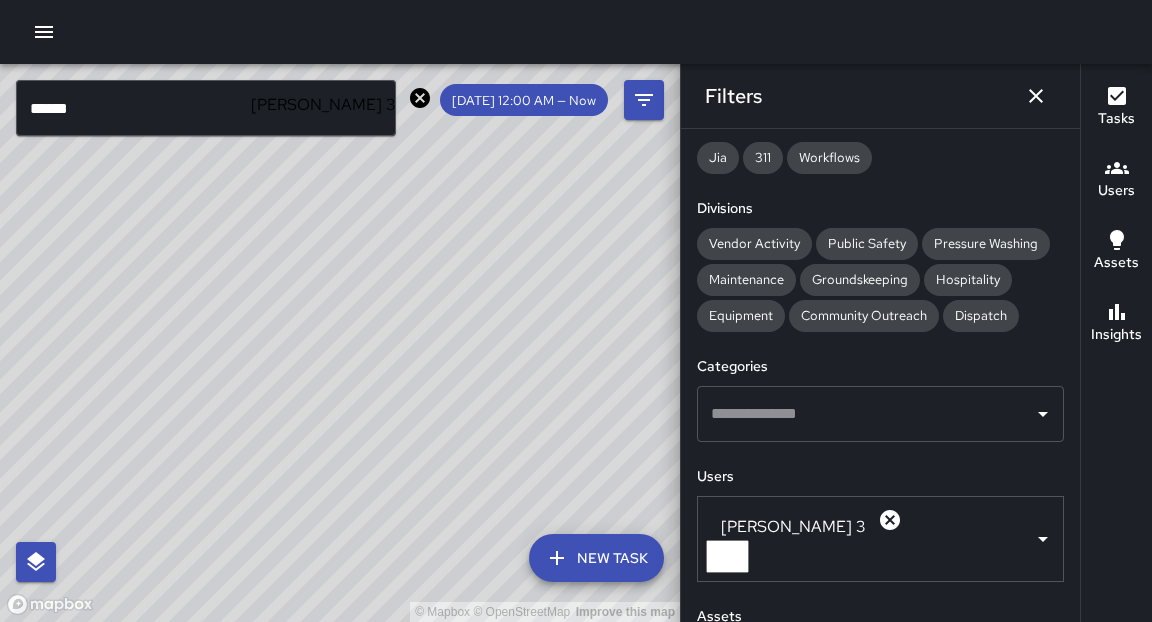 scroll, scrollTop: 218, scrollLeft: 0, axis: vertical 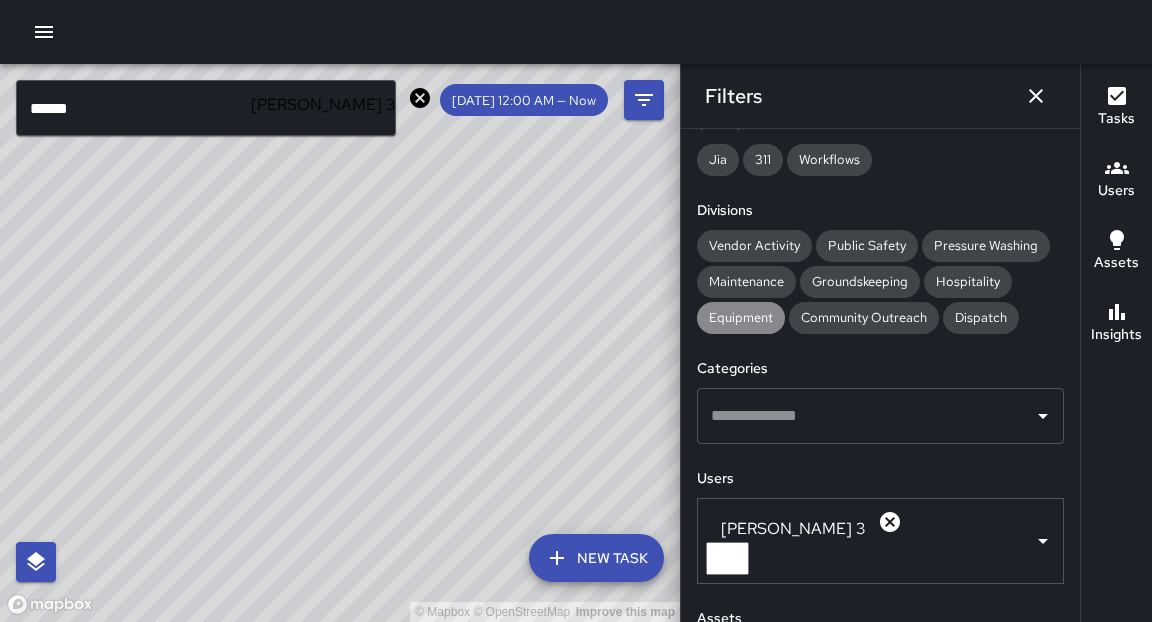 click on "Equipment" at bounding box center [741, 317] 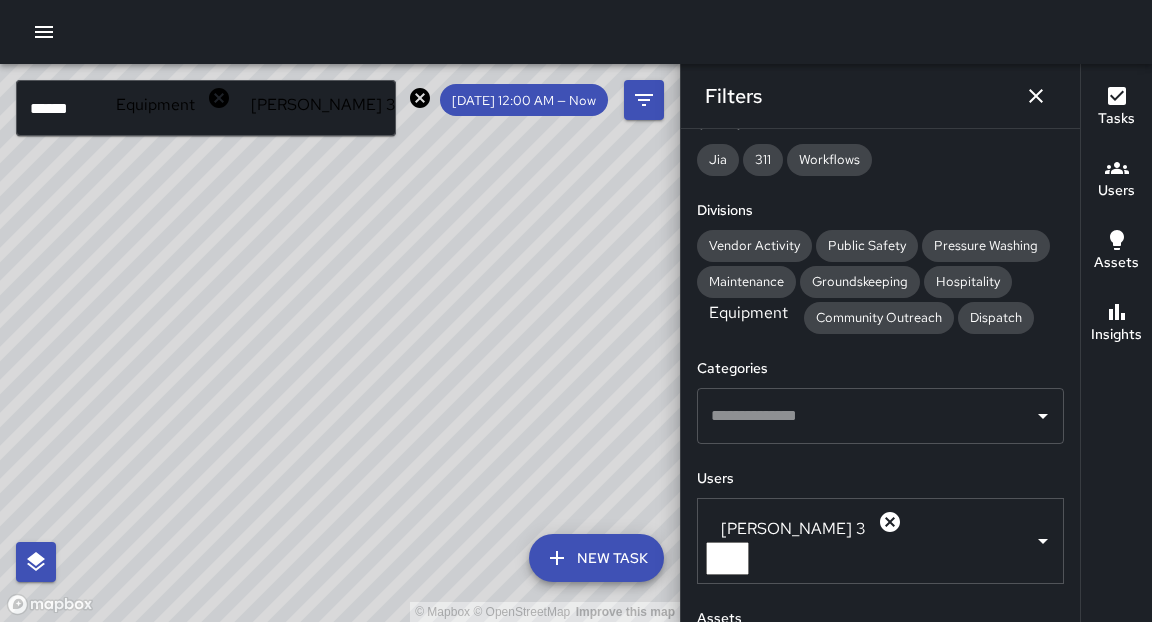 scroll, scrollTop: 291, scrollLeft: 0, axis: vertical 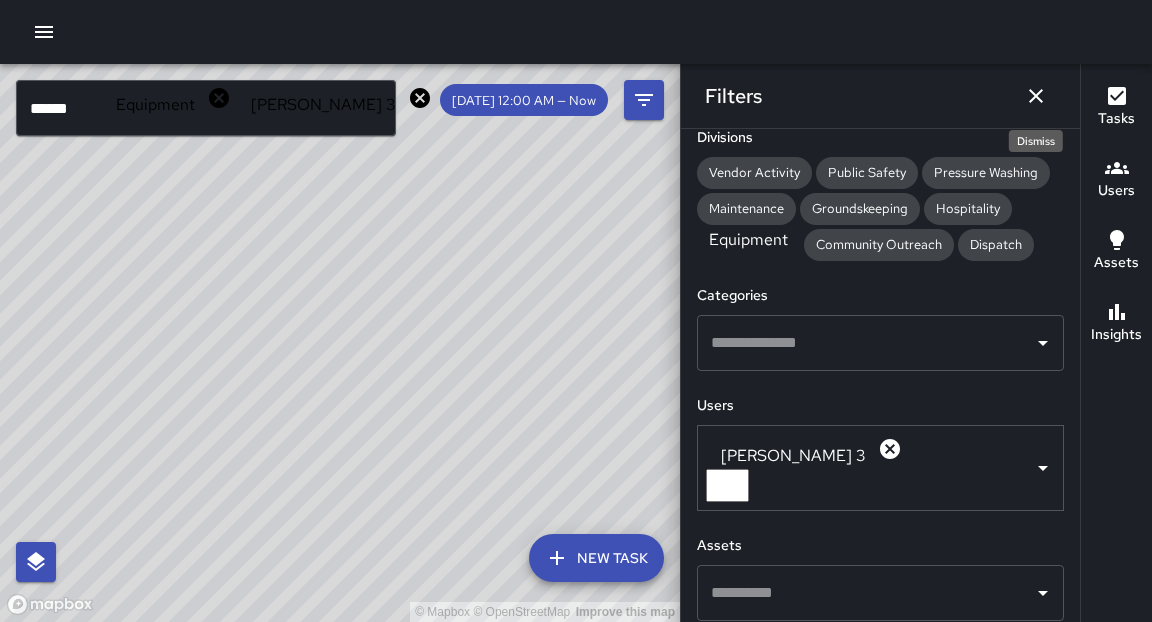 click 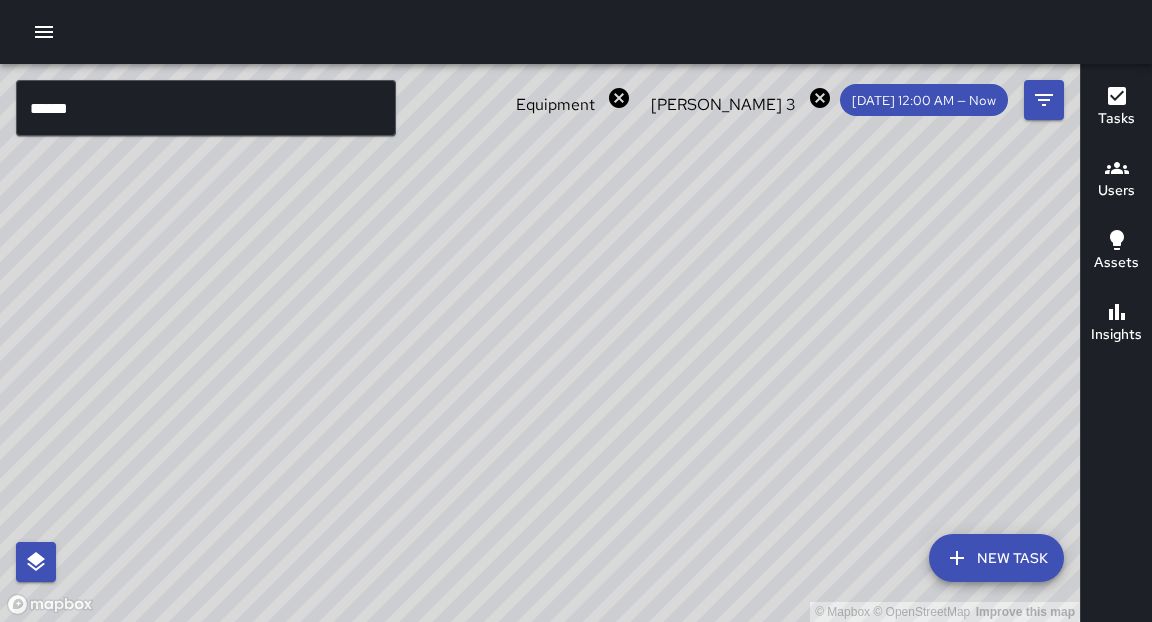click on "© Mapbox   © OpenStreetMap   Improve this map" at bounding box center [540, 343] 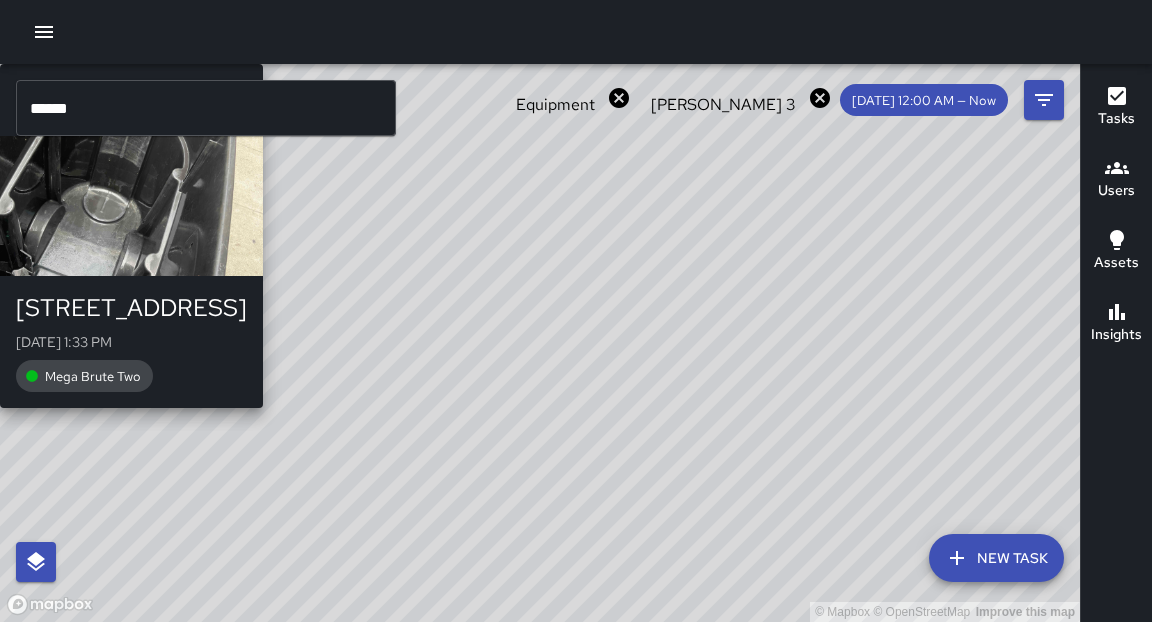 click on "© Mapbox   © OpenStreetMap   Improve this map M3 [PERSON_NAME] 3 [STREET_ADDRESS][DATE] 1:33 PM Mega Brute Two" at bounding box center (540, 343) 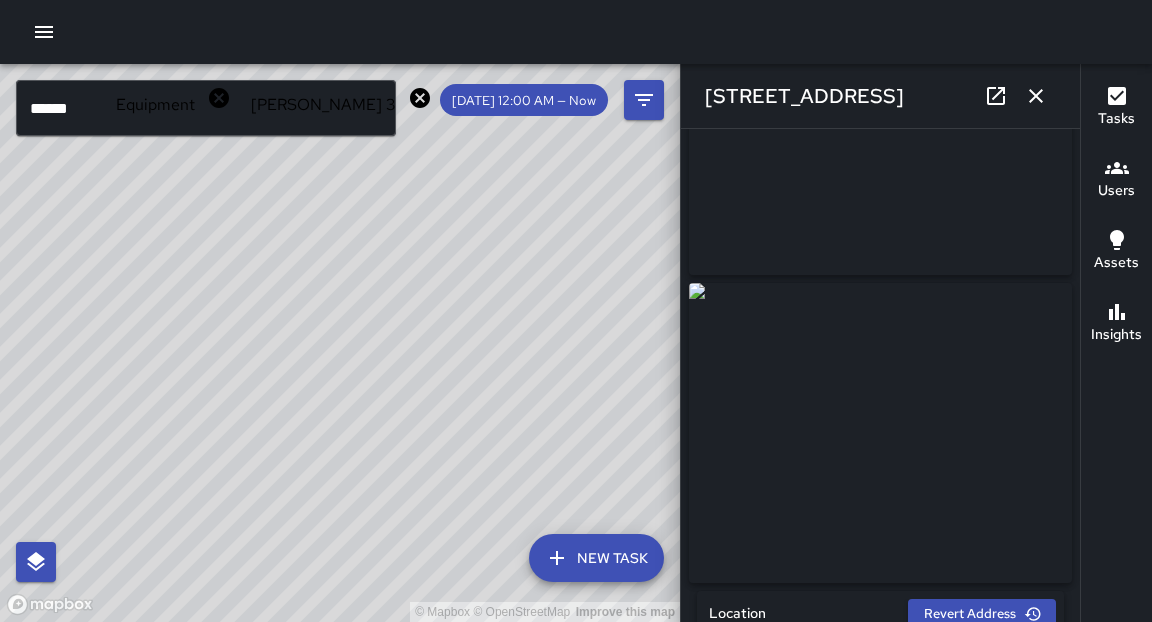 scroll, scrollTop: 179, scrollLeft: 0, axis: vertical 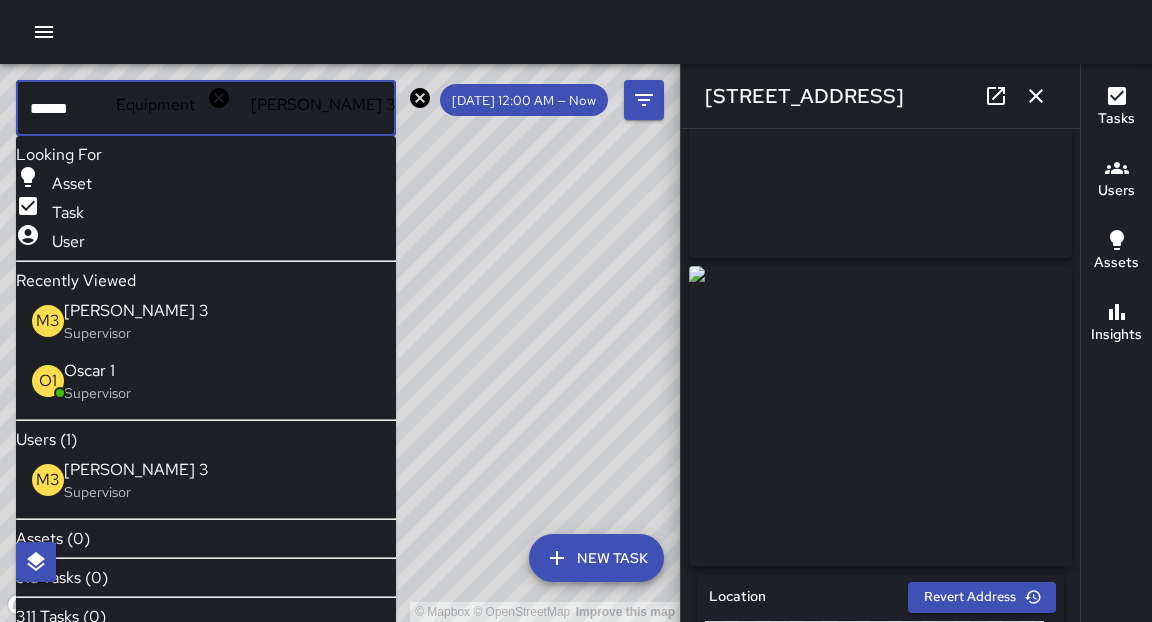 click on "******" at bounding box center (206, 108) 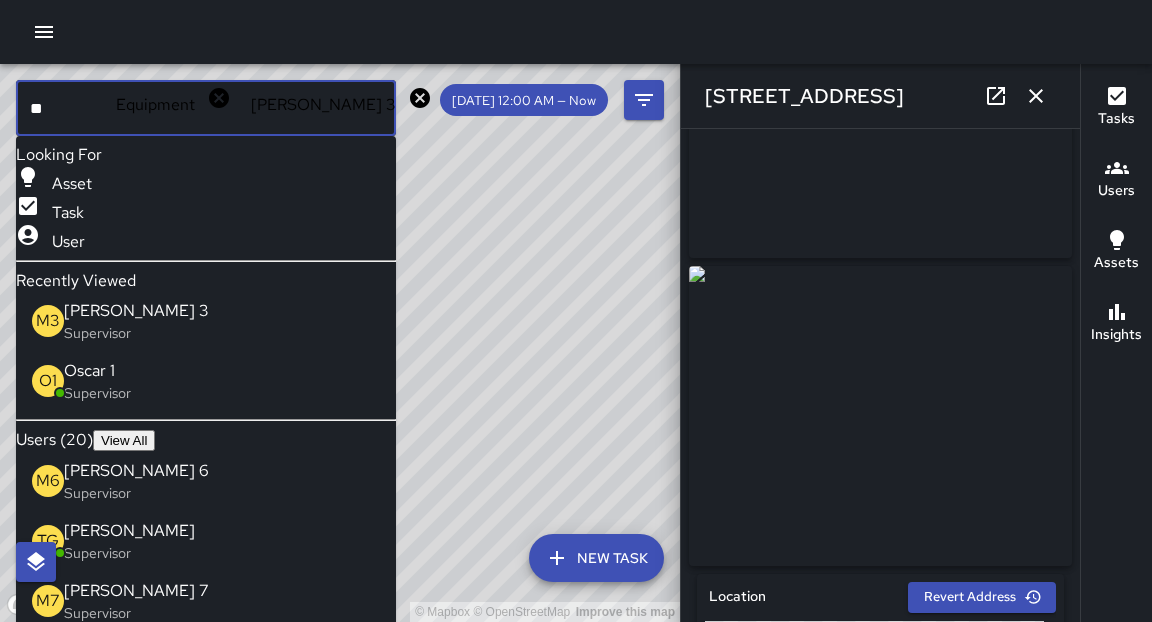 type on "*" 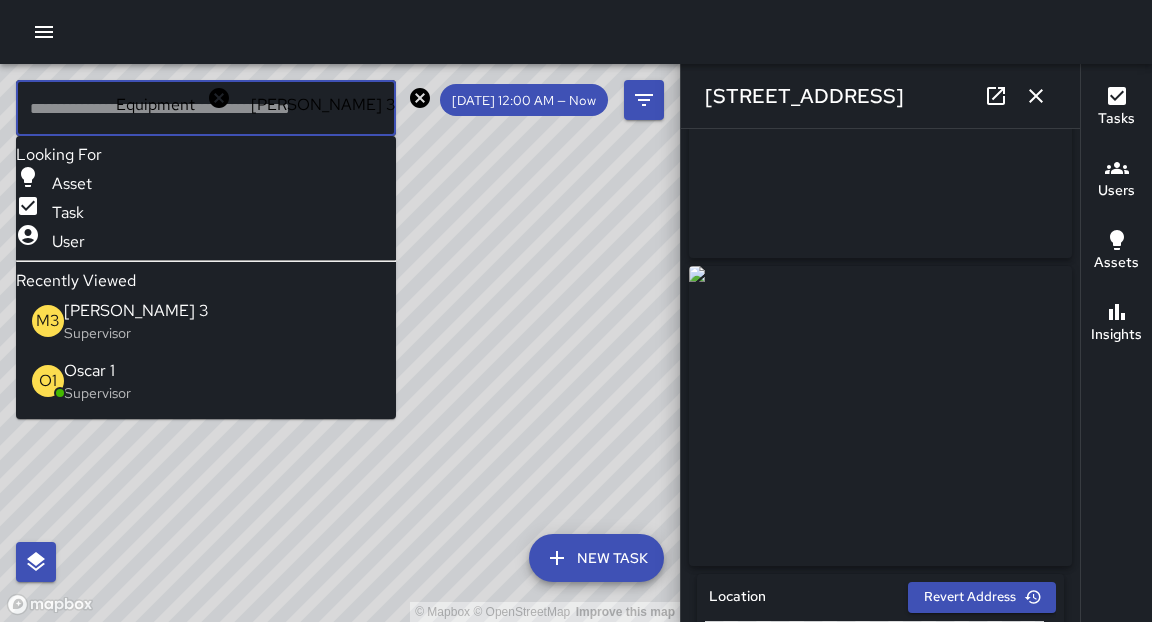 type 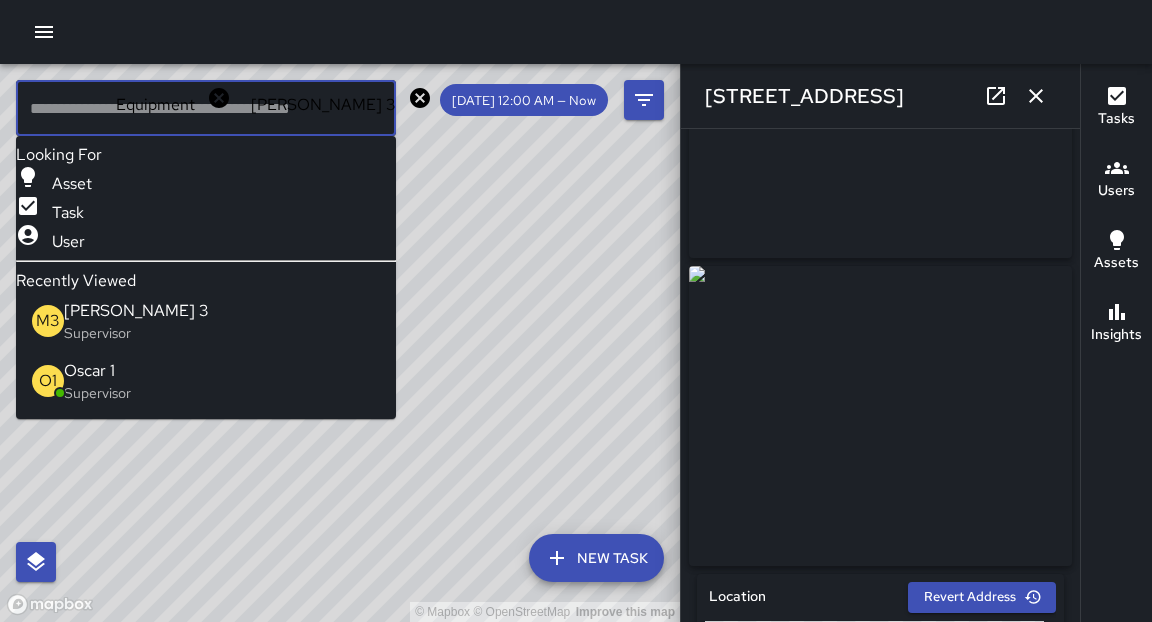 click 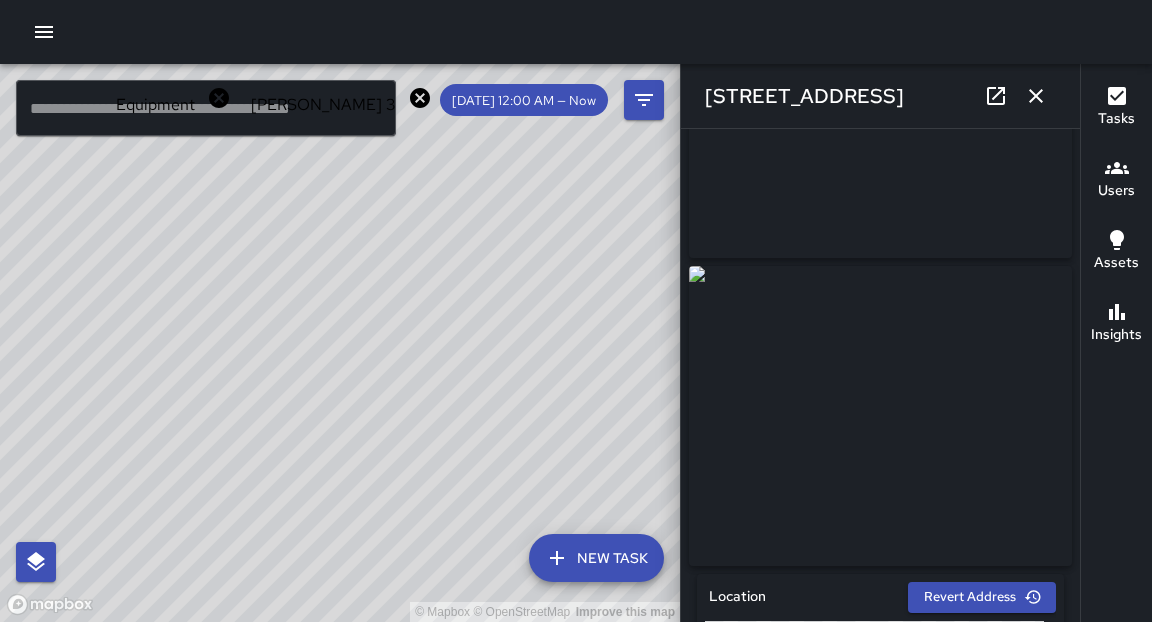click 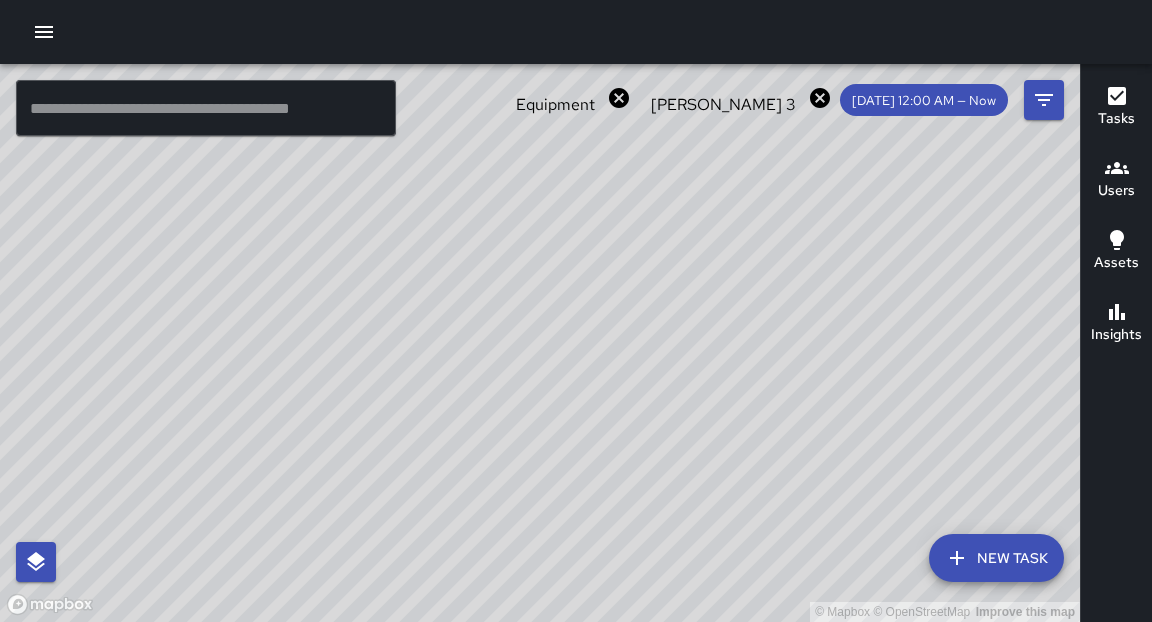 drag, startPoint x: 766, startPoint y: 270, endPoint x: 284, endPoint y: 389, distance: 496.47256 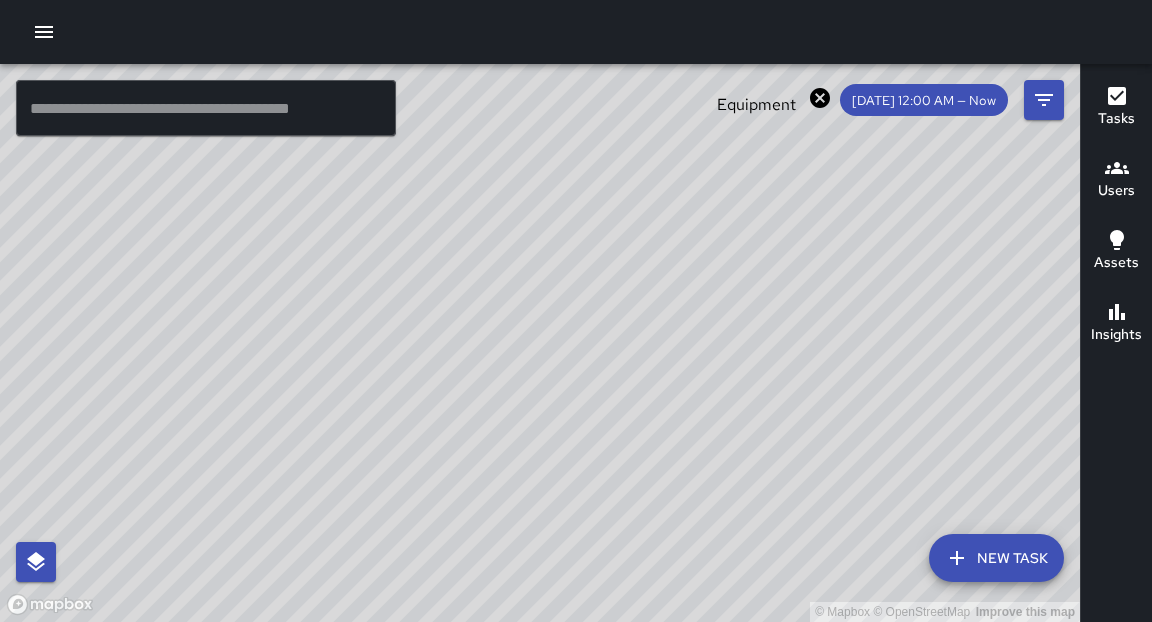 drag, startPoint x: 537, startPoint y: 163, endPoint x: 429, endPoint y: 451, distance: 307.58414 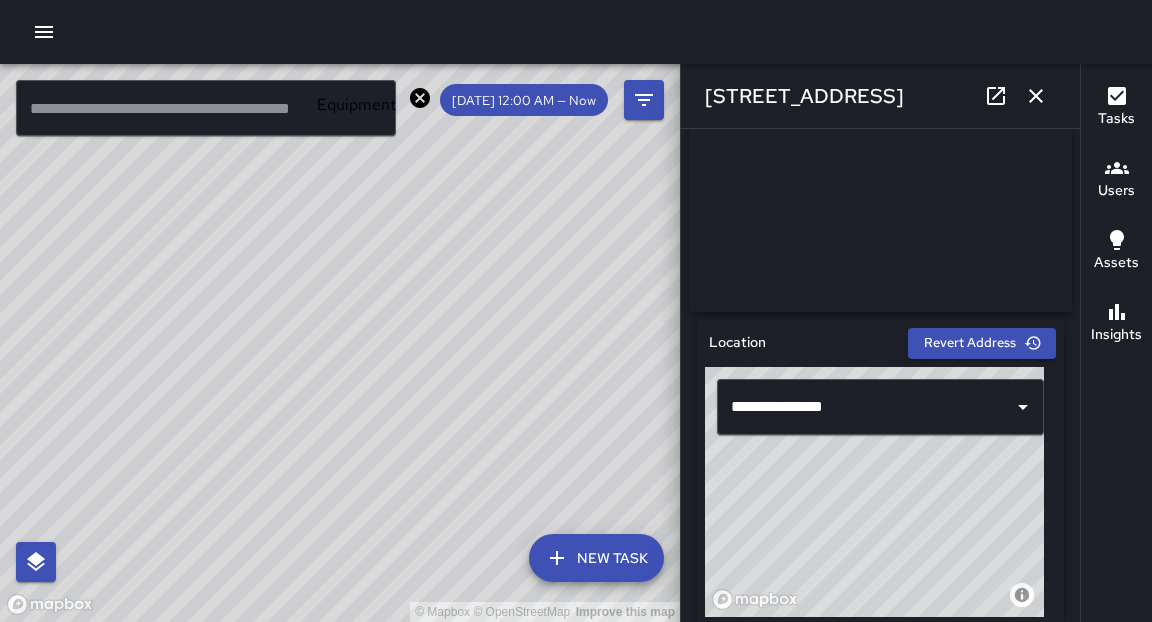 scroll, scrollTop: 373, scrollLeft: 0, axis: vertical 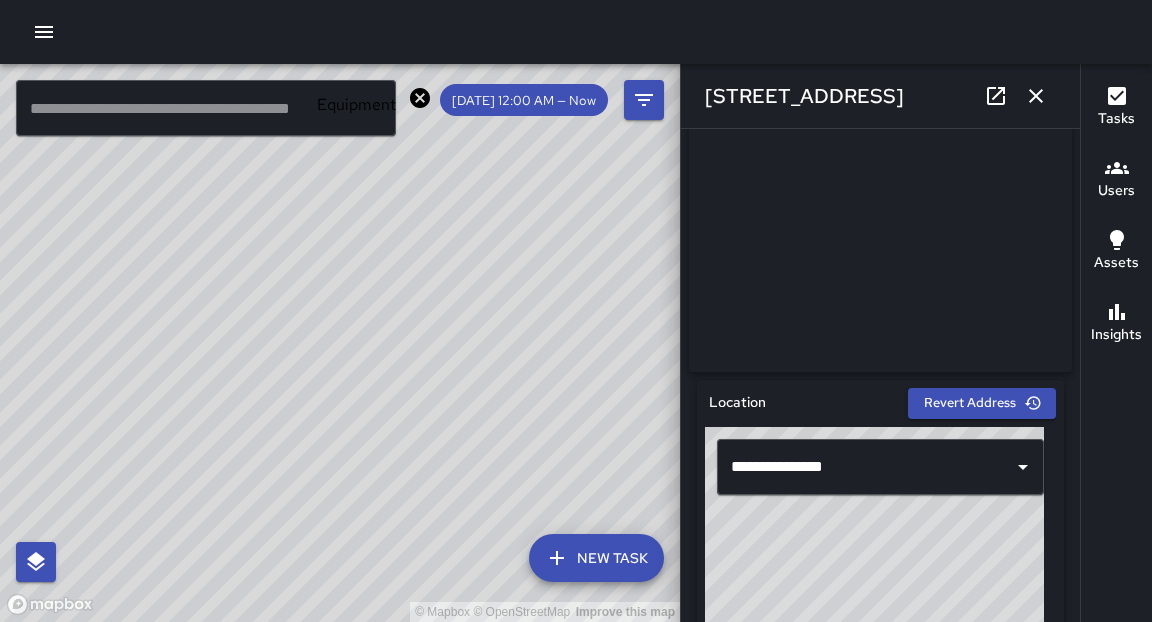 click 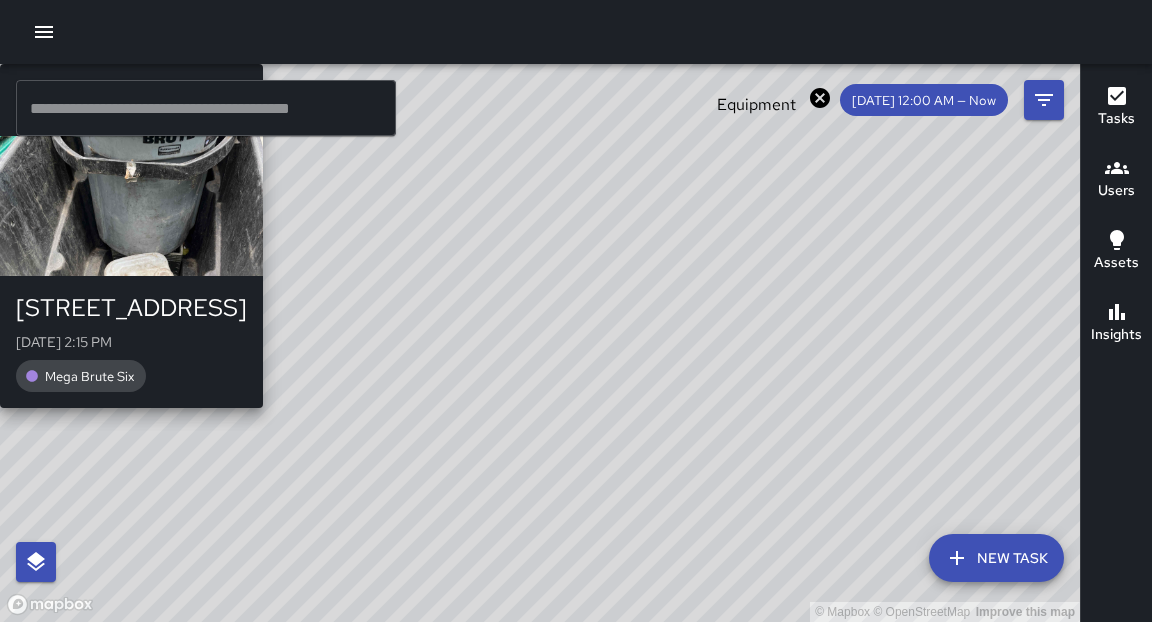click on "© Mapbox   © OpenStreetMap   Improve this map M2 [PERSON_NAME] 2 [STREET_ADDRESS][DATE] 2:15 PM Mega Brute Six" at bounding box center (540, 343) 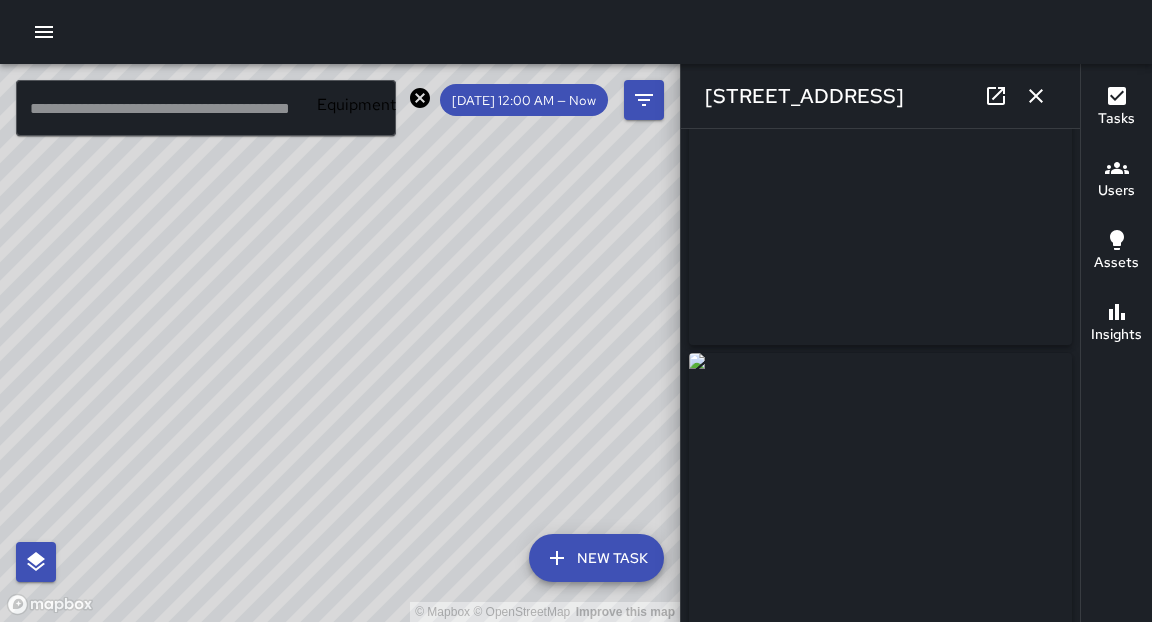 scroll, scrollTop: 0, scrollLeft: 0, axis: both 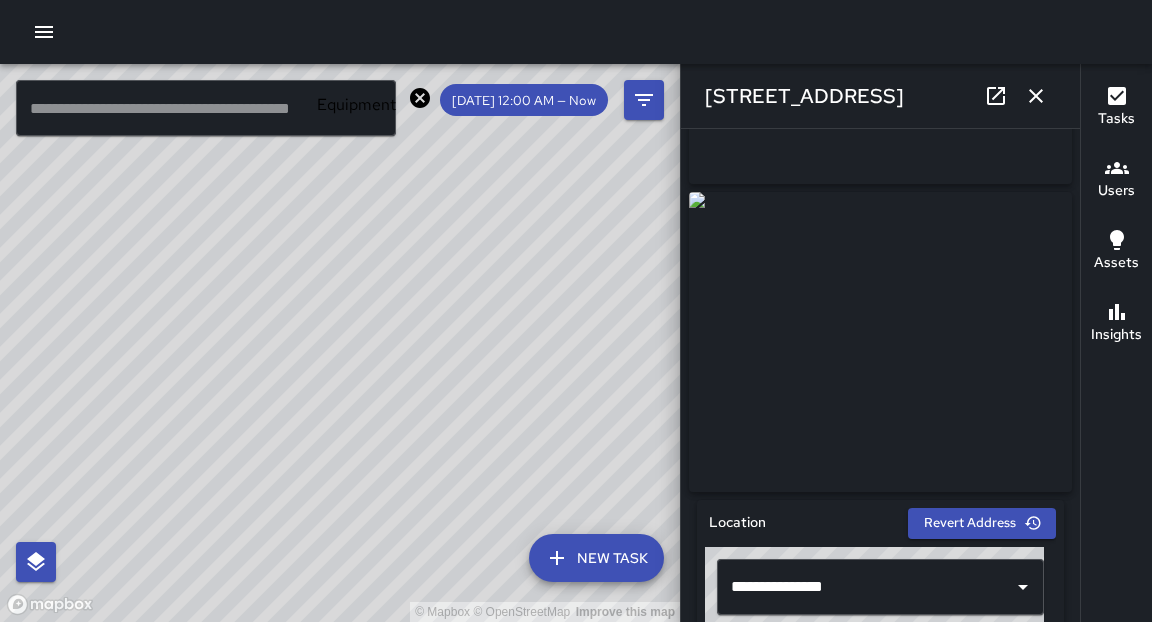 drag, startPoint x: 1079, startPoint y: 177, endPoint x: 1070, endPoint y: 249, distance: 72.56032 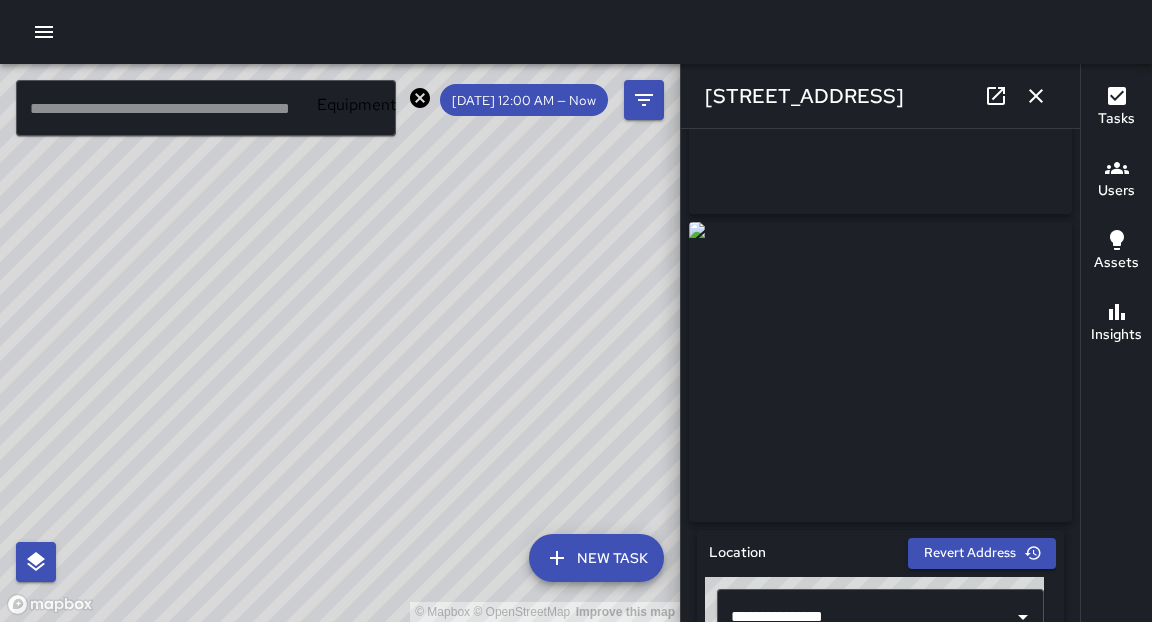 scroll, scrollTop: 239, scrollLeft: 0, axis: vertical 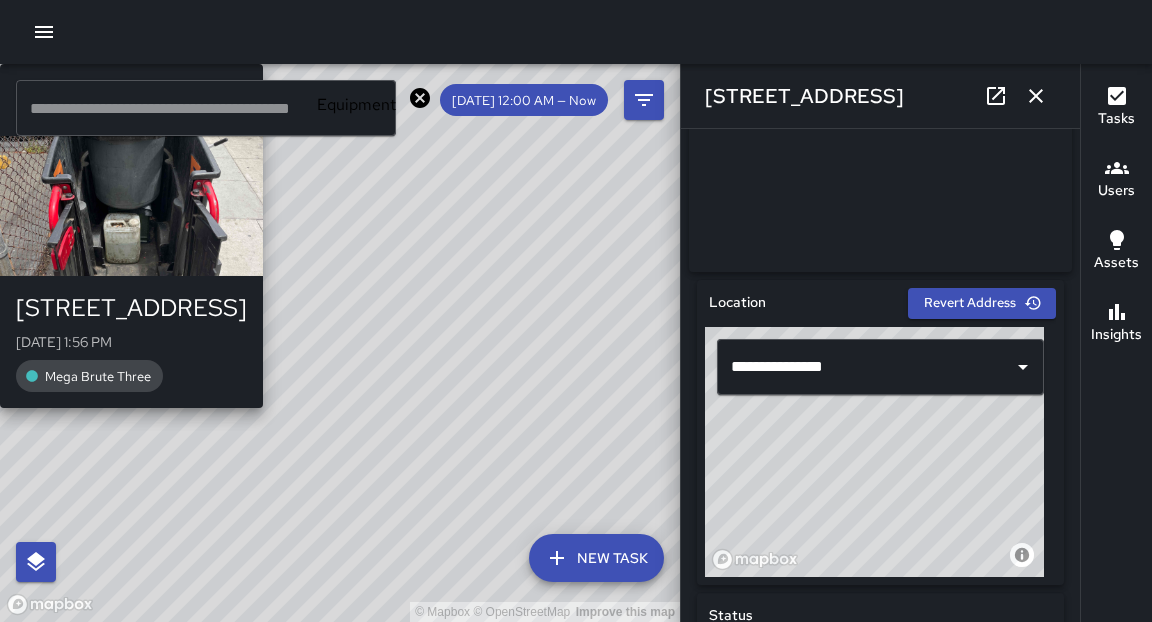 click on "© Mapbox   © OpenStreetMap   Improve this map M6 [PERSON_NAME] [STREET_ADDRESS][DATE] 1:56 PM Mega Brute Three" at bounding box center (340, 343) 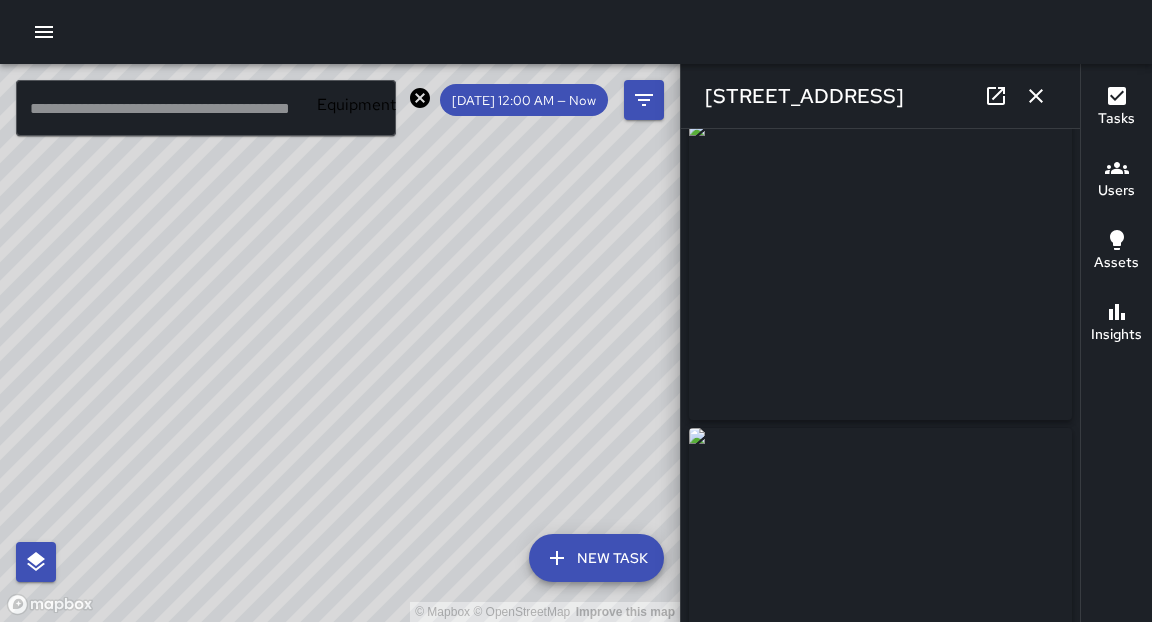 scroll, scrollTop: 0, scrollLeft: 0, axis: both 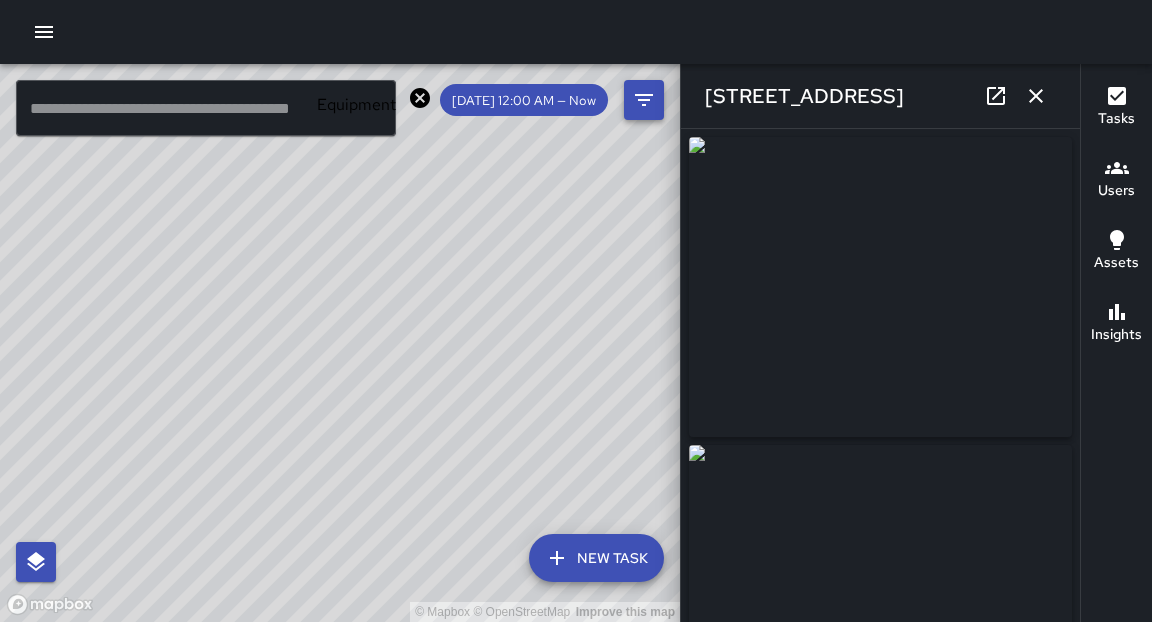 click 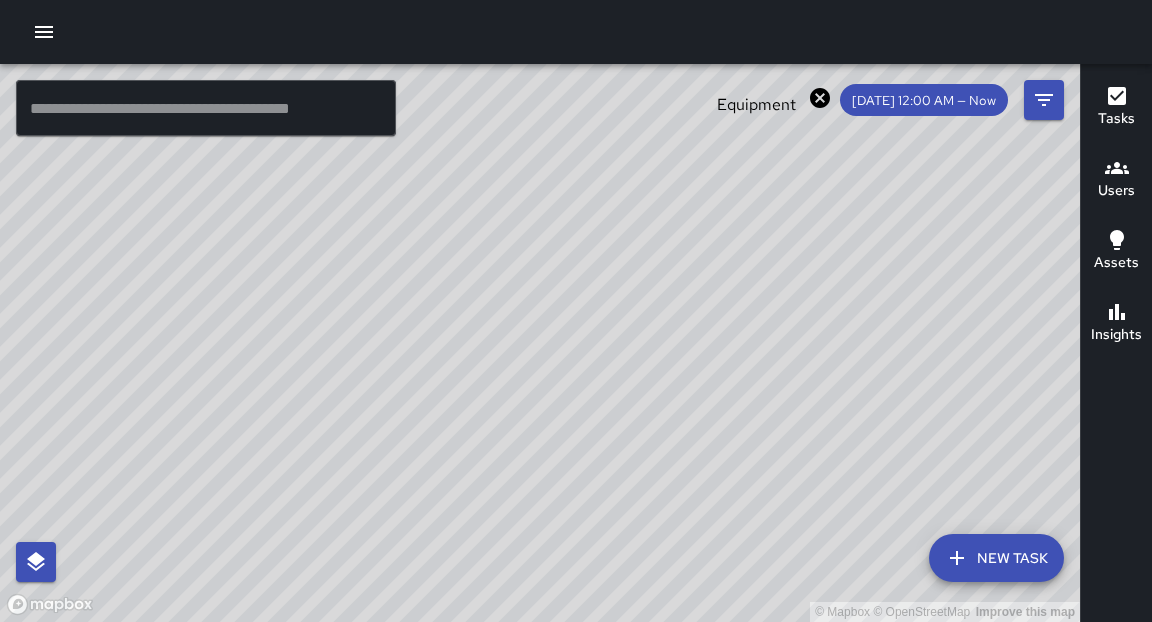 drag, startPoint x: 614, startPoint y: 312, endPoint x: 702, endPoint y: 317, distance: 88.14193 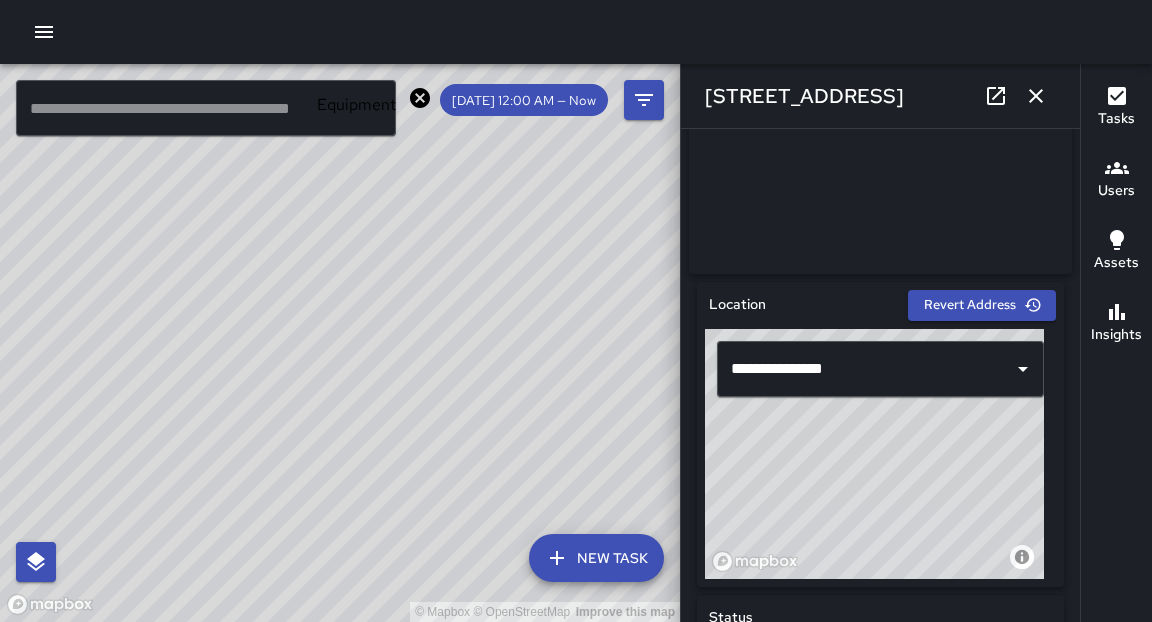 scroll, scrollTop: 0, scrollLeft: 0, axis: both 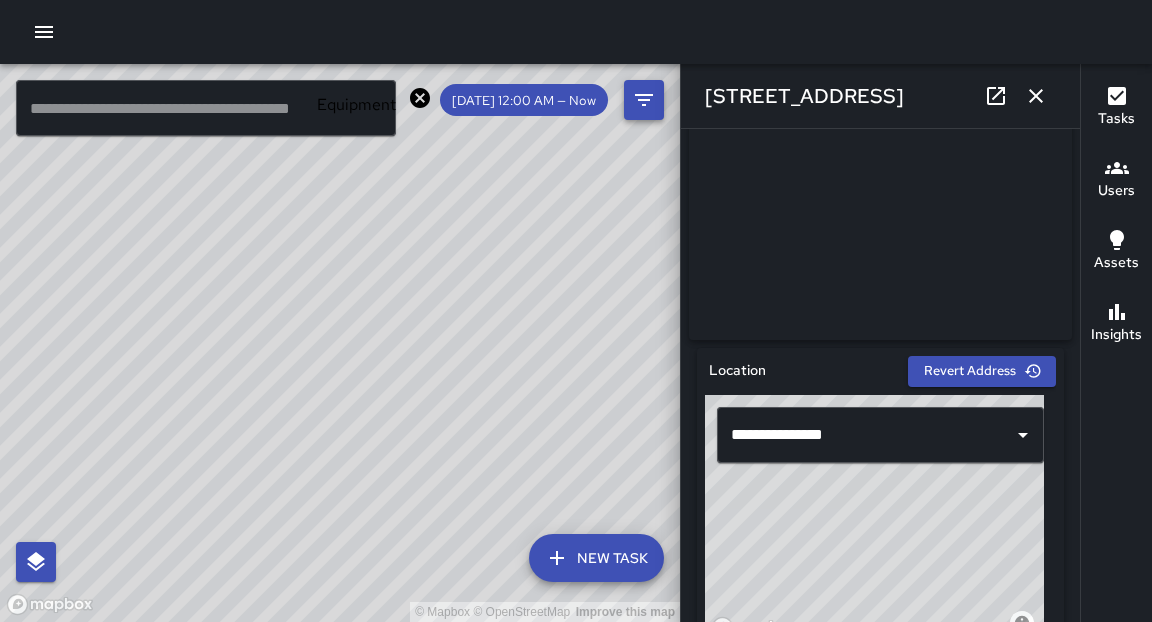 click 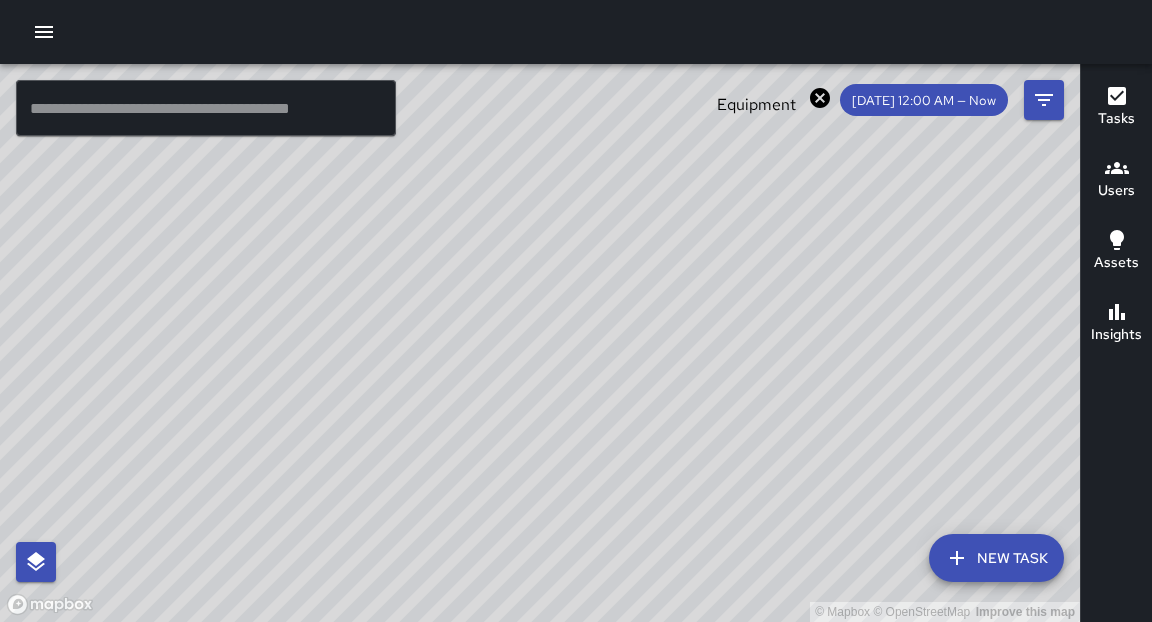 click 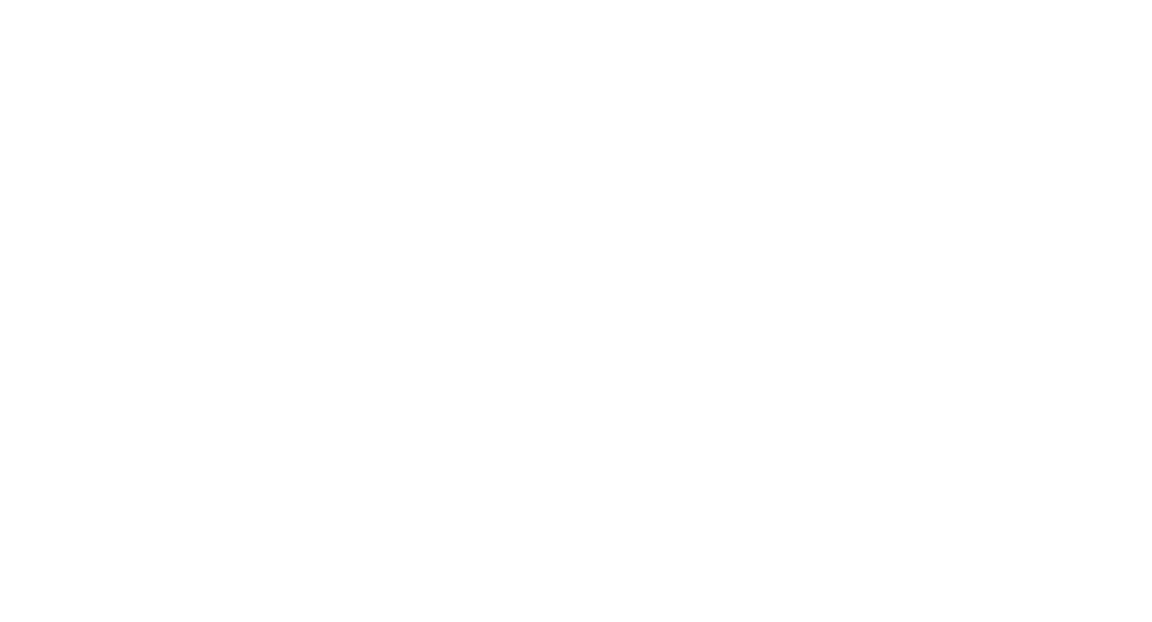 scroll, scrollTop: 0, scrollLeft: 0, axis: both 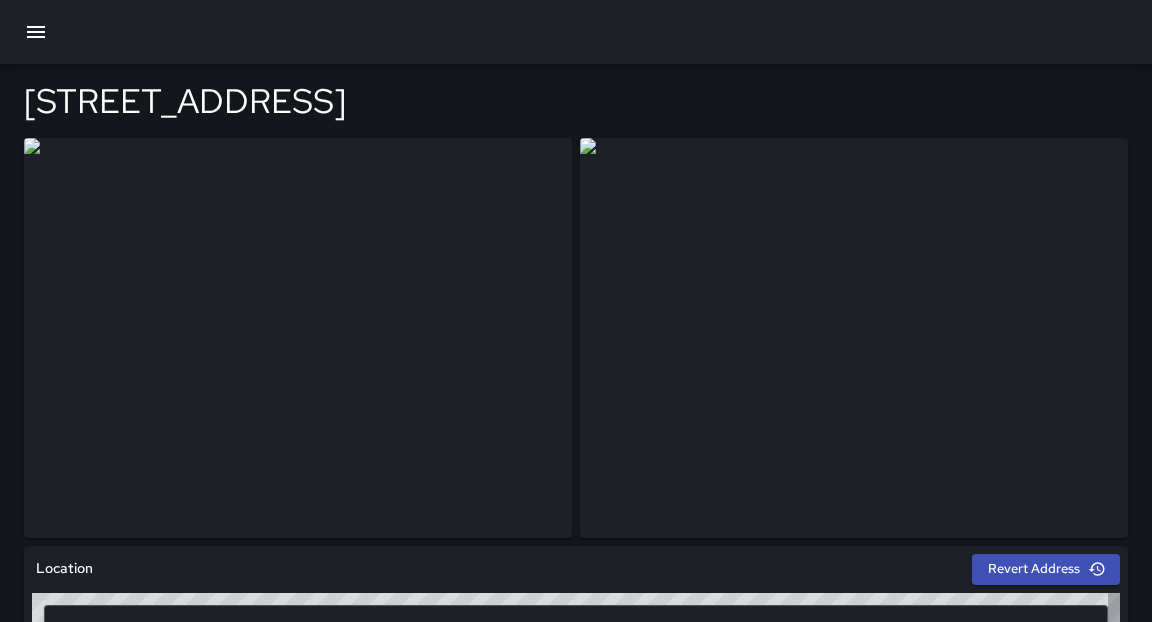 type on "**********" 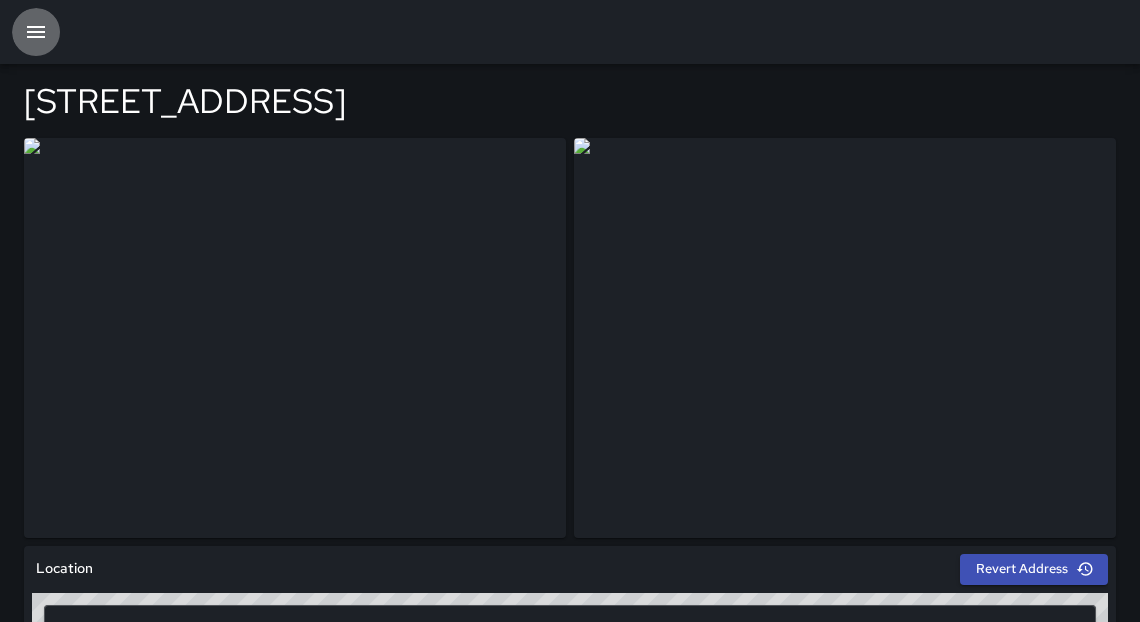 click 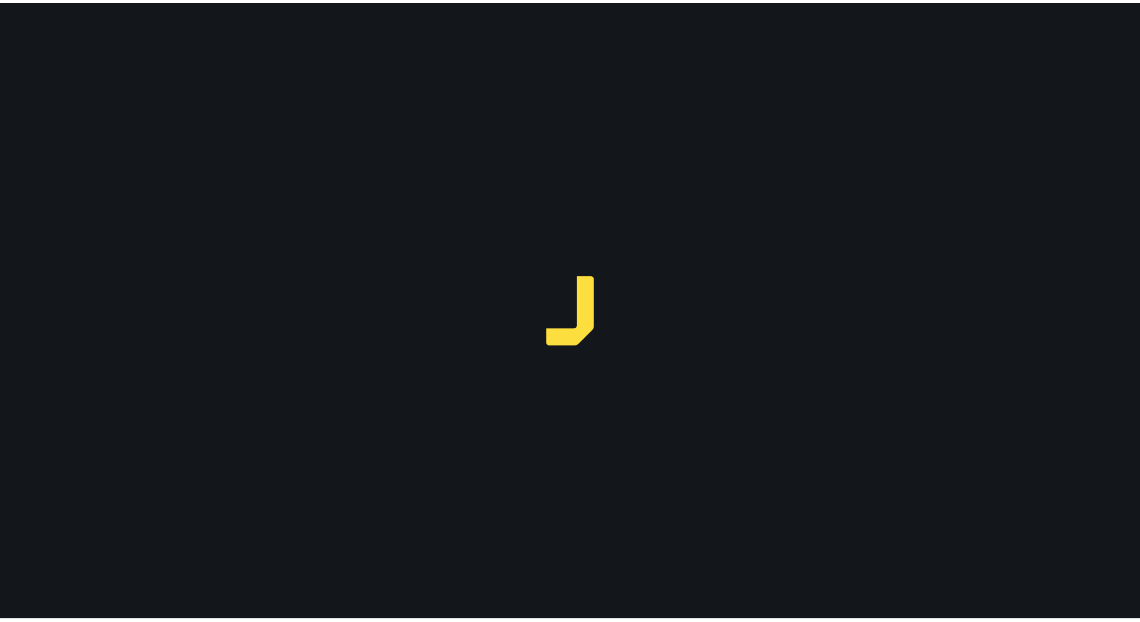 scroll, scrollTop: 0, scrollLeft: 0, axis: both 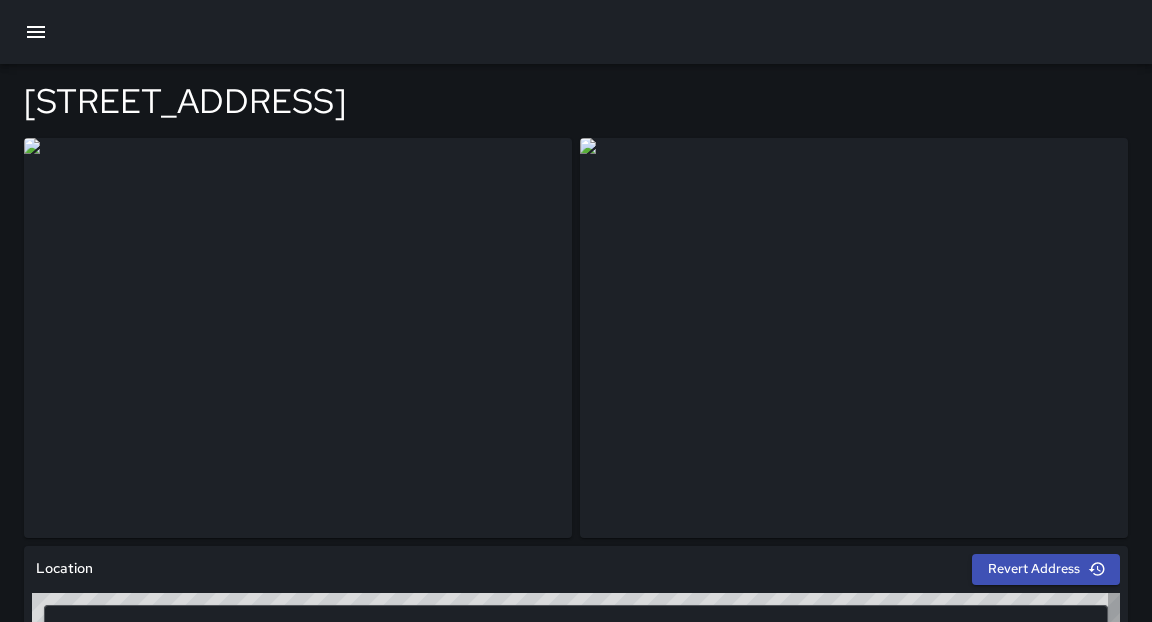 type on "**********" 